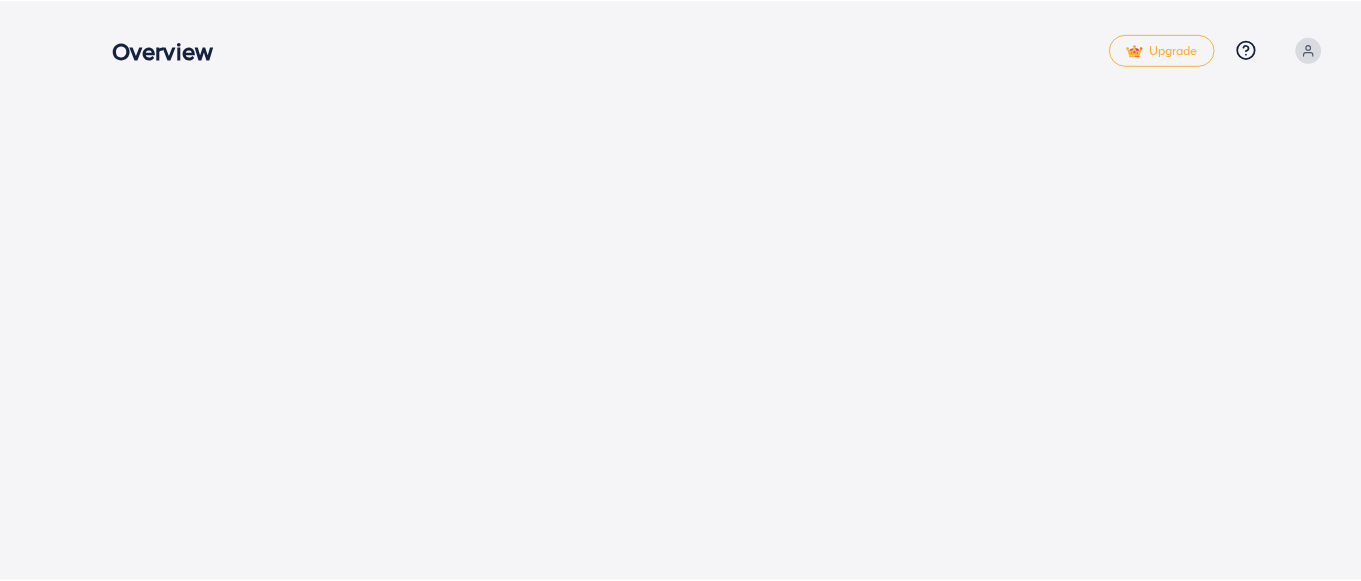 scroll, scrollTop: 0, scrollLeft: 0, axis: both 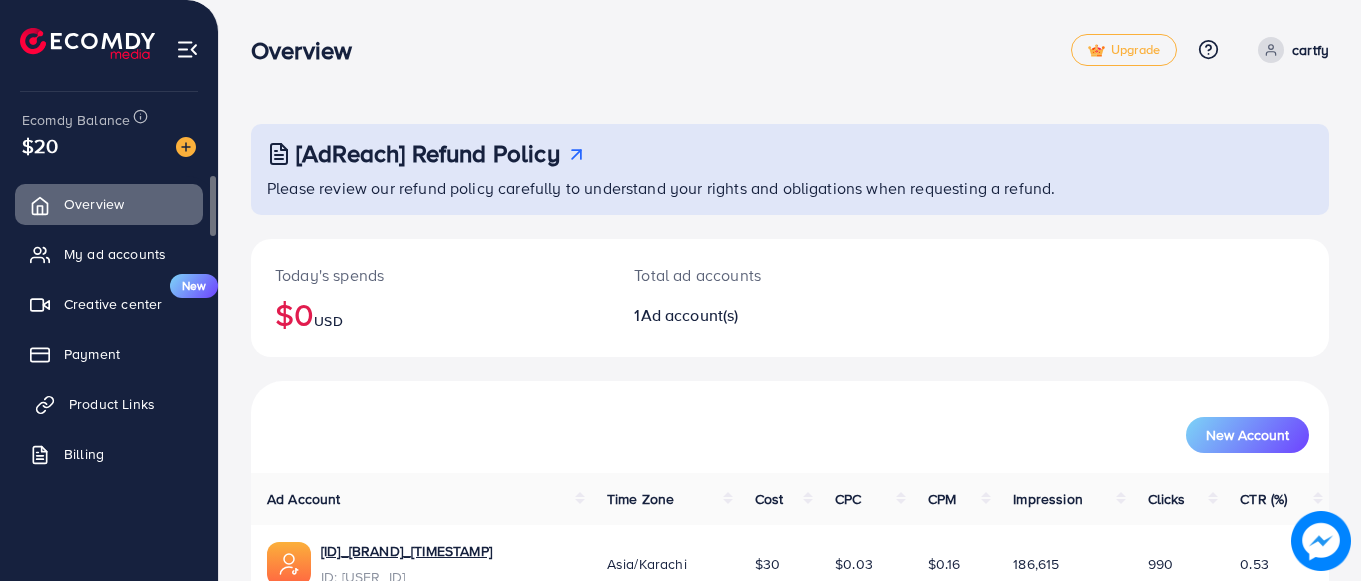 click on "Product Links" at bounding box center (109, 404) 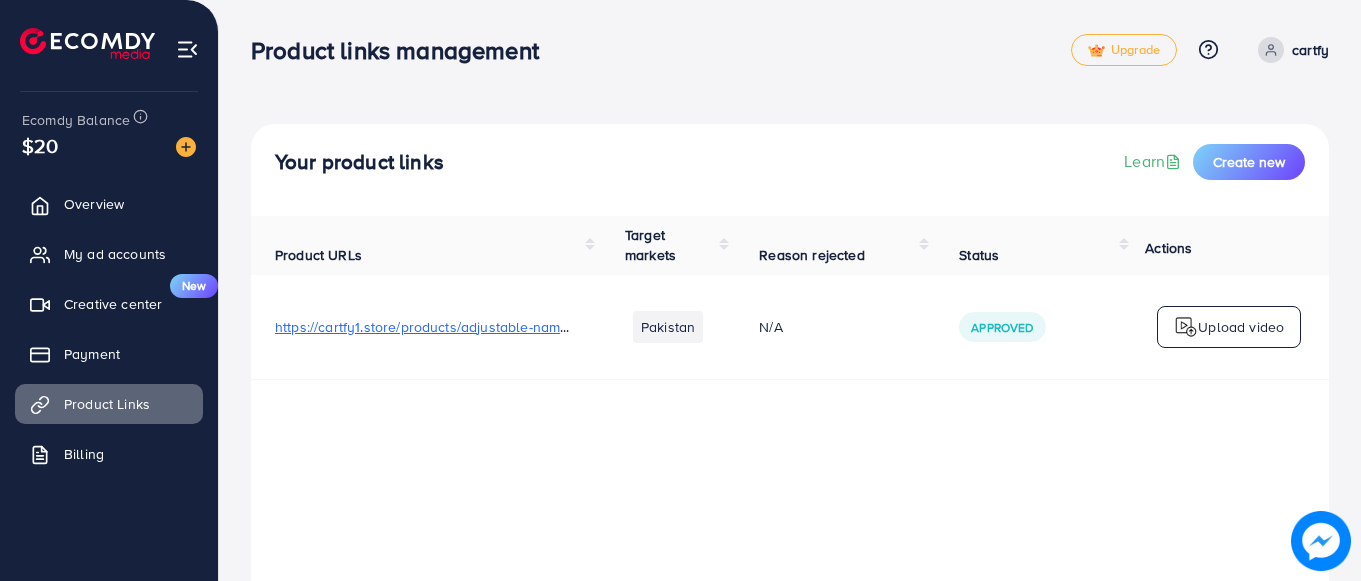 click on "Your product links   Learn   Create new                Product URLs Target markets Reason rejected Status Product video Status video Actions           https://cartfy1.store/products/adjustable-name-bracelet-for-girls  [COUNTRY]  N/A Approved  N/A   N/A   Upload video      https://customisedcollection.live/products/personalized-eye-charm-pendent  [COUNTRY]  N/A Approved  https://files.ecomdy.com/videos/cd3fa1dc-49a5-4819-af7e-5d58d0a63627-1742419953550.mp4   https://files.ecomdy.com/videos/826c96bd-9b3d-4adc-8424-cf7e135b19e7-1742420036735.mp4   https://files.ecomdy.com/videos/901c6767-7f24-4751-ace2-d6f420c8d43a-1742420086885.mp4   https://files.ecomdy.com/videos/90e6c23b-4461-4b07-a07d-750e18bf75aa-1742420148472.mp4   https://files.ecomdy.com/videos/3e480670-4a9c-4c32-8cbe-9b6891c47313-1742420203969.mp4   https://files.ecomdy.com/videos/9d62fba5-46ca-4298-b740-230ecf8c9147-1742420238303.mp4   https://files.ecomdy.com/videos/4c69c147-1866-4679-85ee-2d5eee569e17-1742420273559.mp4  Approved Approved Approved" at bounding box center (790, 464) 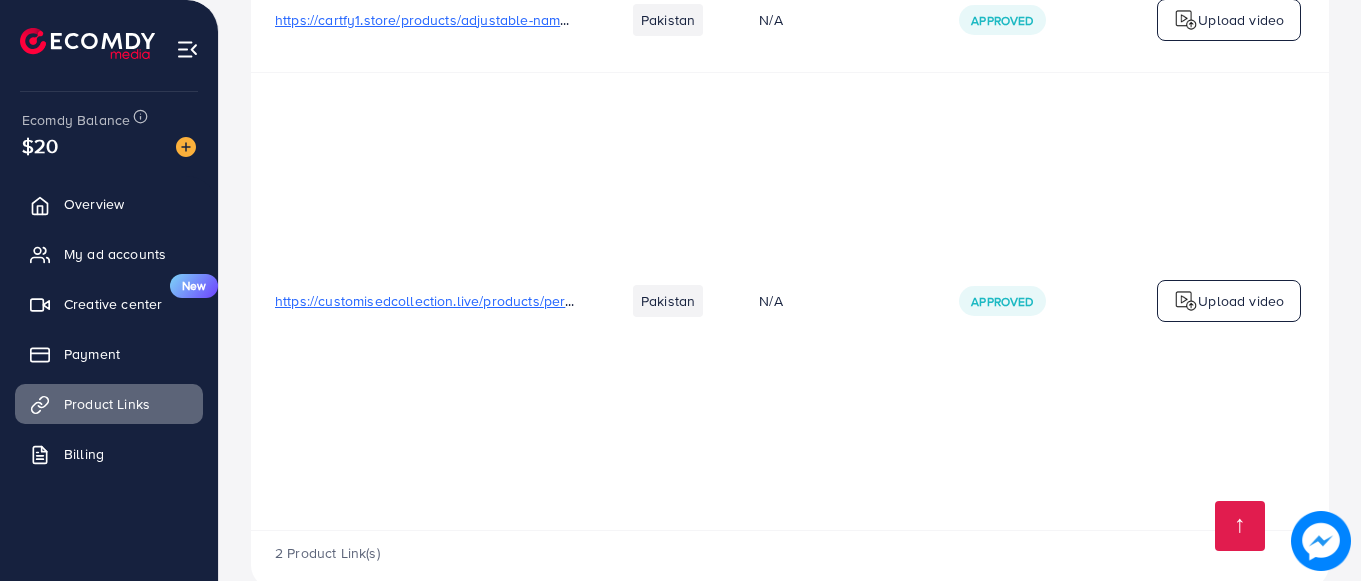scroll, scrollTop: 352, scrollLeft: 0, axis: vertical 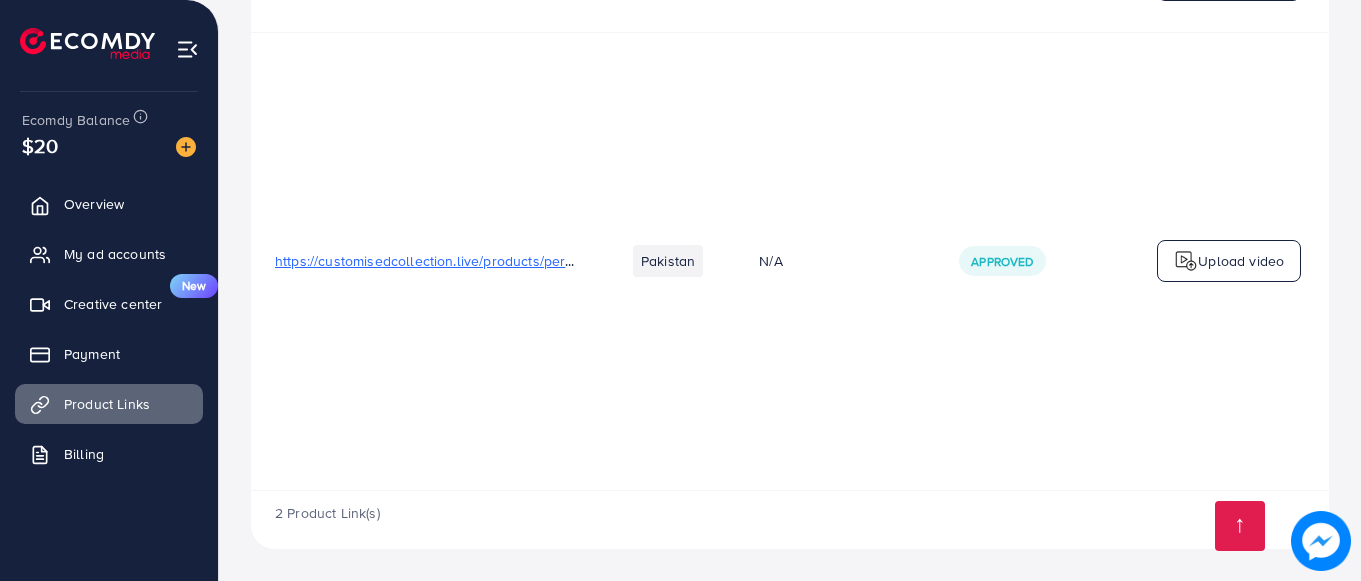 click on "https://customisedcollection.live/products/personalized-eye-charm-pendent" at bounding box center (516, 261) 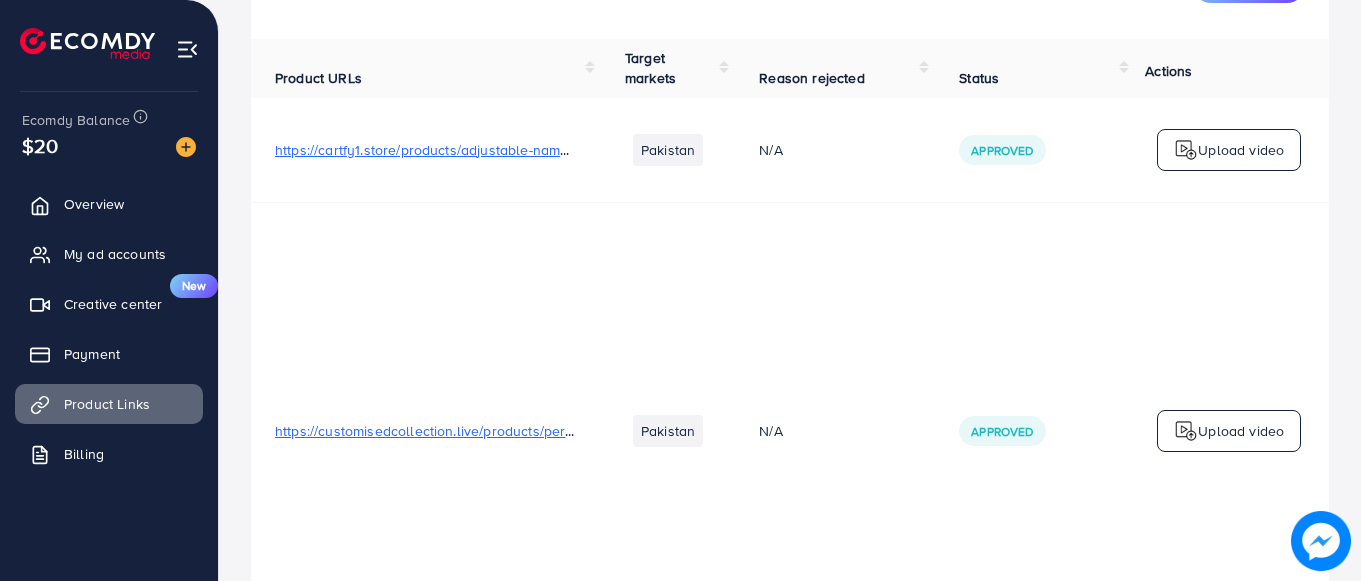 scroll, scrollTop: 352, scrollLeft: 0, axis: vertical 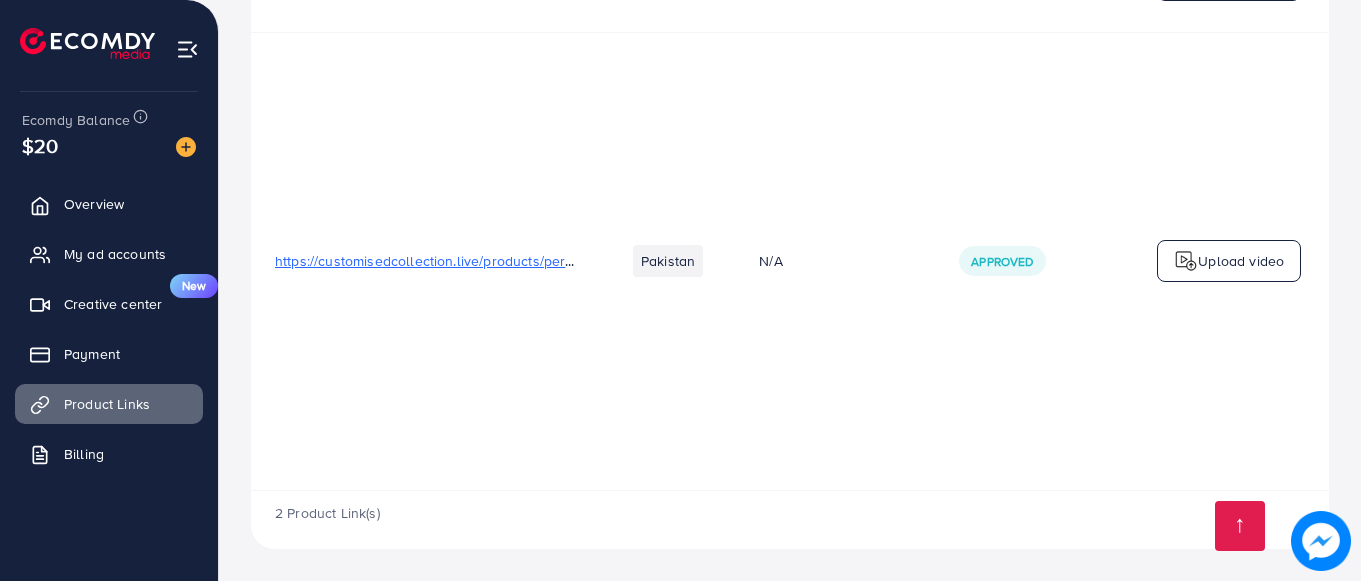 click on "https://customisedcollection.live/products/personalized-eye-charm-pendent" at bounding box center [426, 261] 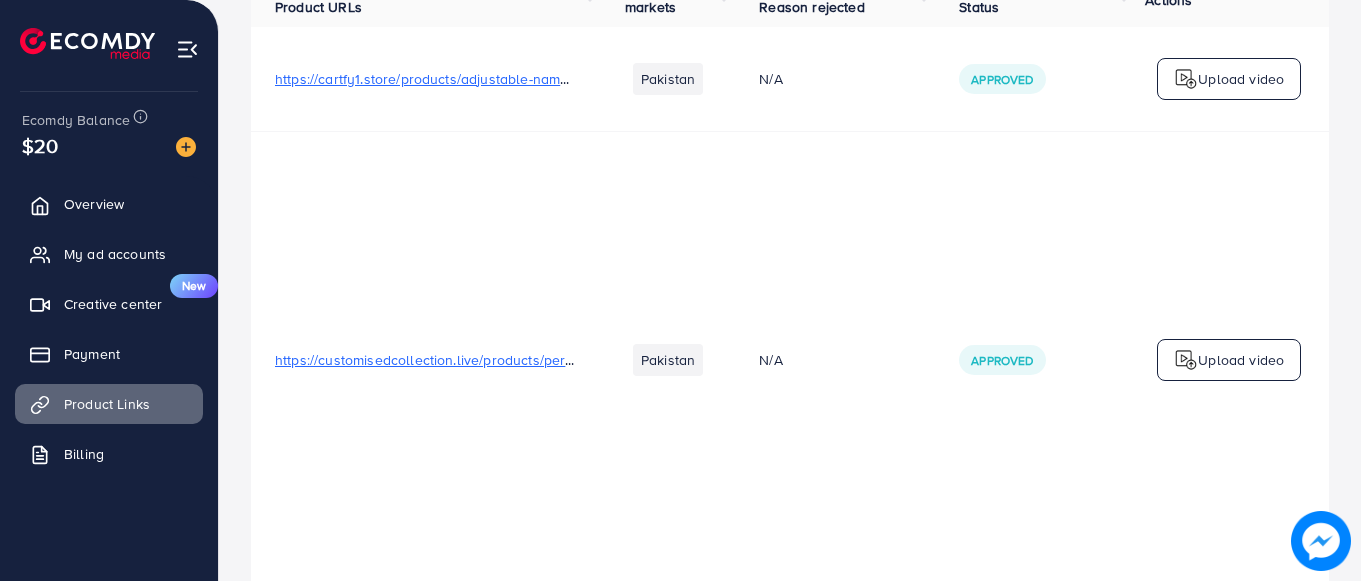 scroll, scrollTop: 112, scrollLeft: 0, axis: vertical 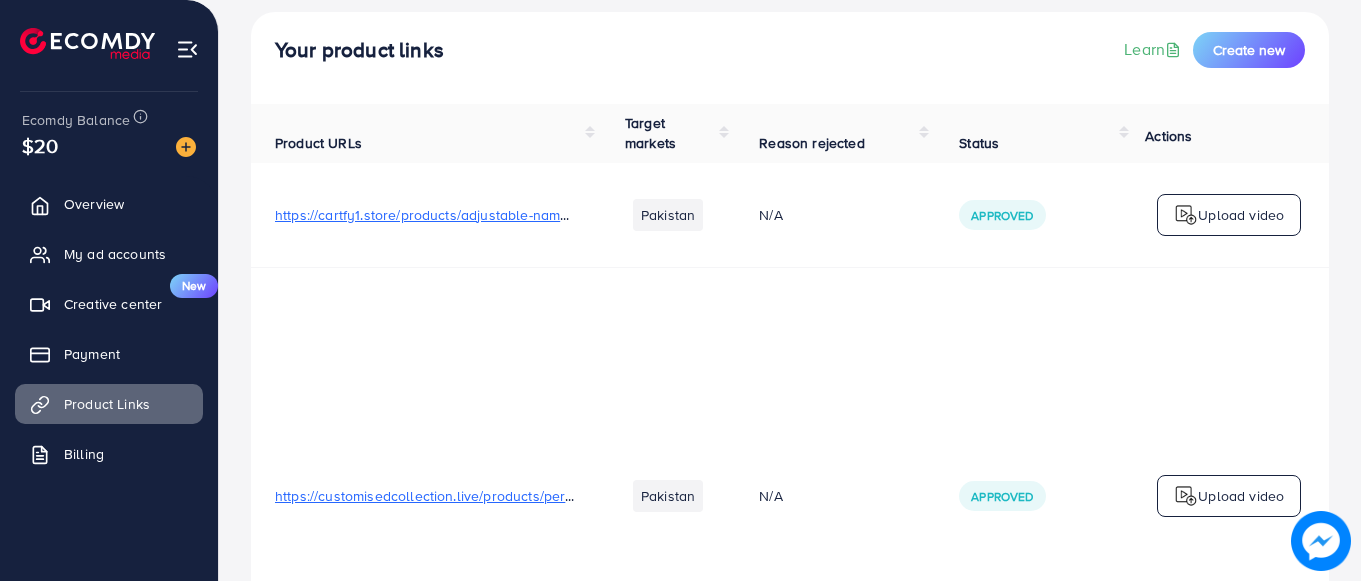 click on "https://cartfy1.store/products/adjustable-name-bracelet-for-girls" at bounding box center [477, 215] 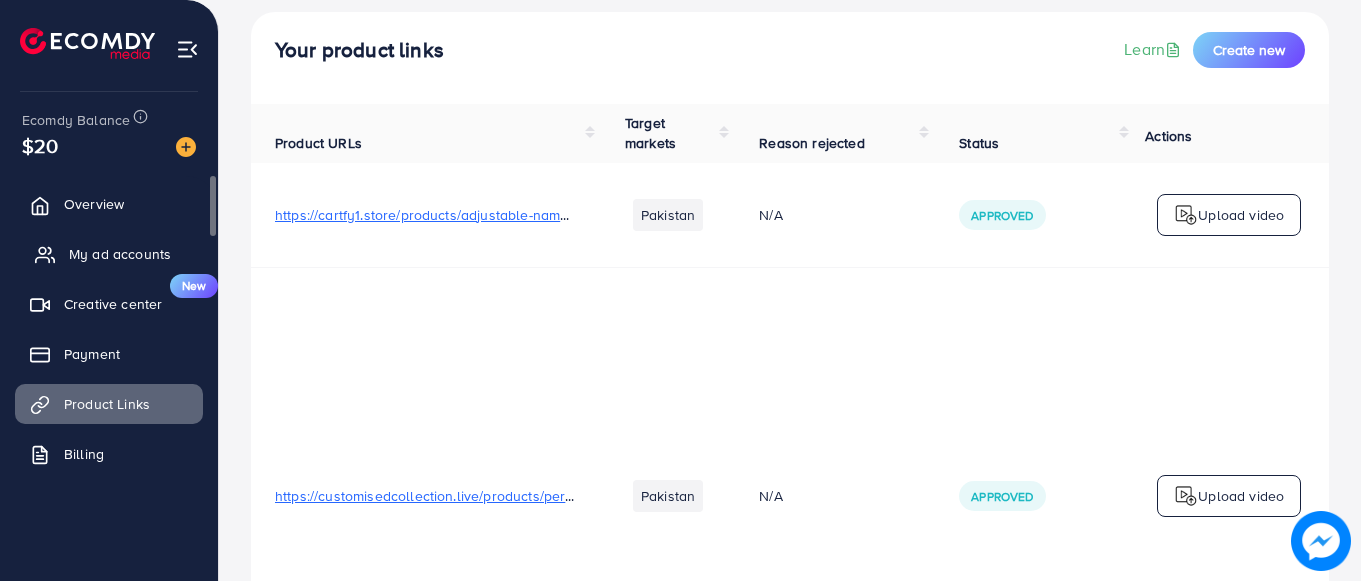 click on "My ad accounts" at bounding box center [120, 254] 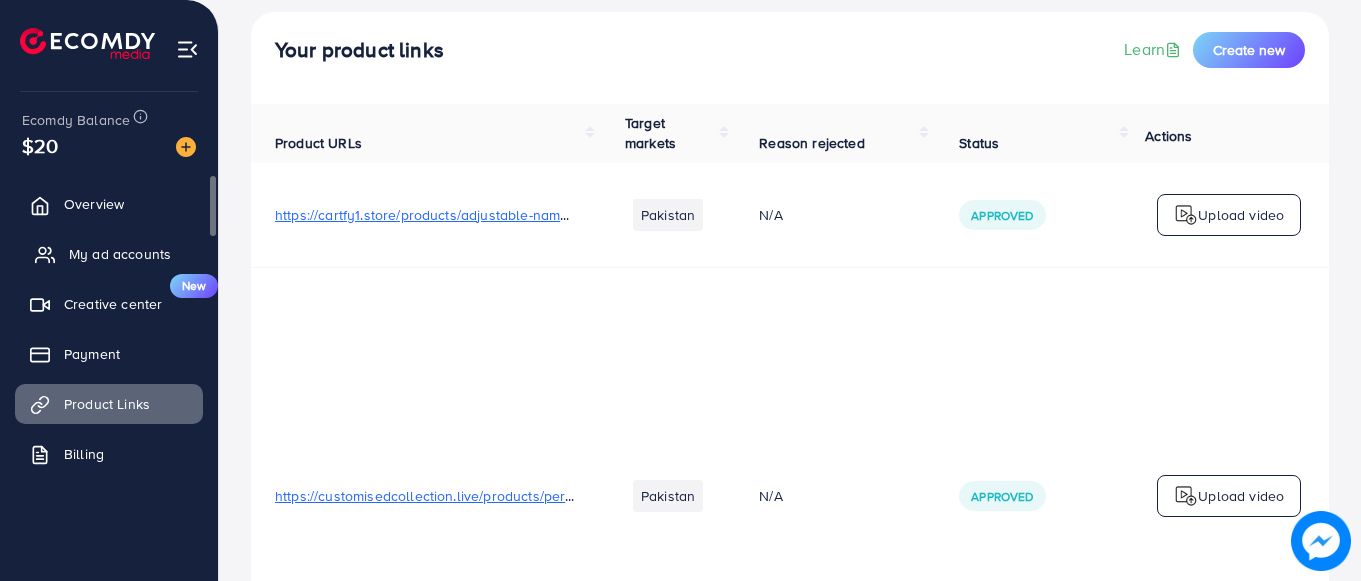 scroll, scrollTop: 0, scrollLeft: 0, axis: both 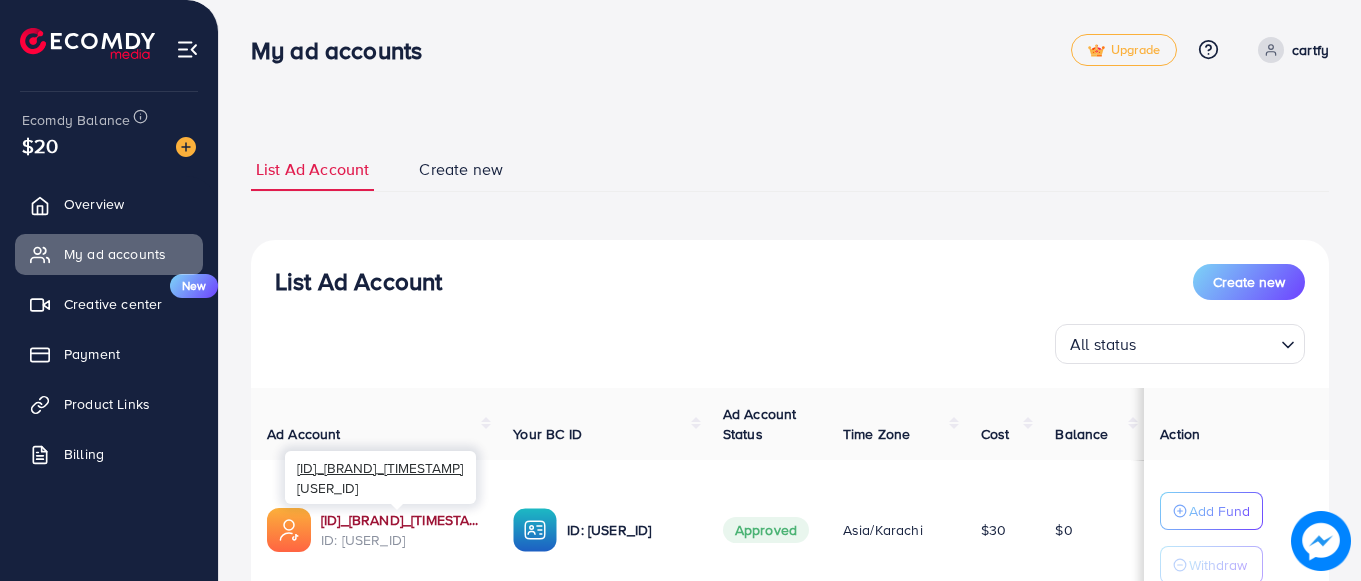 click on "[ID]_[BRAND]_[TIMESTAMP]" at bounding box center [401, 520] 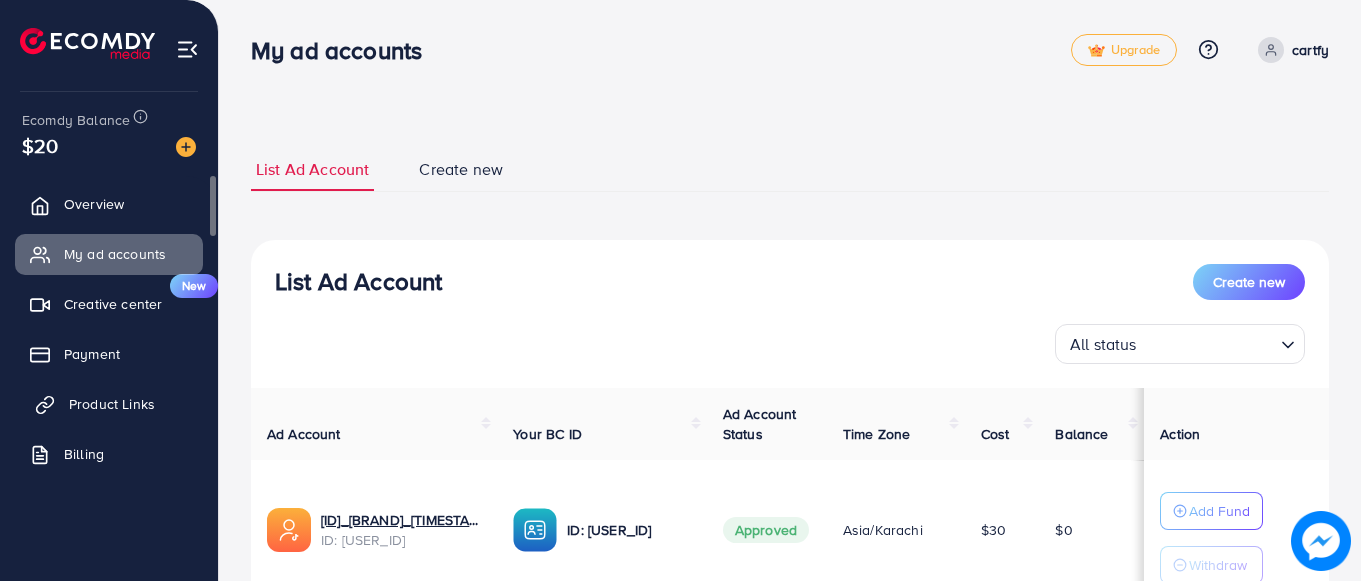 click on "Product Links" at bounding box center [112, 404] 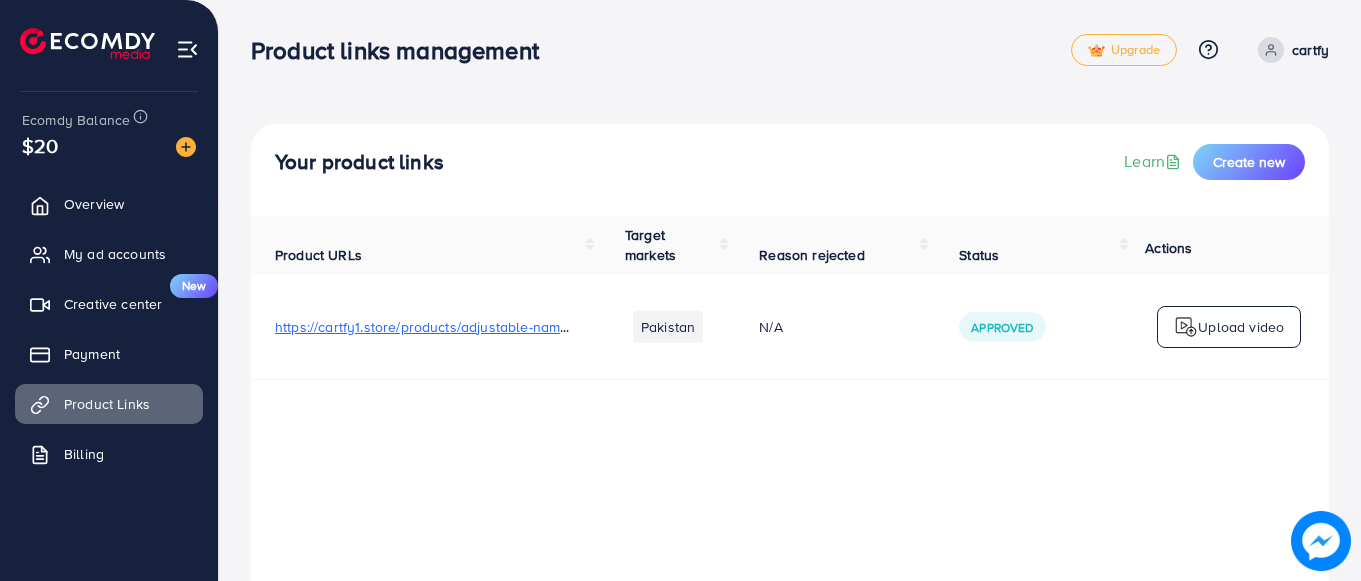 click on "Your product links   Learn   Create new                Product URLs Target markets Reason rejected Status Product video Status video Actions           https://cartfy1.store/products/adjustable-name-bracelet-for-girls  [COUNTRY]  N/A Approved  N/A   N/A   Upload video      https://customisedcollection.live/products/personalized-eye-charm-pendent  [COUNTRY]  N/A Approved  https://files.ecomdy.com/videos/cd3fa1dc-49a5-4819-af7e-5d58d0a63627-1742419953550.mp4   https://files.ecomdy.com/videos/826c96bd-9b3d-4adc-8424-cf7e135b19e7-1742420036735.mp4   https://files.ecomdy.com/videos/901c6767-7f24-4751-ace2-d6f420c8d43a-1742420086885.mp4   https://files.ecomdy.com/videos/90e6c23b-4461-4b07-a07d-750e18bf75aa-1742420148472.mp4   https://files.ecomdy.com/videos/3e480670-4a9c-4c32-8cbe-9b6891c47313-1742420203969.mp4   https://files.ecomdy.com/videos/9d62fba5-46ca-4298-b740-230ecf8c9147-1742420238303.mp4   https://files.ecomdy.com/videos/4c69c147-1866-4679-85ee-2d5eee569e17-1742420273559.mp4  Approved Approved Approved" at bounding box center (790, 464) 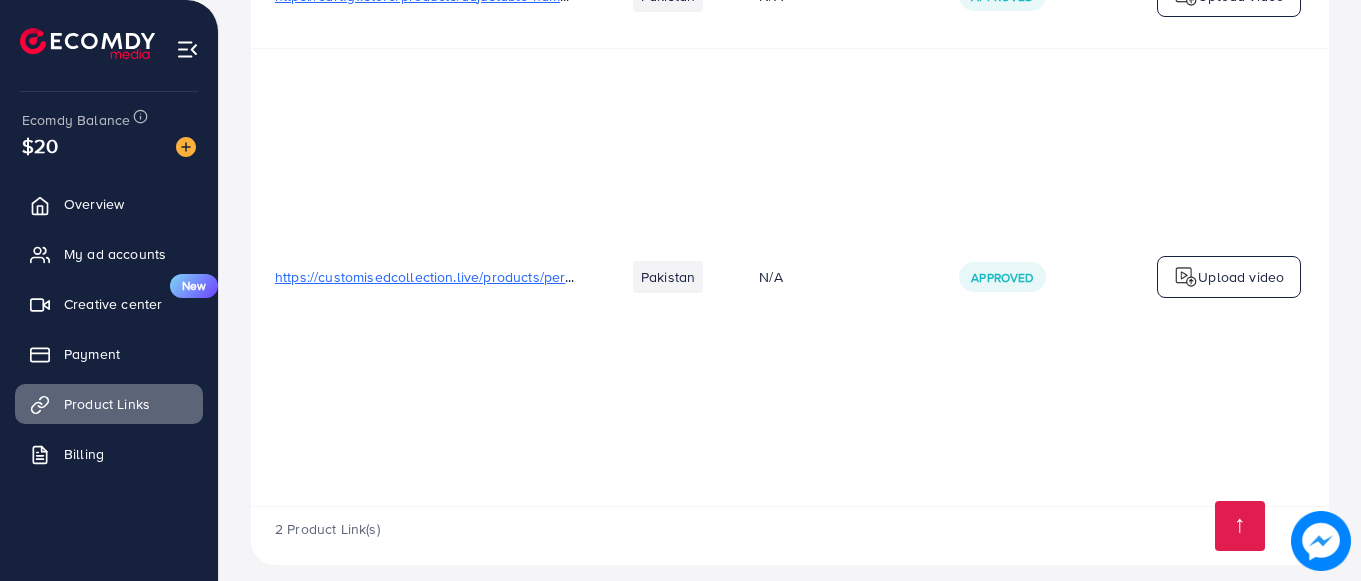 scroll, scrollTop: 352, scrollLeft: 0, axis: vertical 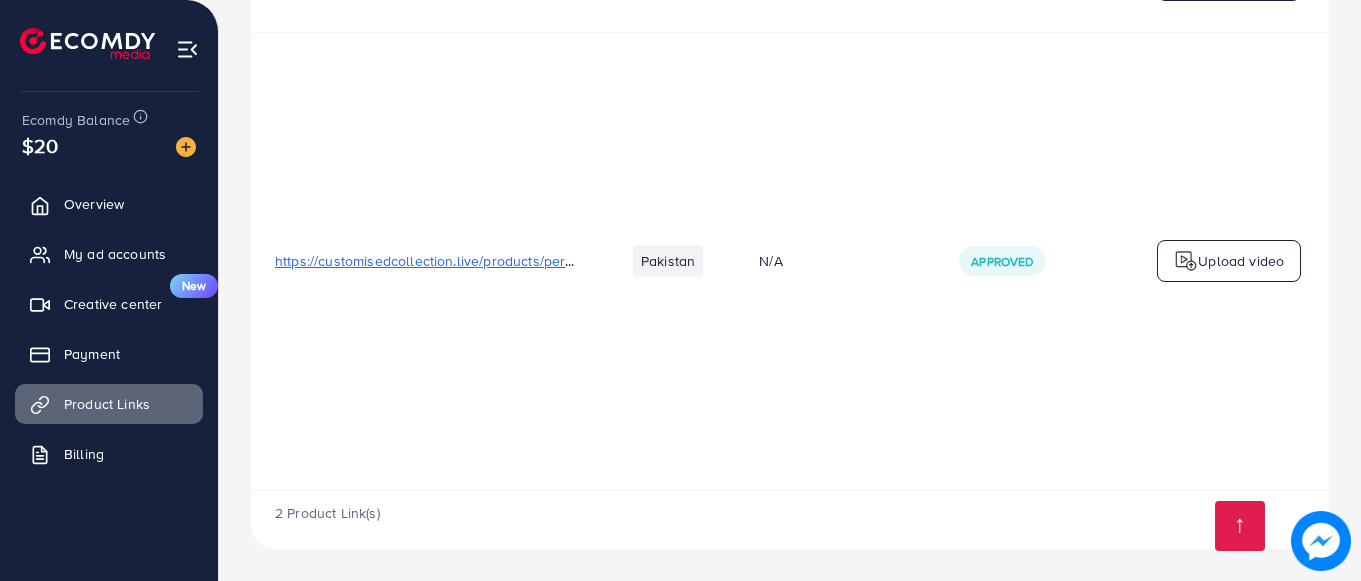 click on "https://customisedcollection.live/products/personalized-eye-charm-pendent" at bounding box center (516, 261) 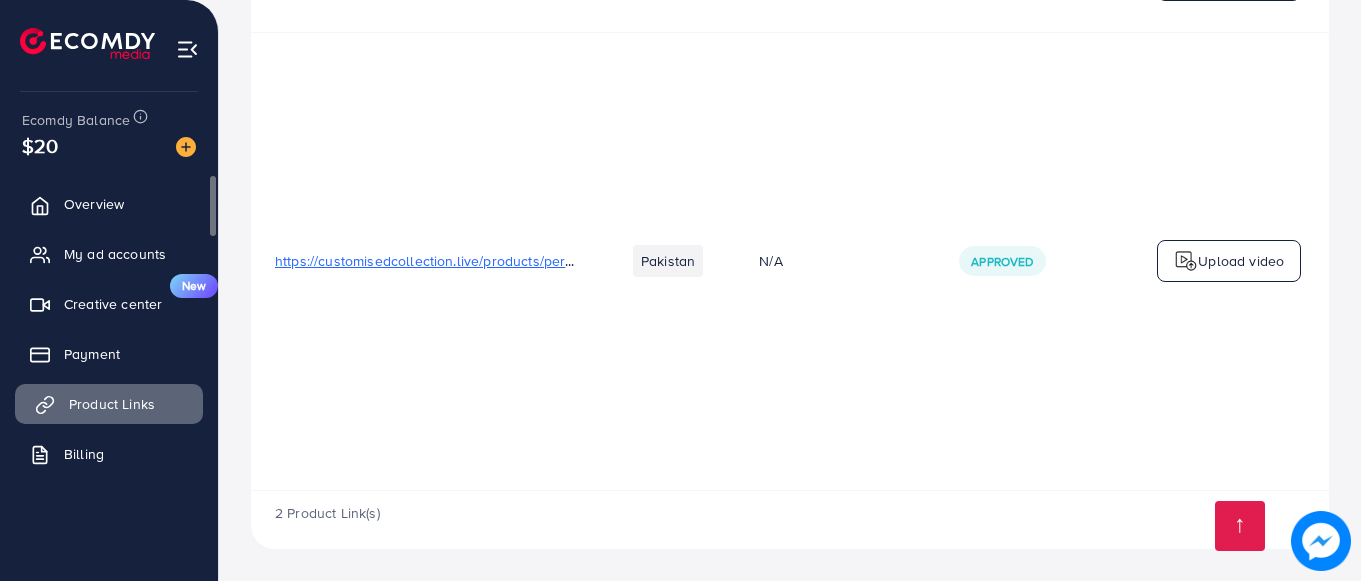 click on "Product Links" at bounding box center (112, 404) 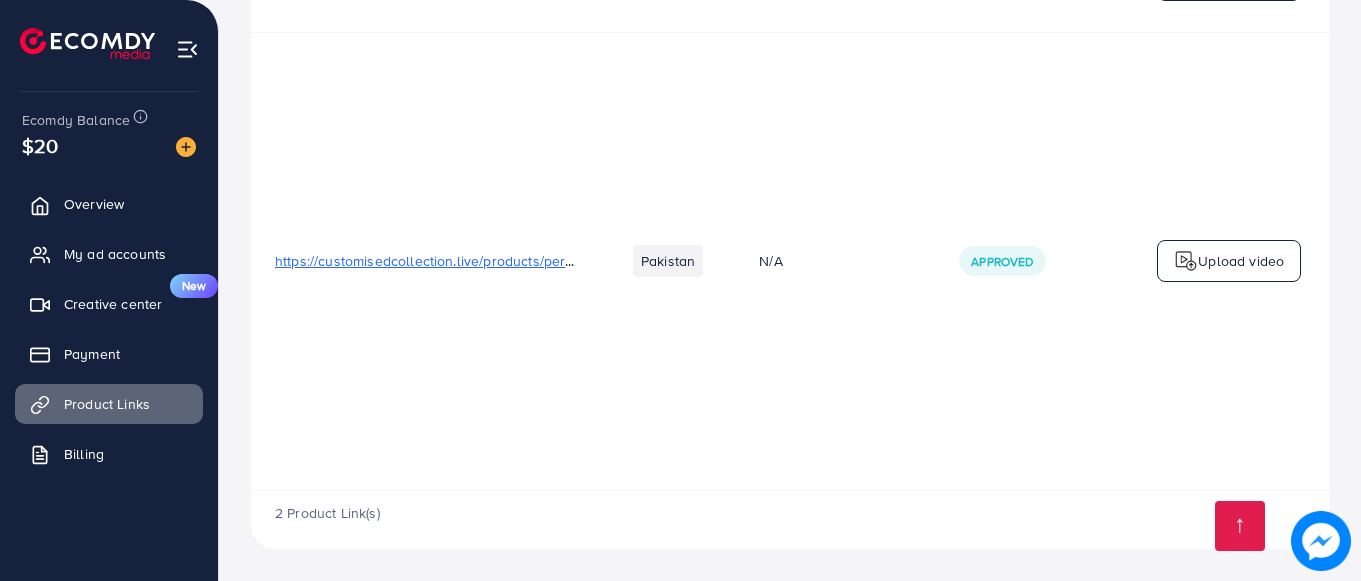 click on "Upload video" at bounding box center (1229, 261) 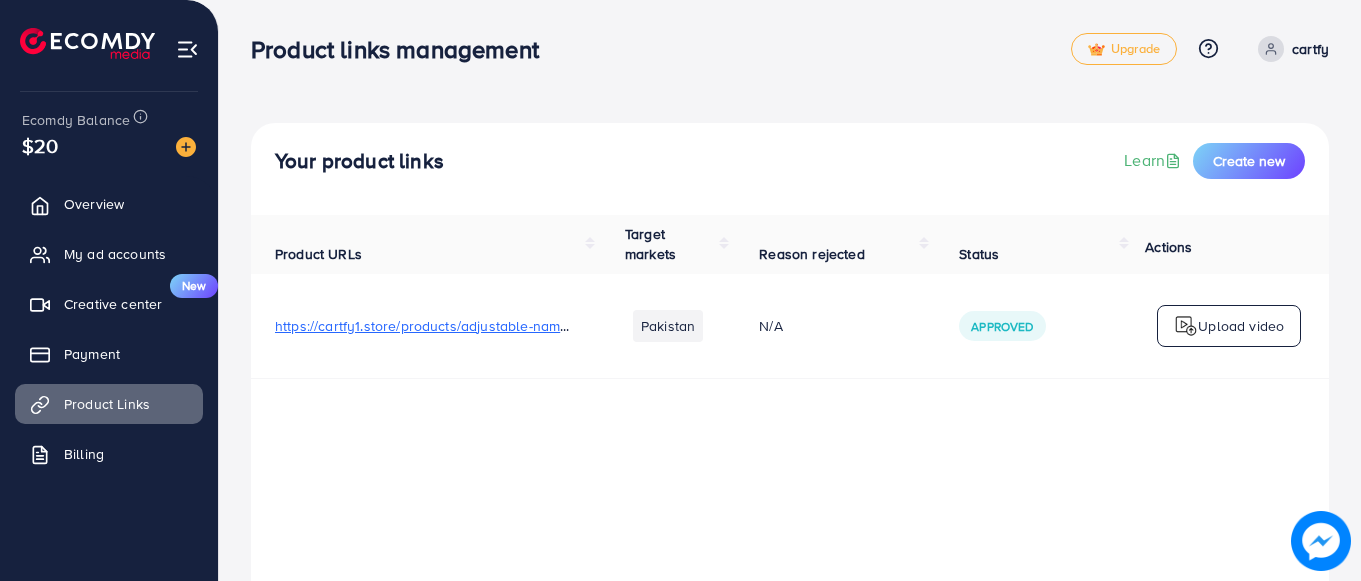 scroll, scrollTop: 0, scrollLeft: 0, axis: both 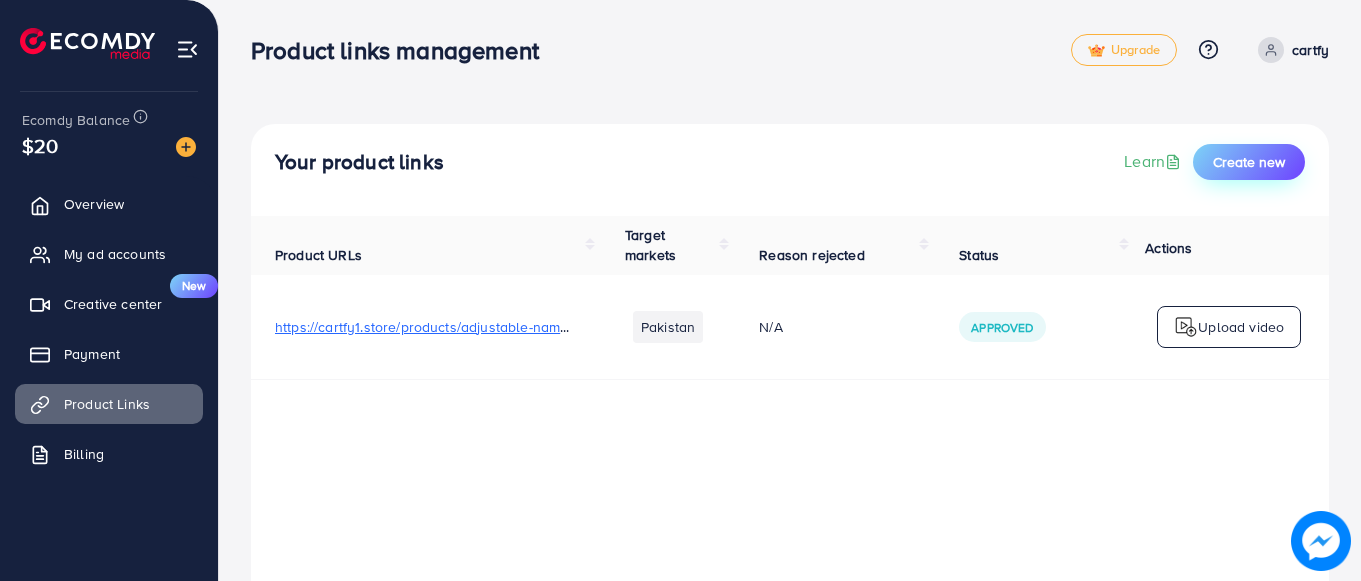 click on "Create new" at bounding box center (1249, 162) 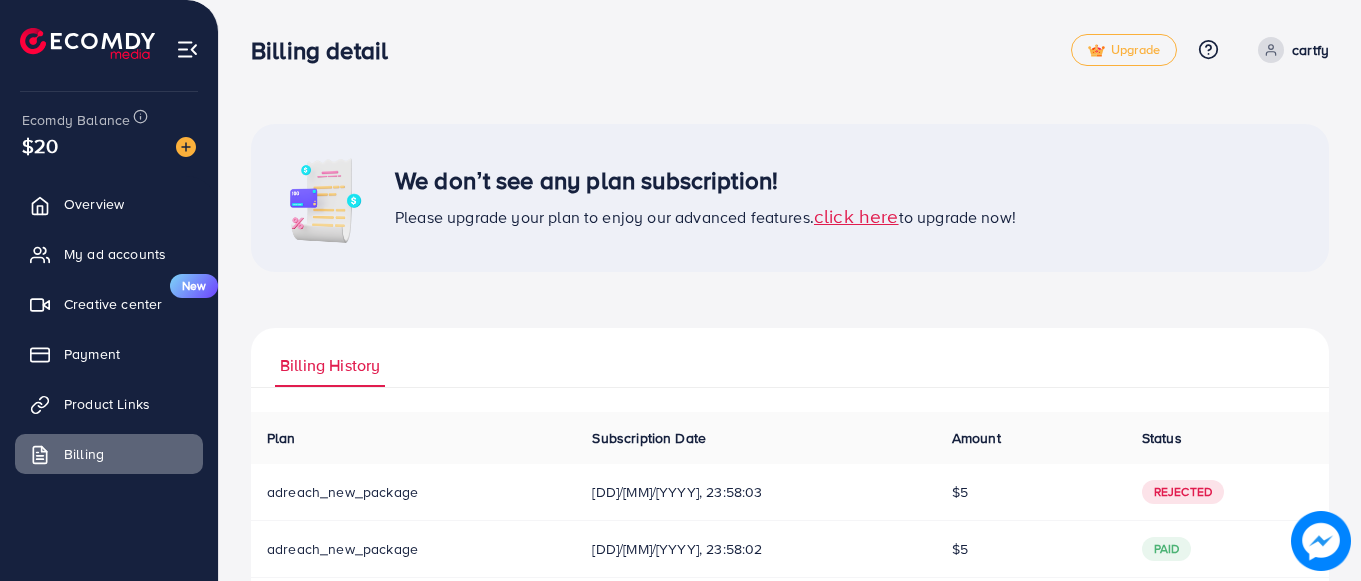 click on "We don’t see any plan subscription!   Please upgrade your plan to enjoy our advanced features.   click here   to upgrade now!  Billing History               Plan Subscription Date Amount Status Download Invoice            adreach_new_package  [DD]/[MM]/[YYYY], 23:58:03  $5   Rejected          adreach_new_package  [DD]/[MM]/[YYYY], 23:58:02  $5   paid       adreach_new_package  [DD]/[MM]/[YYYY], 23:58:14  $5   paid       adreach_new_package  [DD]/[MM]/[YYYY], 23:58:07  $5   paid           Ecomdy Media  Business Number  202113175W   68 CIRCULAR ROAD #02-01   Singapore   049422   +[COUNTRY_CODE][PHONE_NUMBER]   support@ecomdymedia.com   Invoice   N/A   Date   Invalid Date   Due   On Receipt   balance due   USD $0   BILL TO      Zipcode:    (+)      Description   Rate   qty   amount   Subscription Plan    $0   1   $0   subtotal   $0   service charge   $0   tax   $0   Total   $0   balance due   USD $0     Ecomdy Media  Business Number  202113175W   68 CIRCULAR ROAD #02-01   Singapore   049422   +[COUNTRY_CODE][PHONE_NUMBER]   support@ecomdymedia.com   Invoice   N/A" at bounding box center (790, 416) 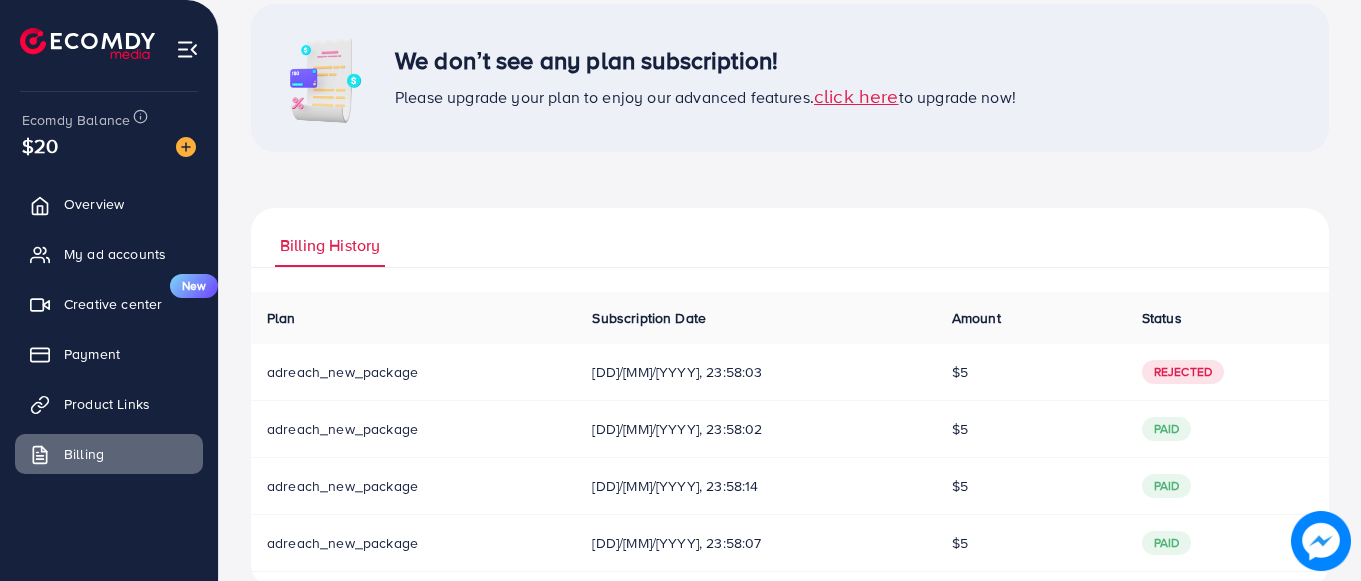 scroll, scrollTop: 159, scrollLeft: 0, axis: vertical 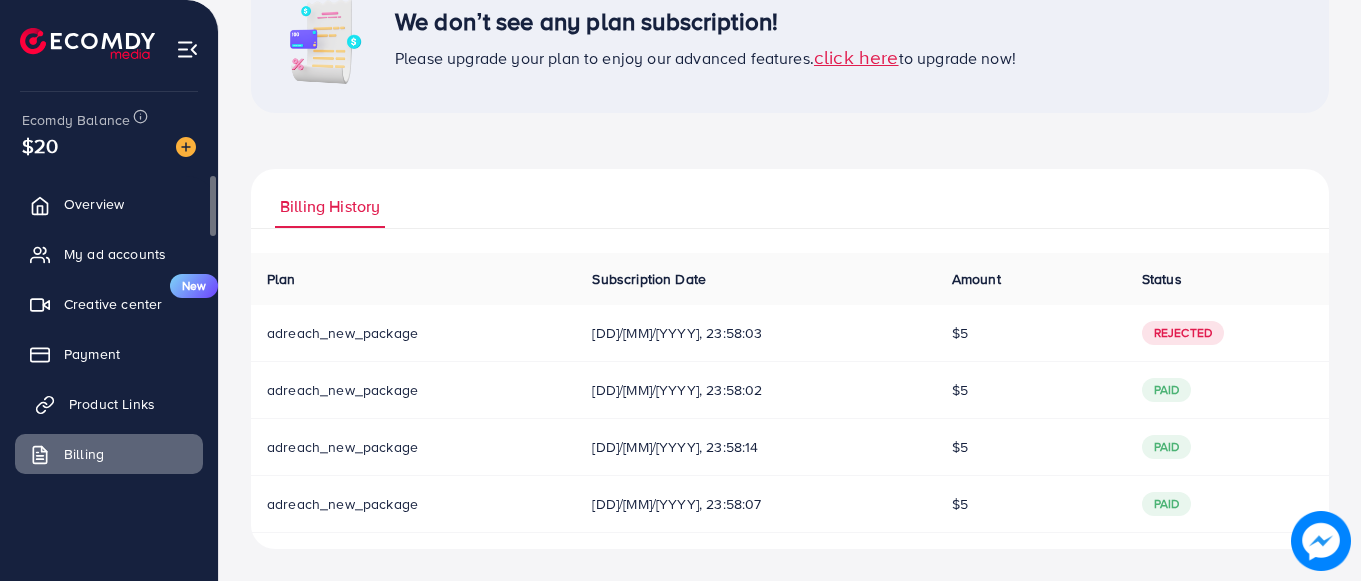click on "Product Links" at bounding box center [112, 404] 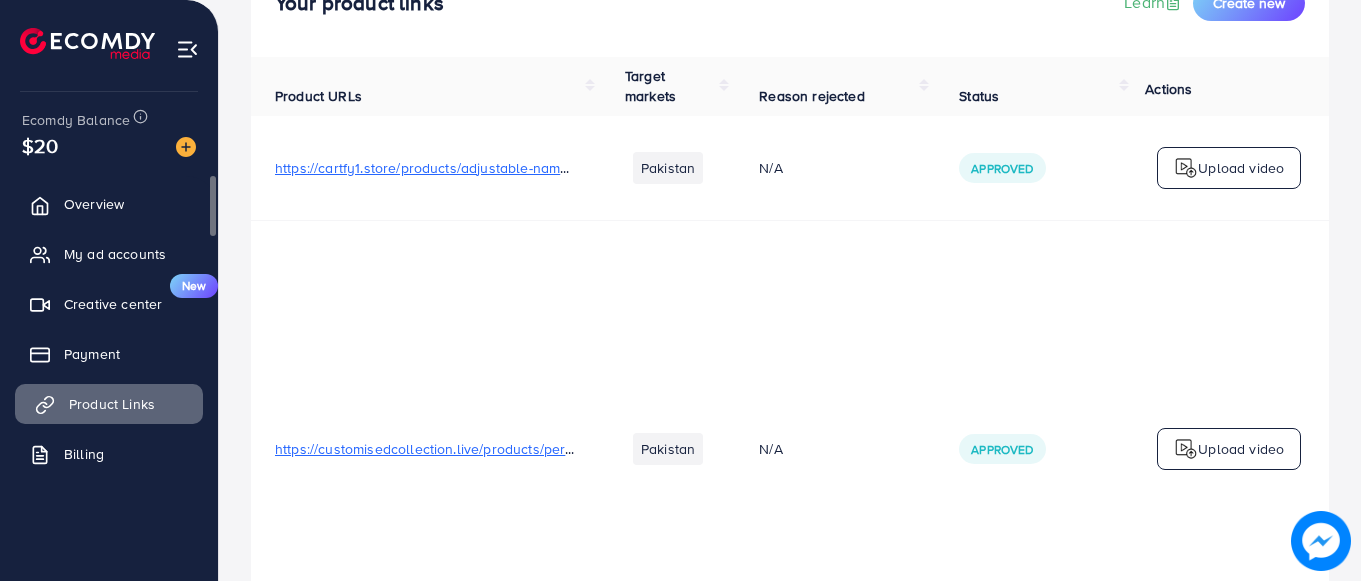 scroll, scrollTop: 0, scrollLeft: 0, axis: both 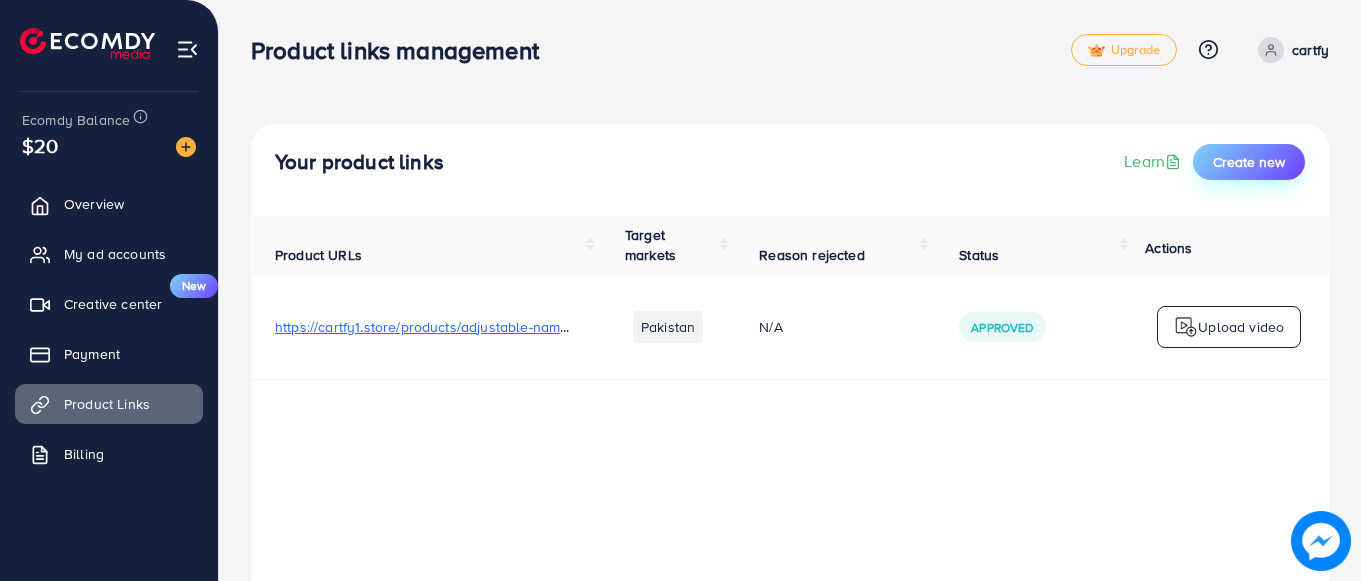 click on "Create new" at bounding box center (1249, 162) 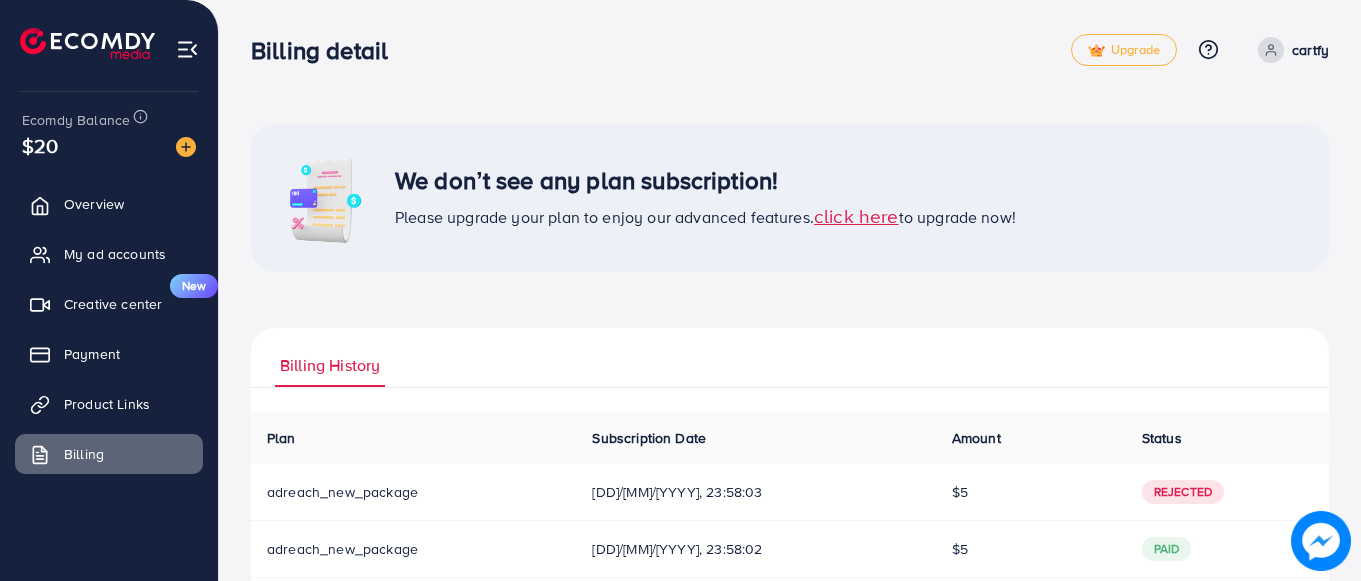 click on "click here" at bounding box center [856, 215] 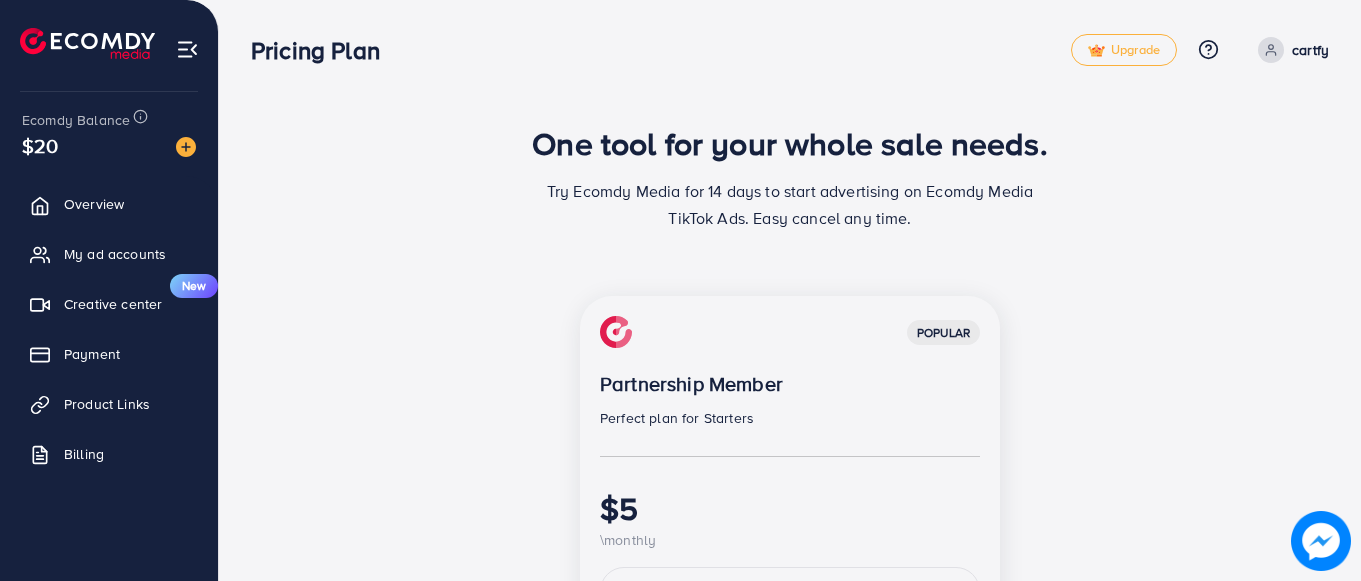 click on "One tool for your whole sale needs.   Try Ecomdy Media for 14 days to start advertising on Ecomdy Media TikTok Ads. Easy cancel any time." at bounding box center (790, 186) 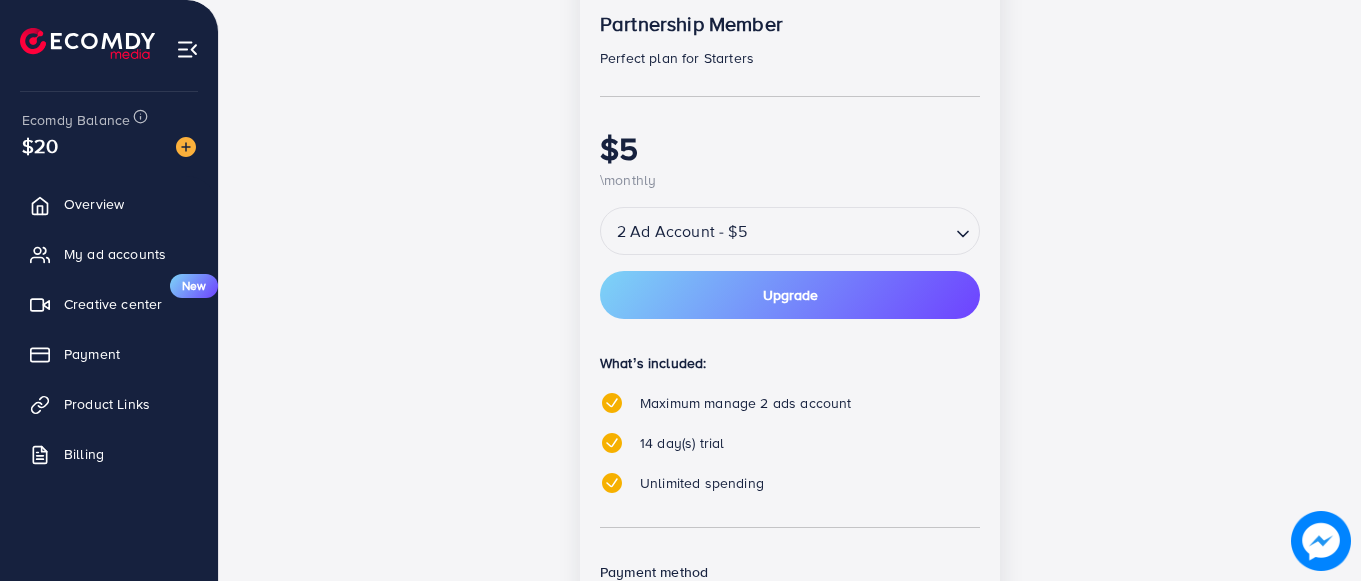 scroll, scrollTop: 400, scrollLeft: 0, axis: vertical 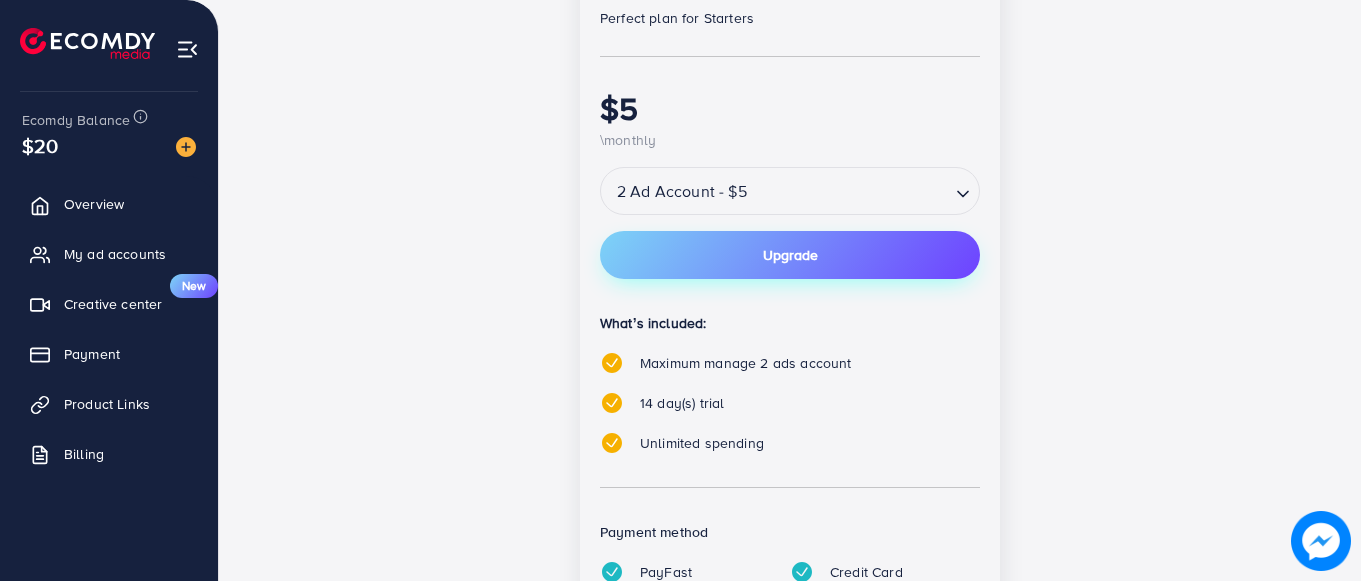 click on "Upgrade" at bounding box center (790, 255) 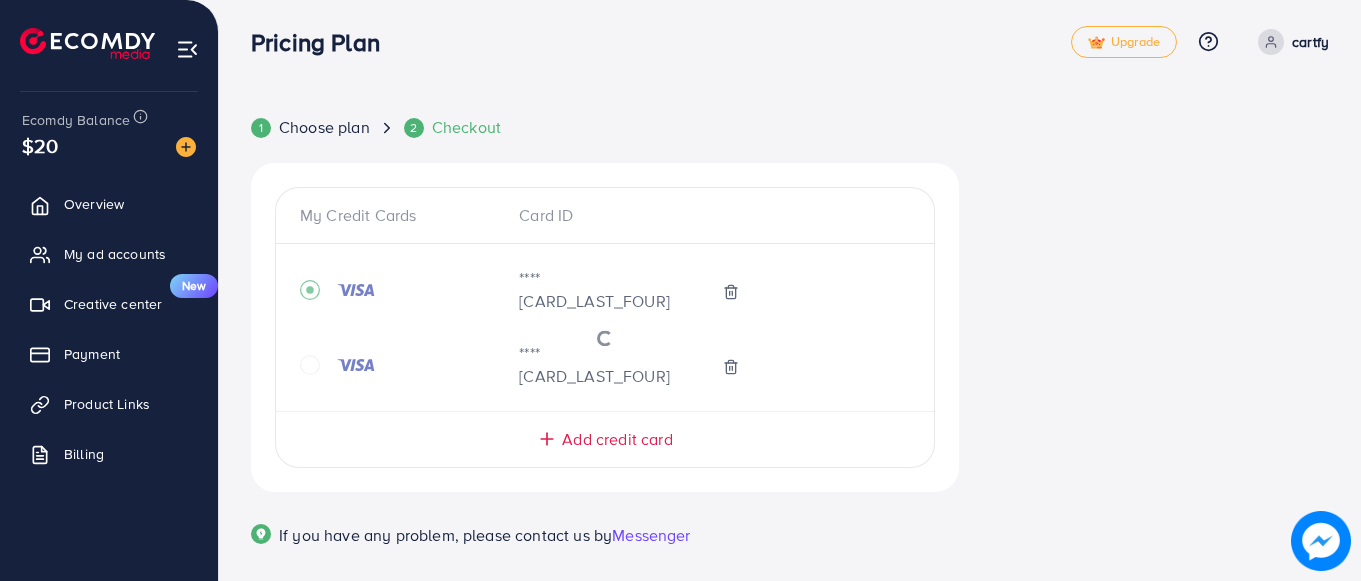 scroll, scrollTop: 76, scrollLeft: 0, axis: vertical 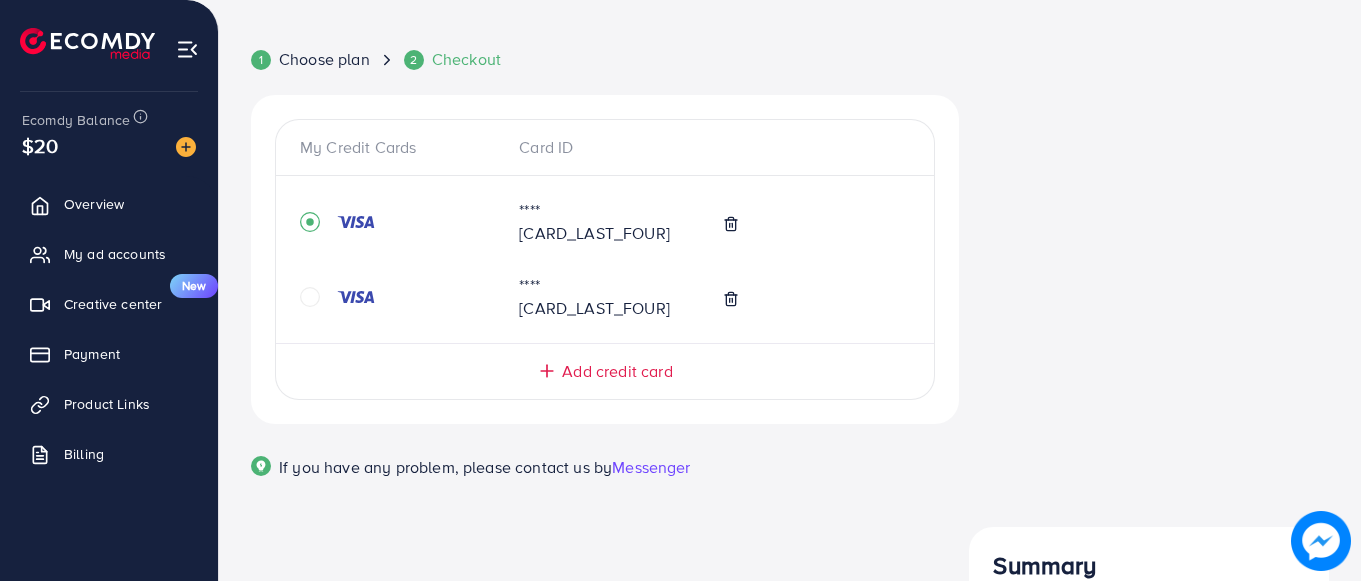 click at bounding box center [356, 297] 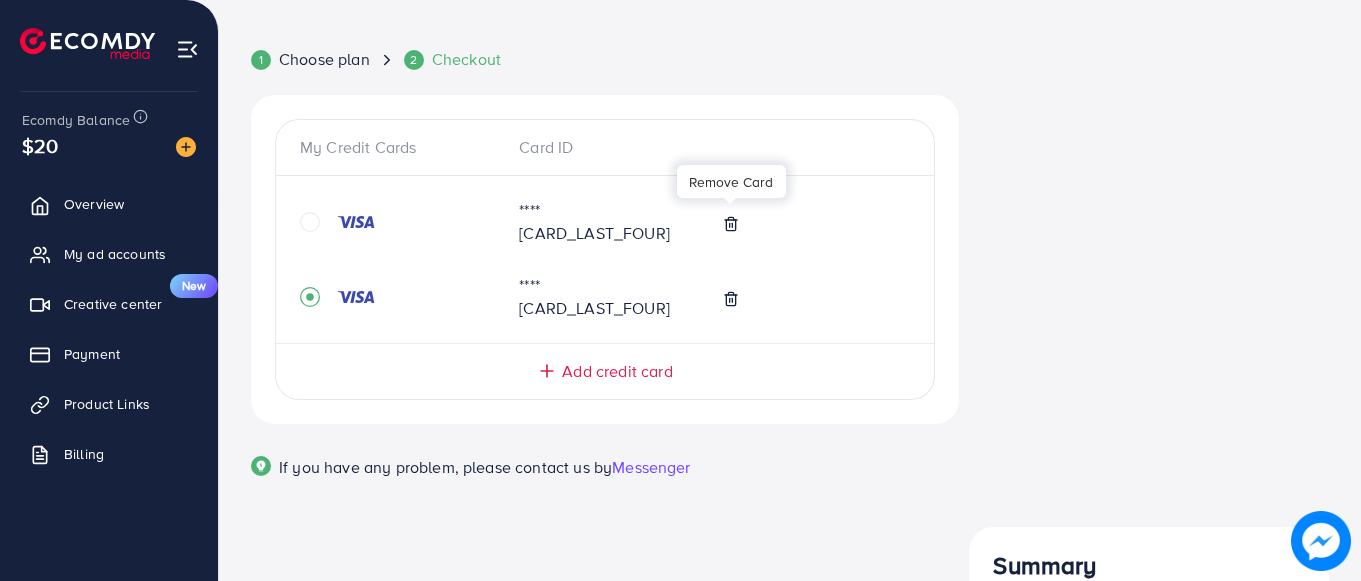 click 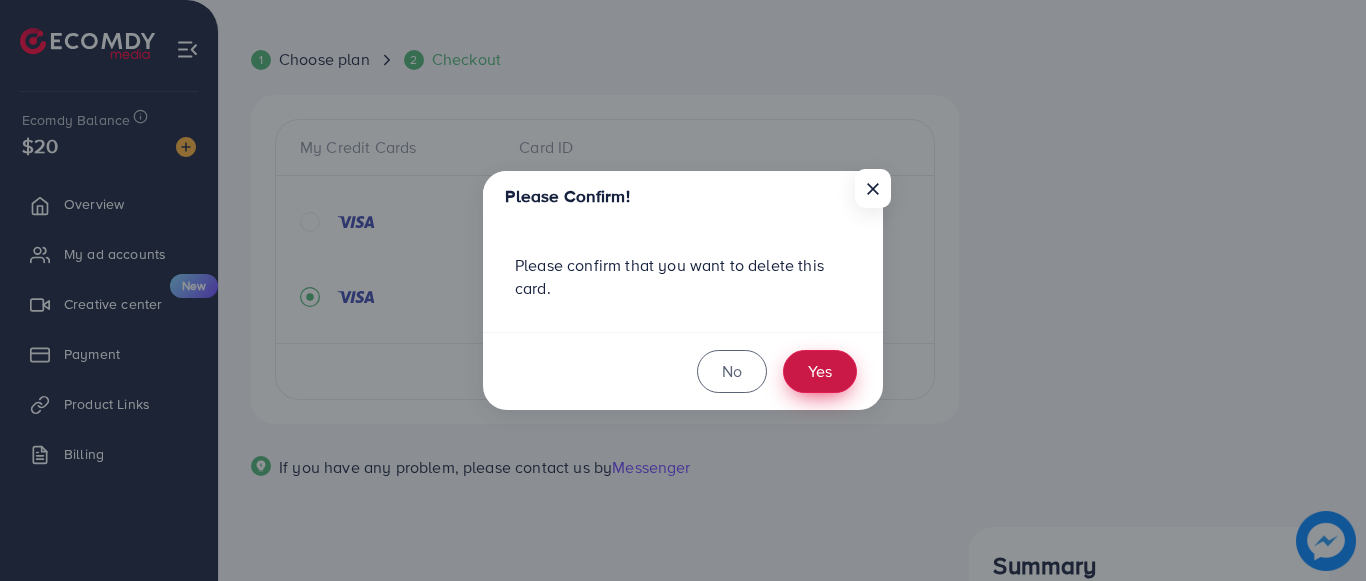 click on "Yes" at bounding box center [820, 371] 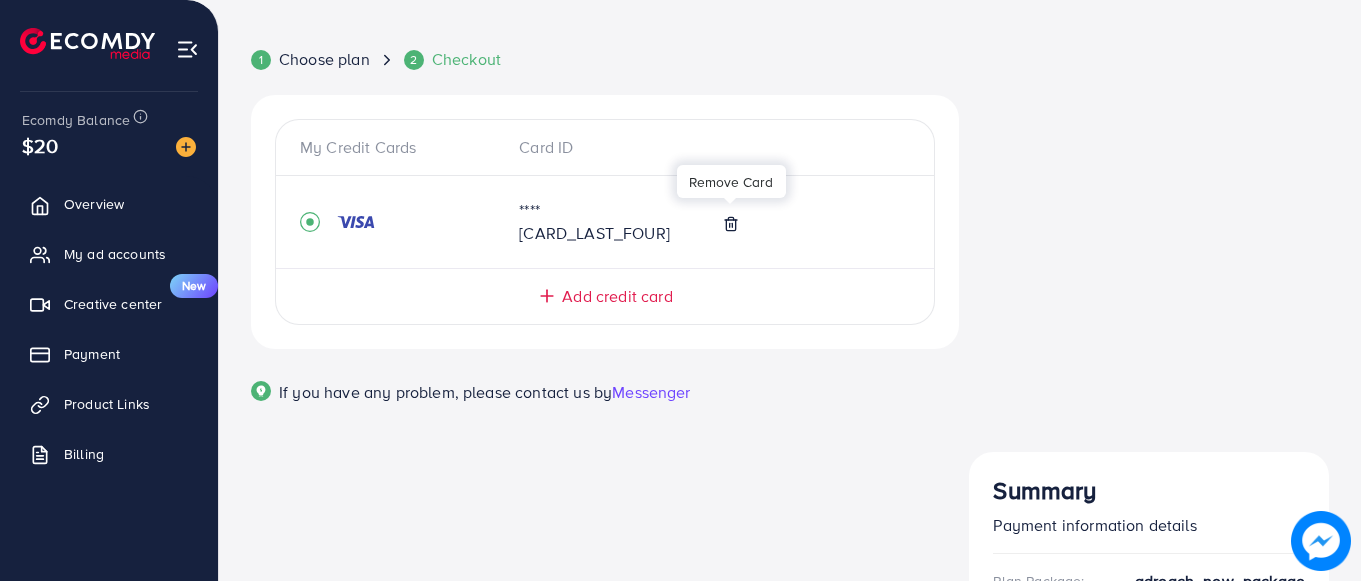 click 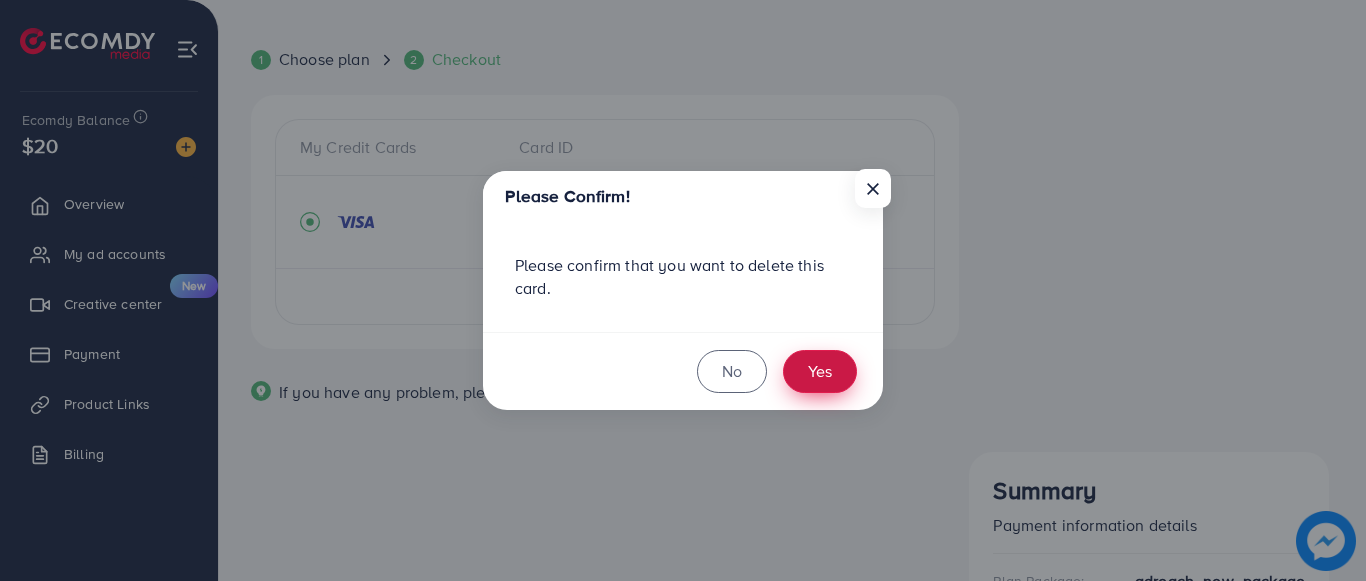 click on "Yes" at bounding box center [820, 371] 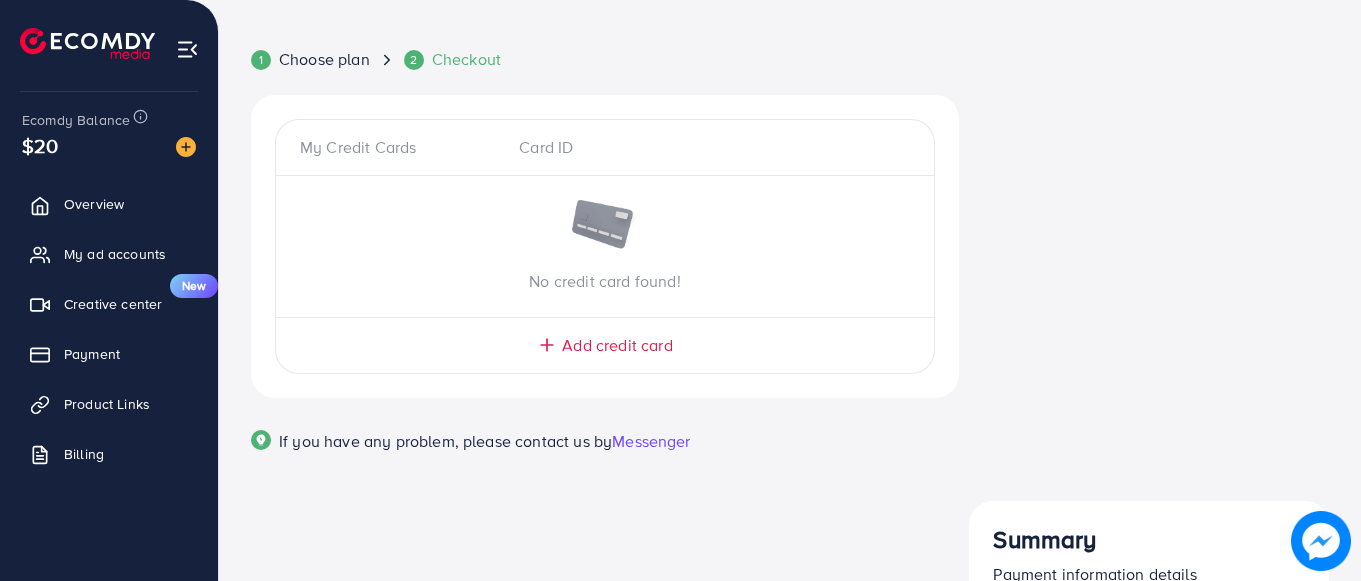 click on "Add credit card" at bounding box center (617, 345) 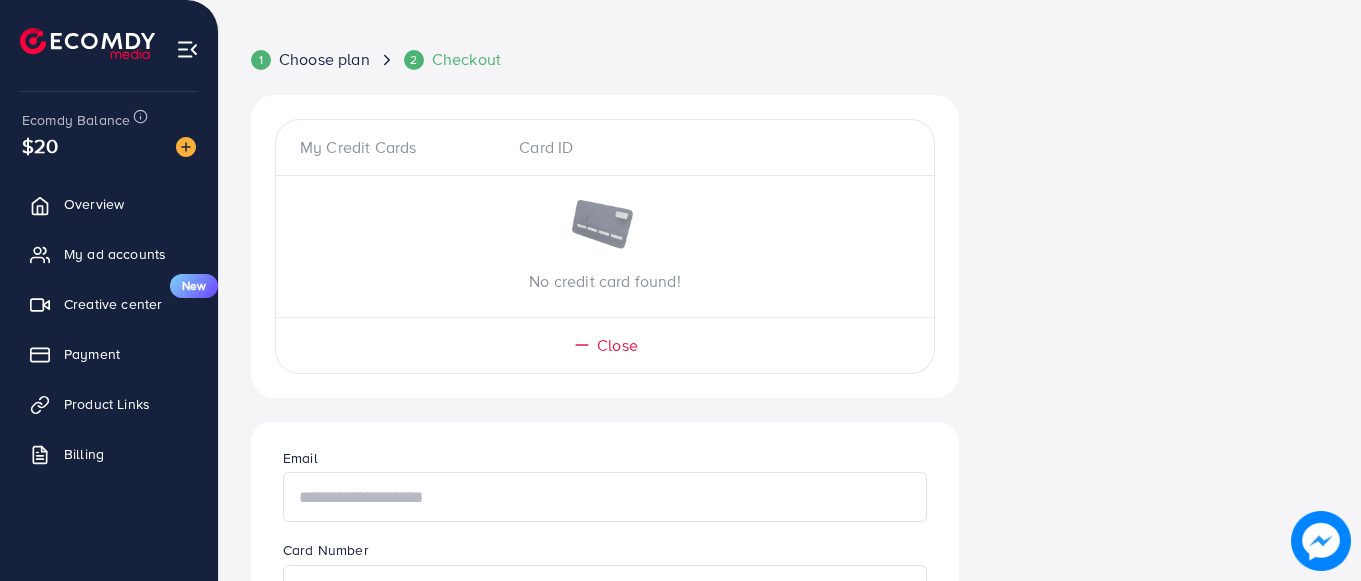 click at bounding box center (605, 497) 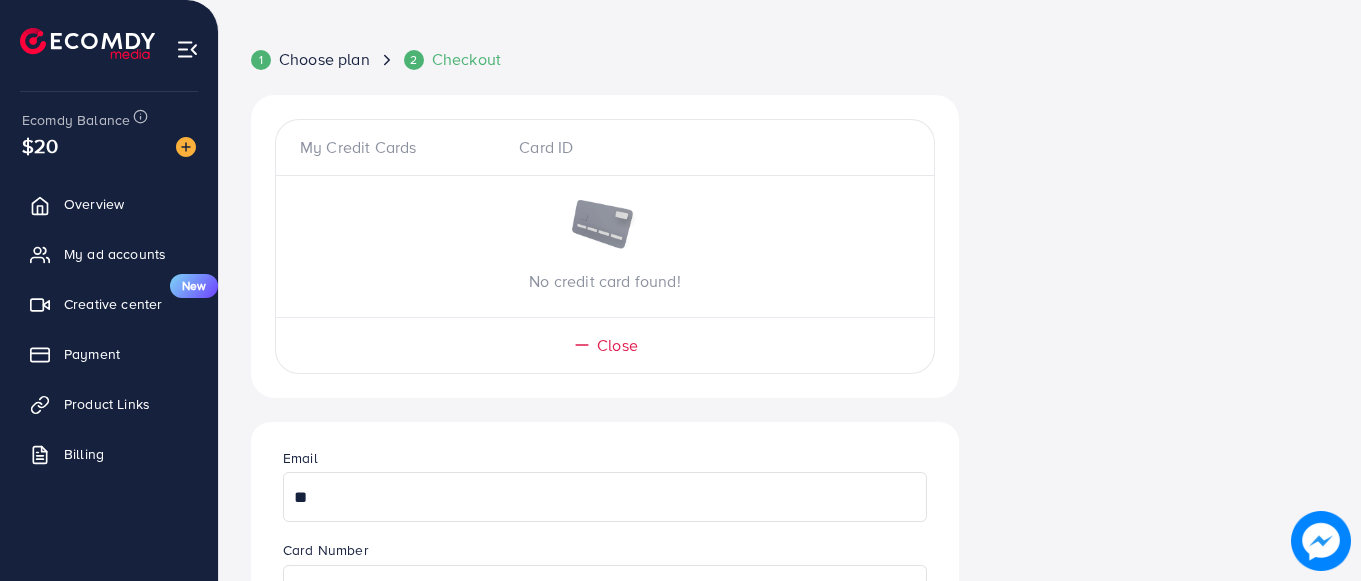 type on "*" 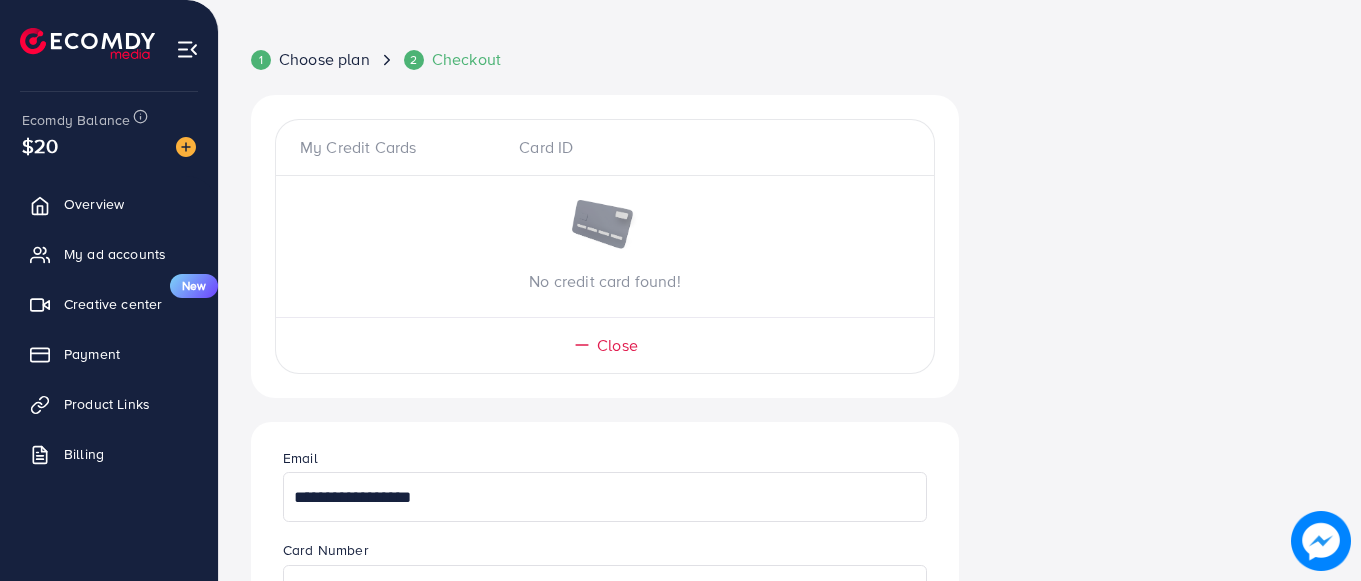 type on "**********" 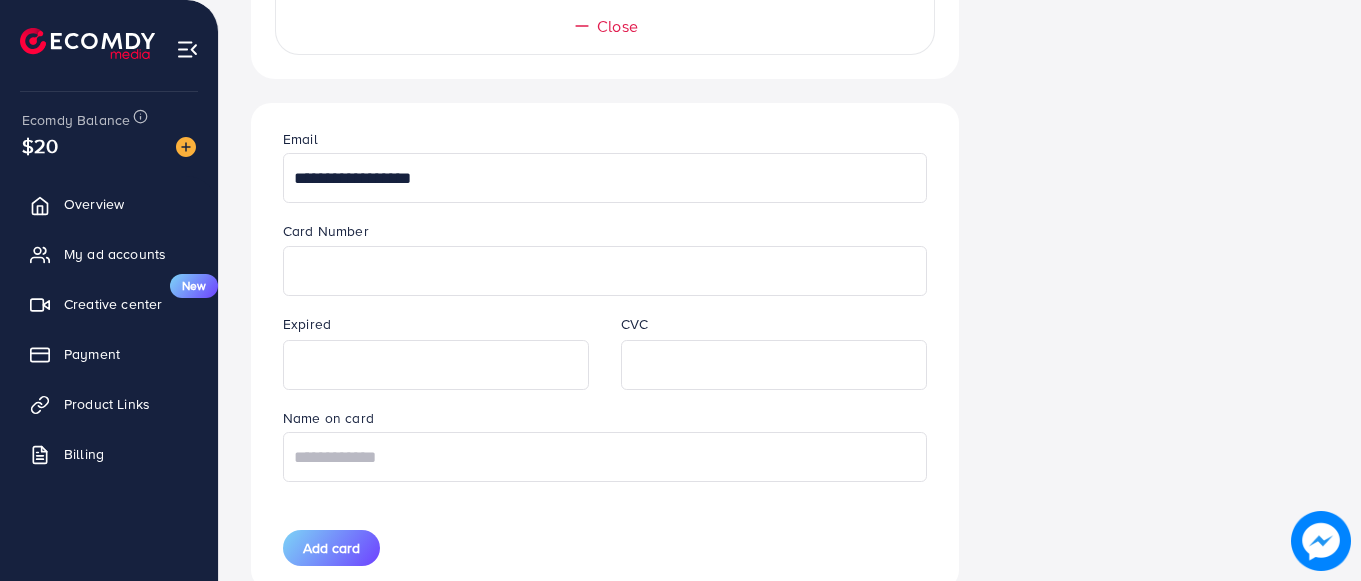 scroll, scrollTop: 396, scrollLeft: 0, axis: vertical 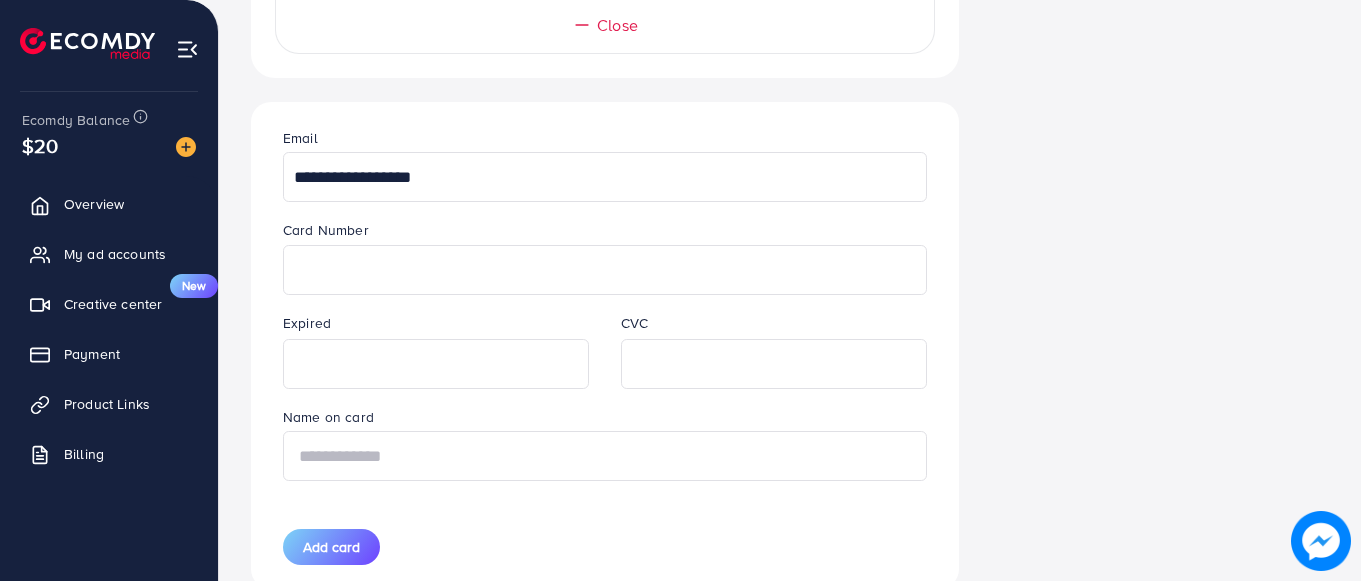 click at bounding box center (605, 456) 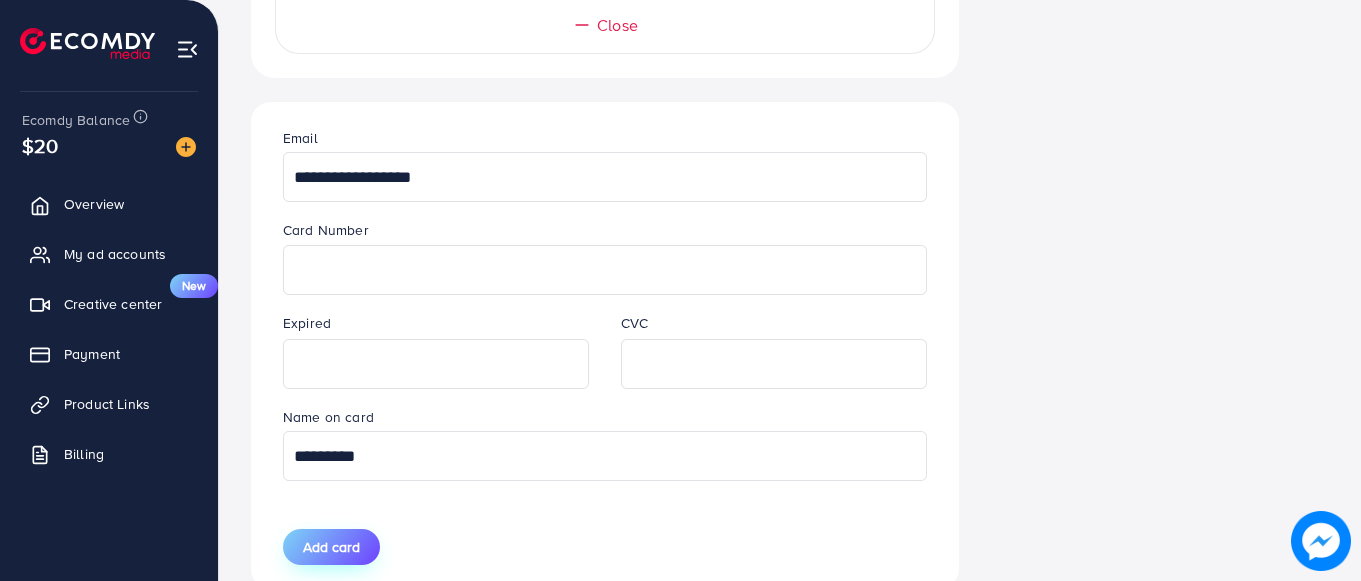 type on "*********" 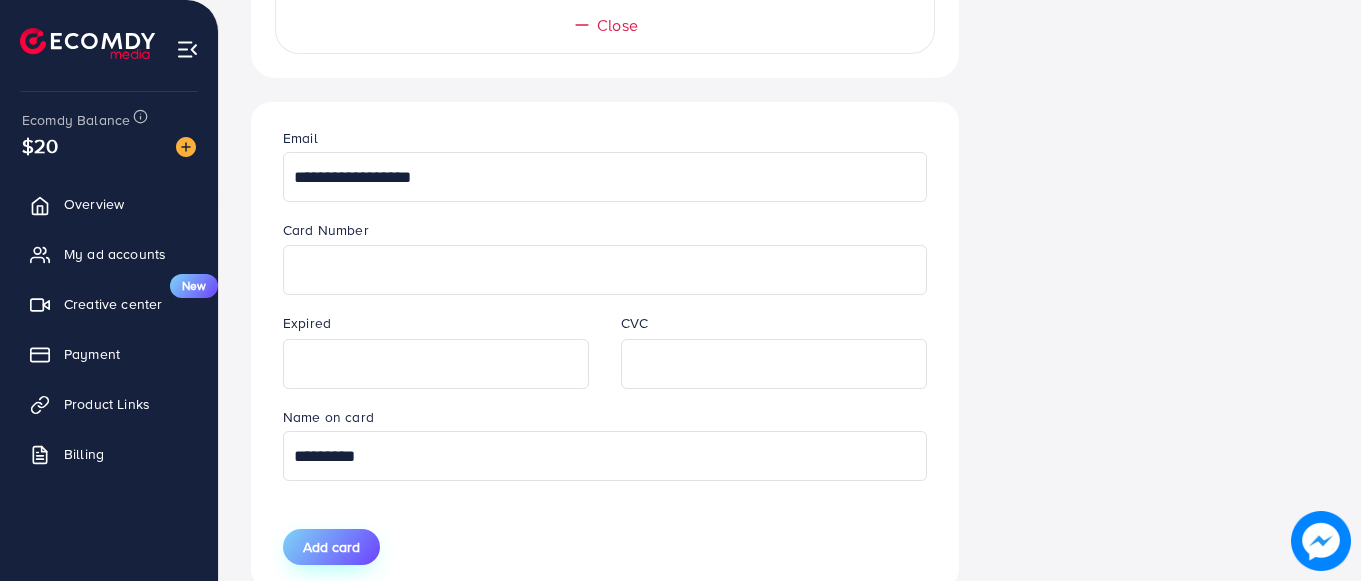 click on "Add card" at bounding box center (331, 547) 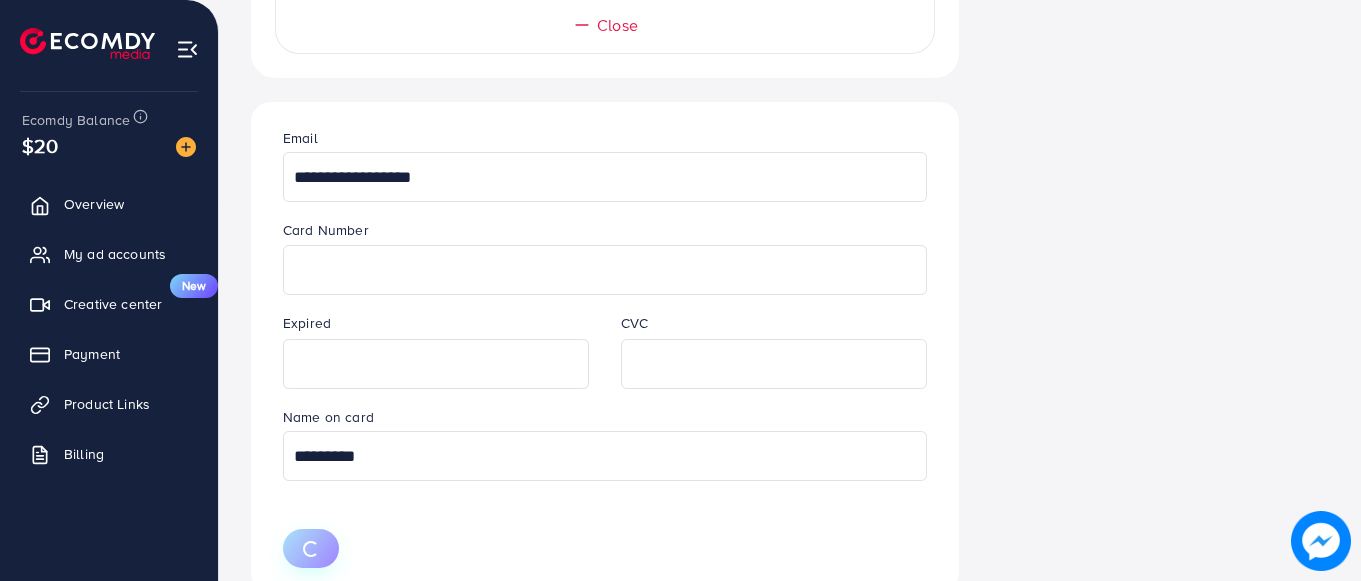 type 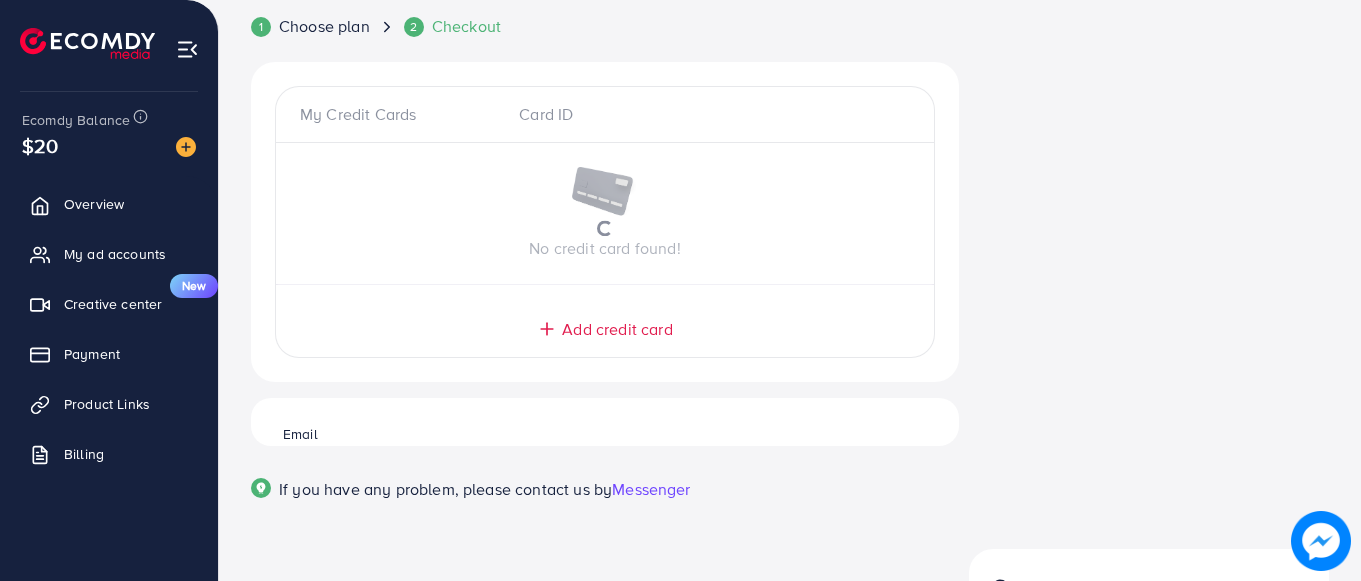 scroll, scrollTop: 76, scrollLeft: 0, axis: vertical 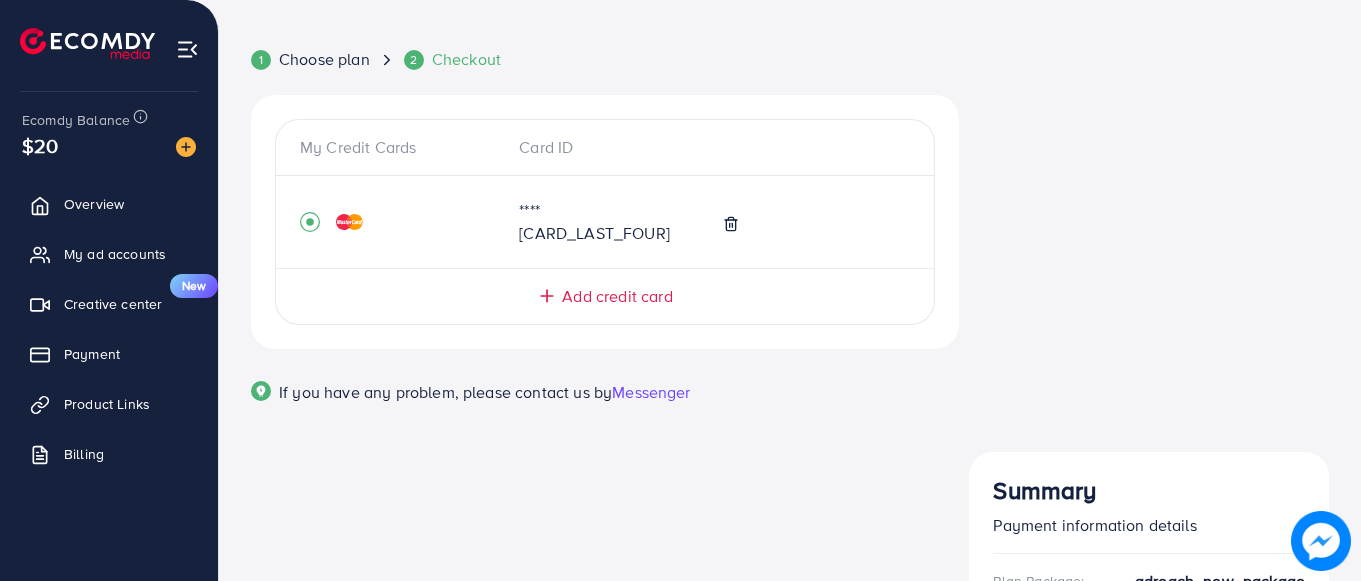 click on "Start Plan" at bounding box center [1149, 775] 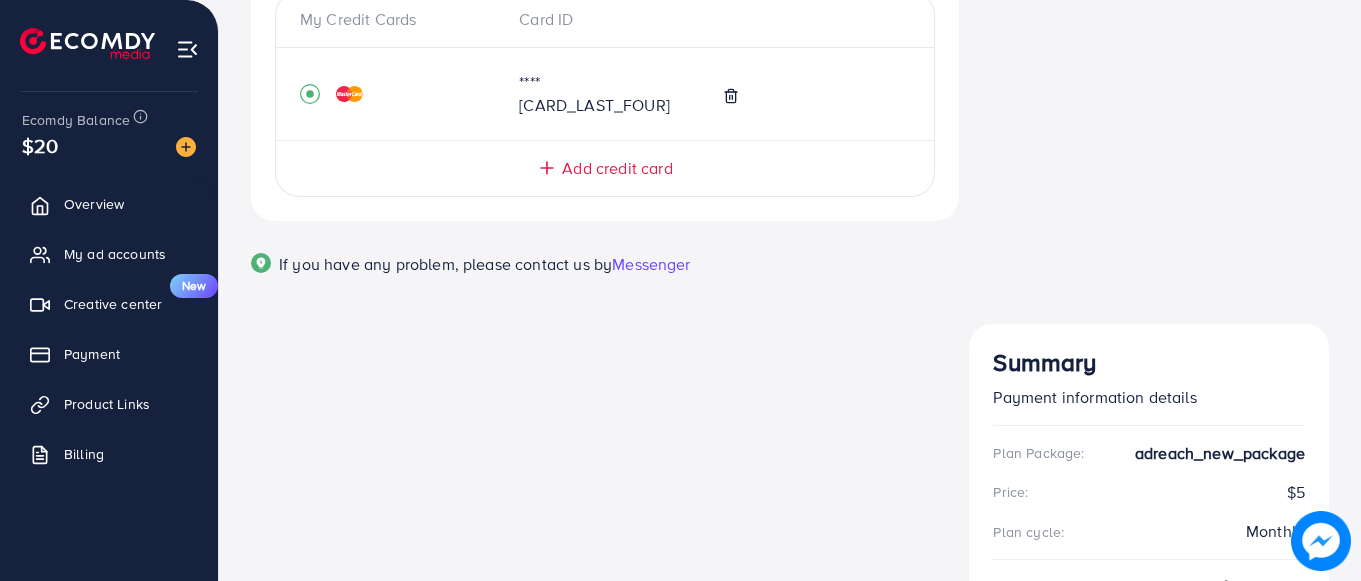 scroll, scrollTop: 157, scrollLeft: 0, axis: vertical 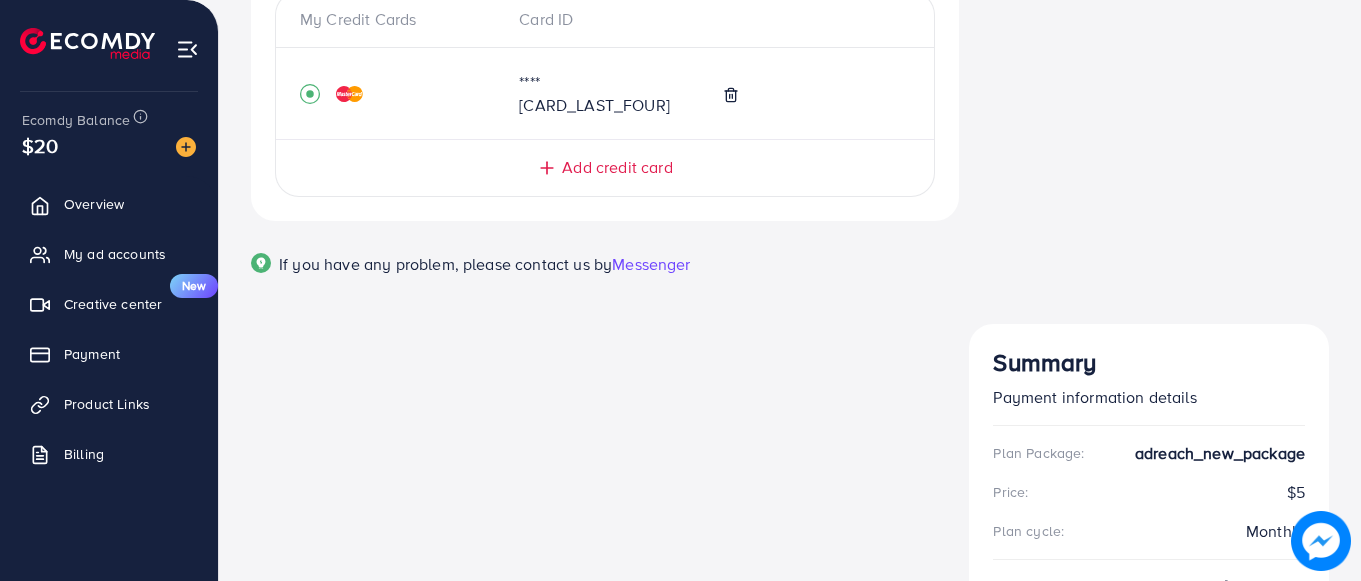 click on "Continue Purchase" at bounding box center [1149, 647] 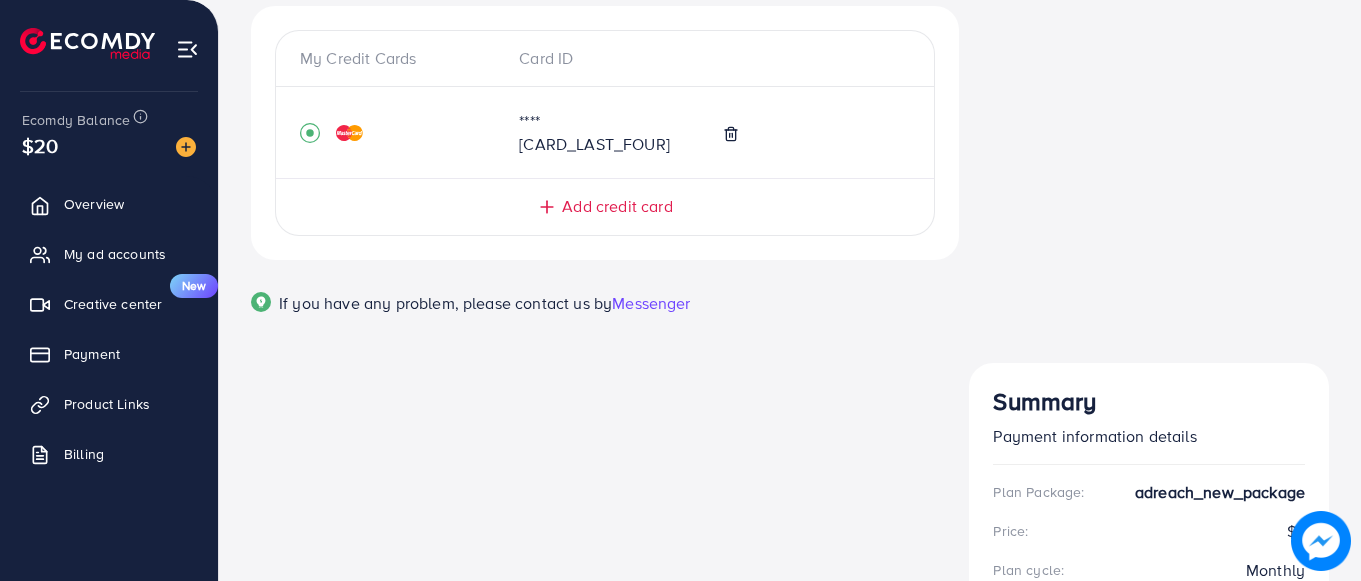 scroll, scrollTop: 157, scrollLeft: 0, axis: vertical 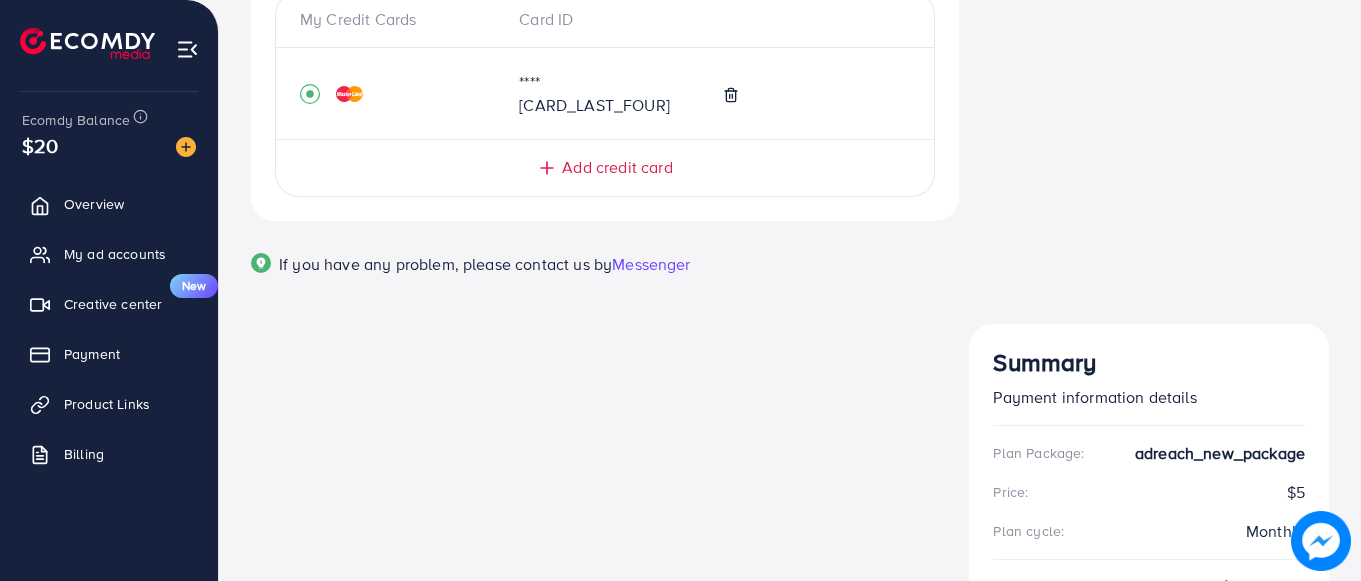 click on "Continue Purchase" at bounding box center [1149, 647] 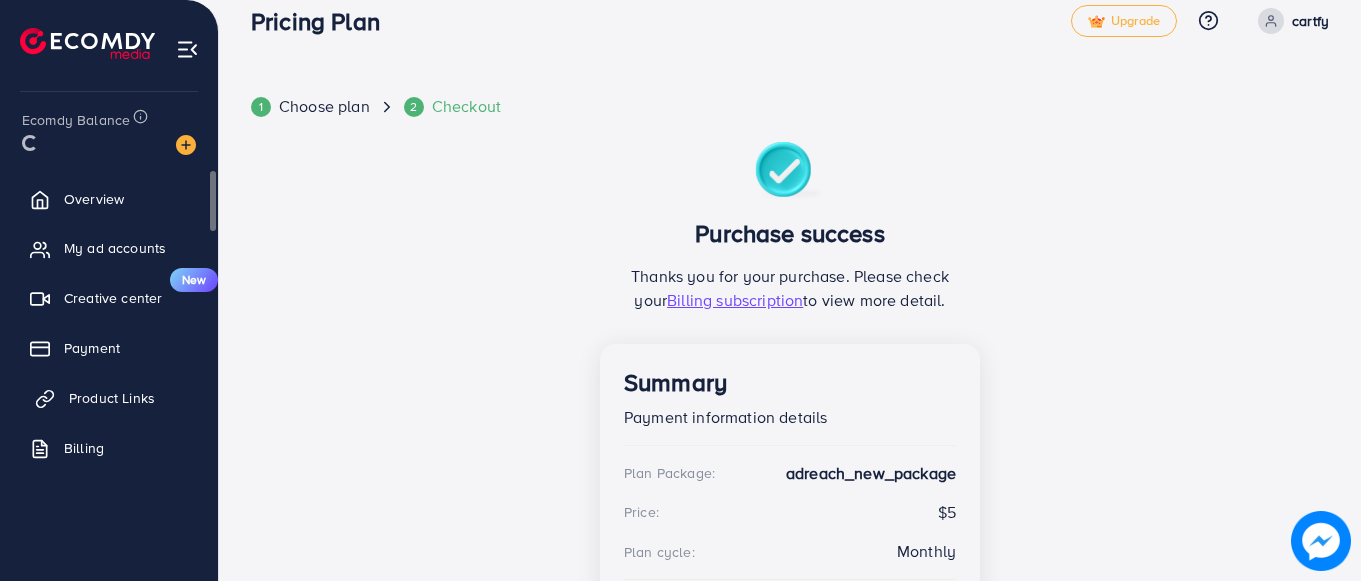 click on "Product Links" at bounding box center [112, 398] 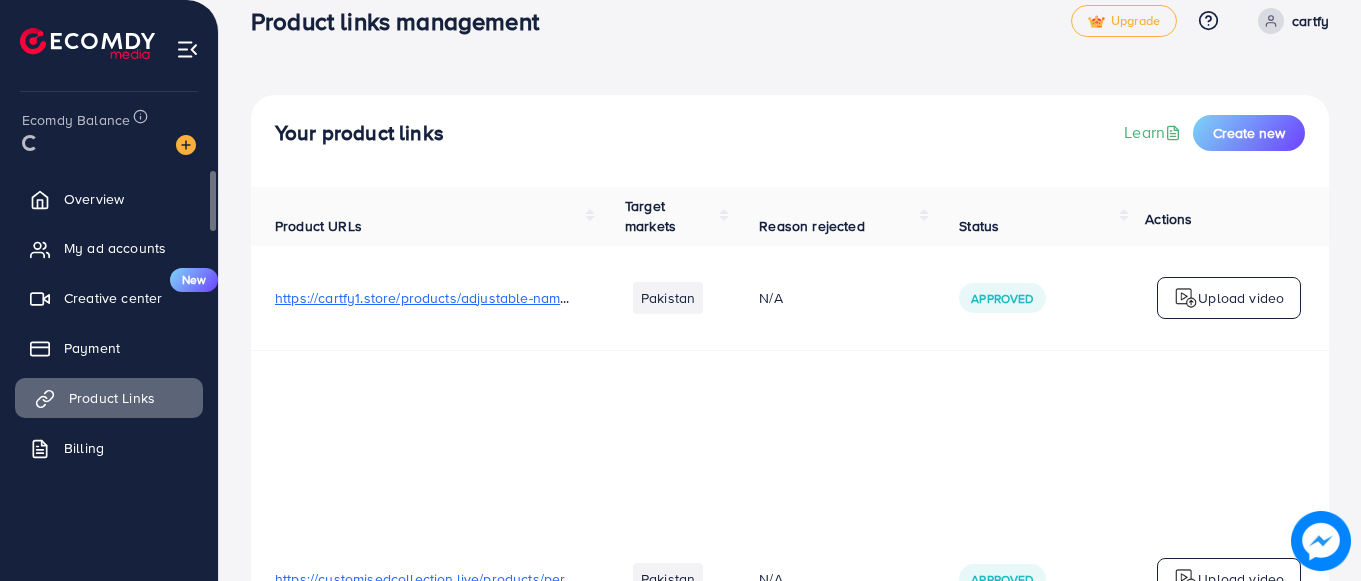 scroll, scrollTop: 0, scrollLeft: 0, axis: both 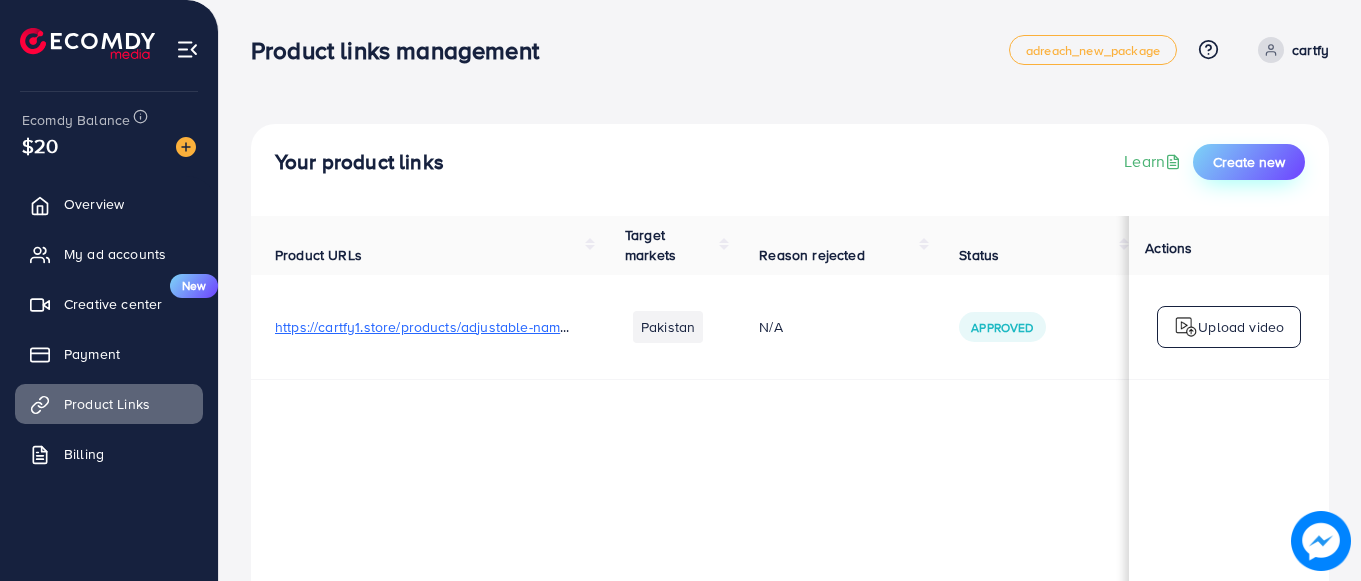 click on "Create new" at bounding box center (1249, 162) 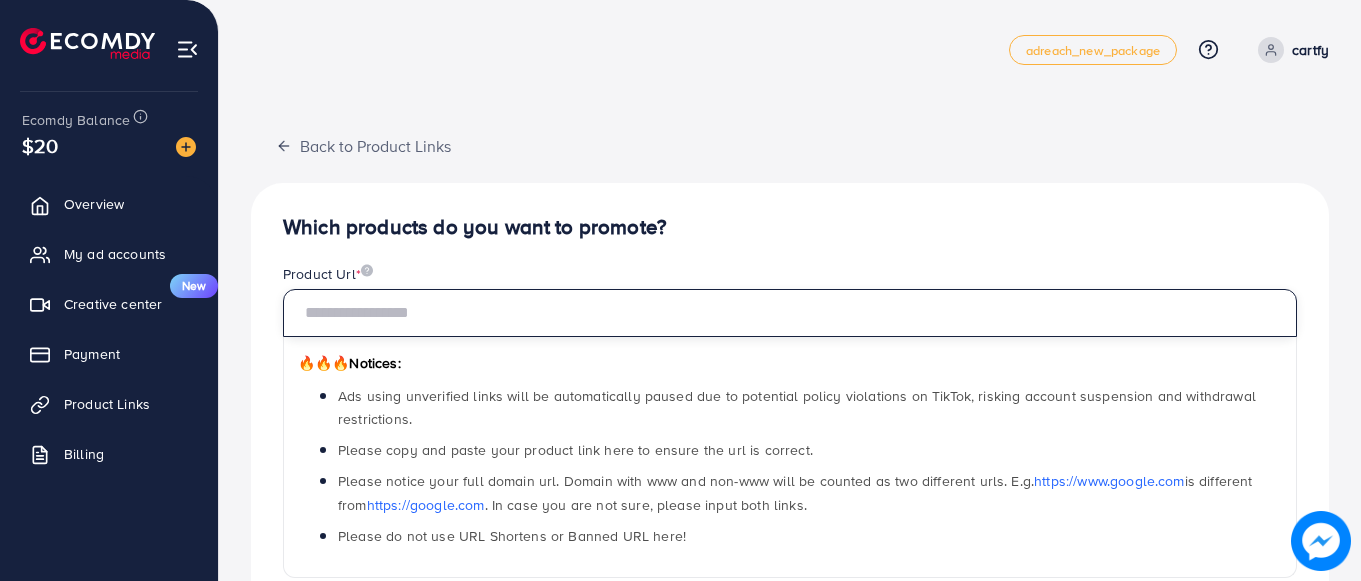 click at bounding box center (790, 313) 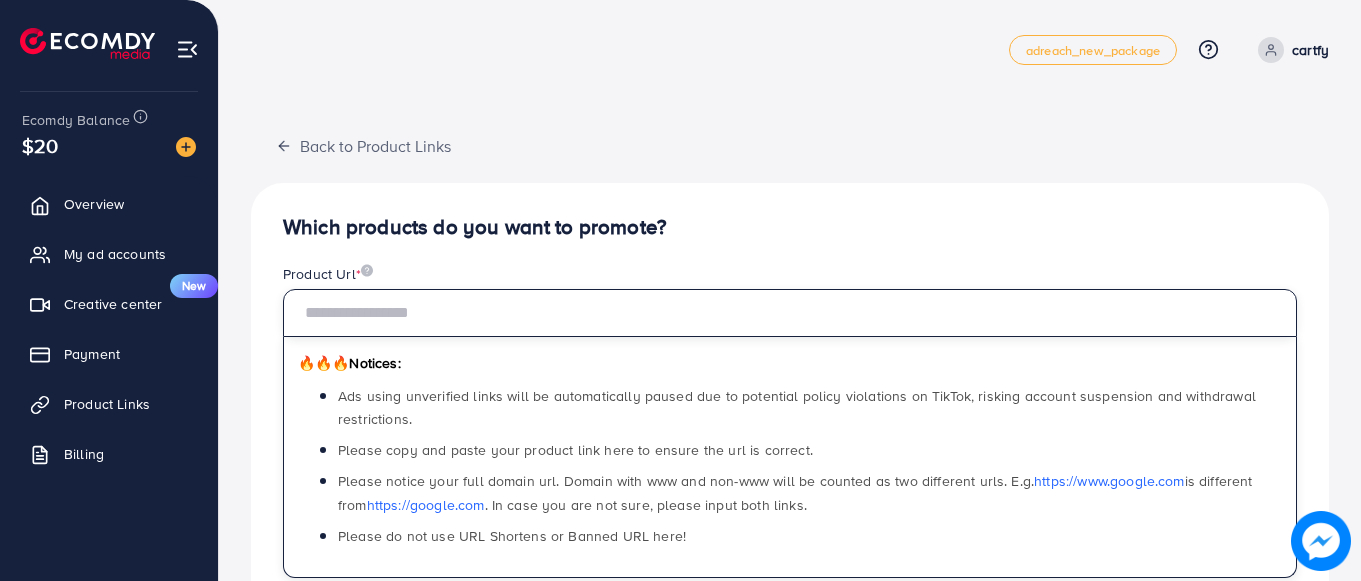 paste on "**********" 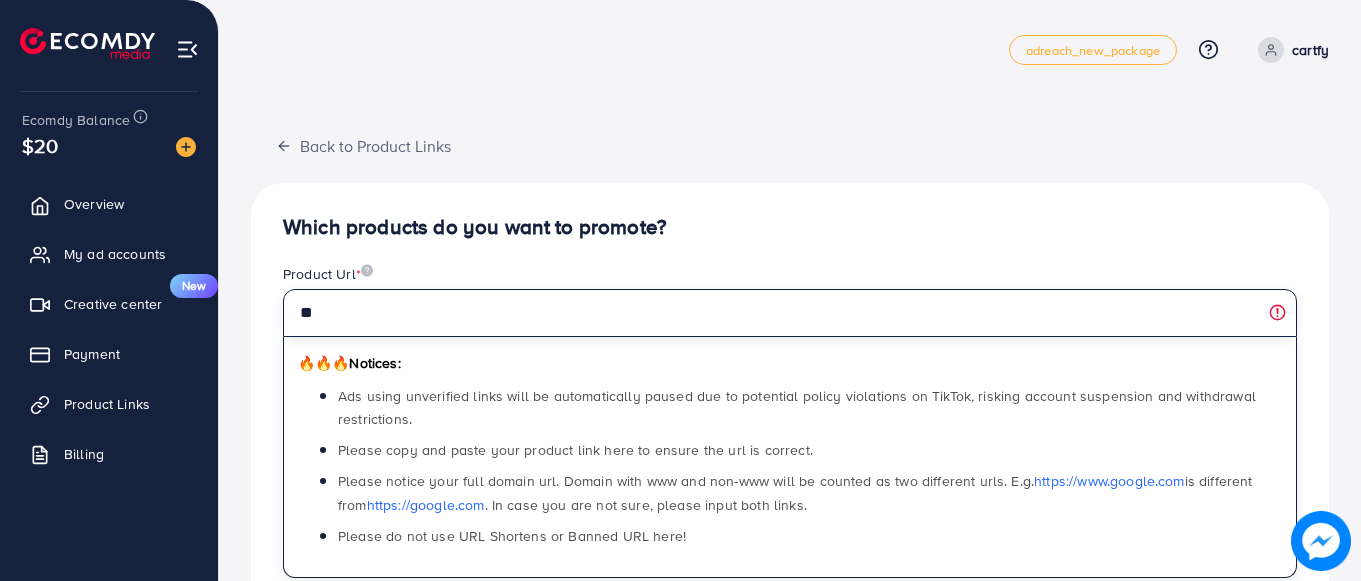 type on "*" 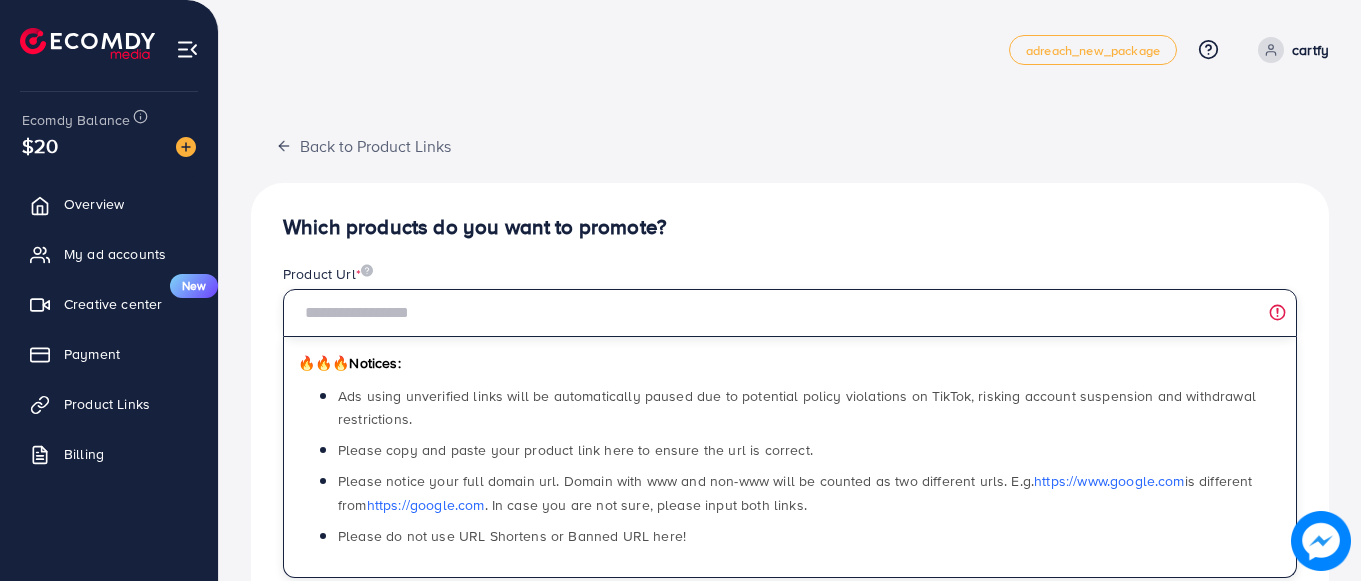 click at bounding box center [790, 313] 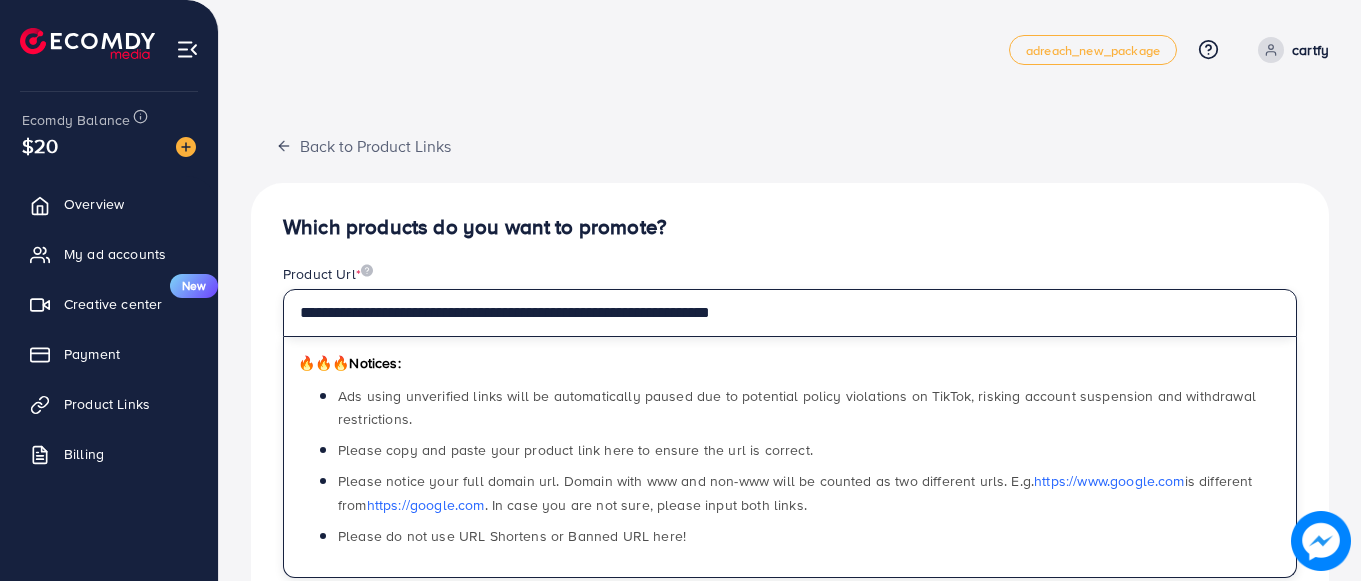 type on "**********" 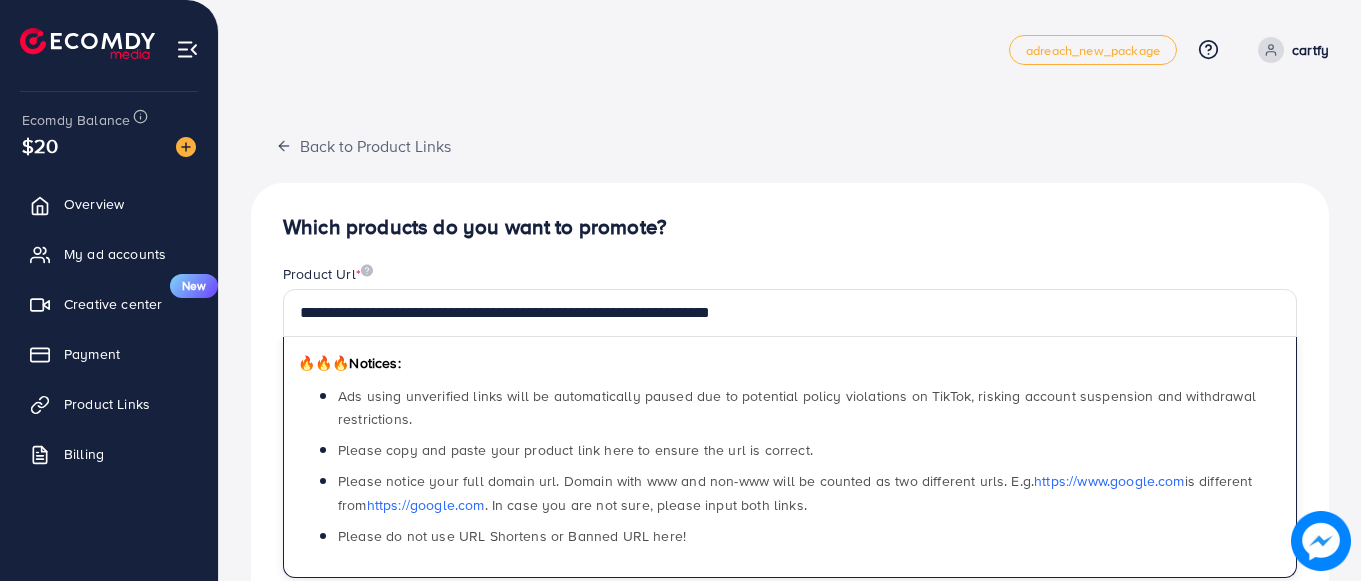 click on "**********" at bounding box center (790, 562) 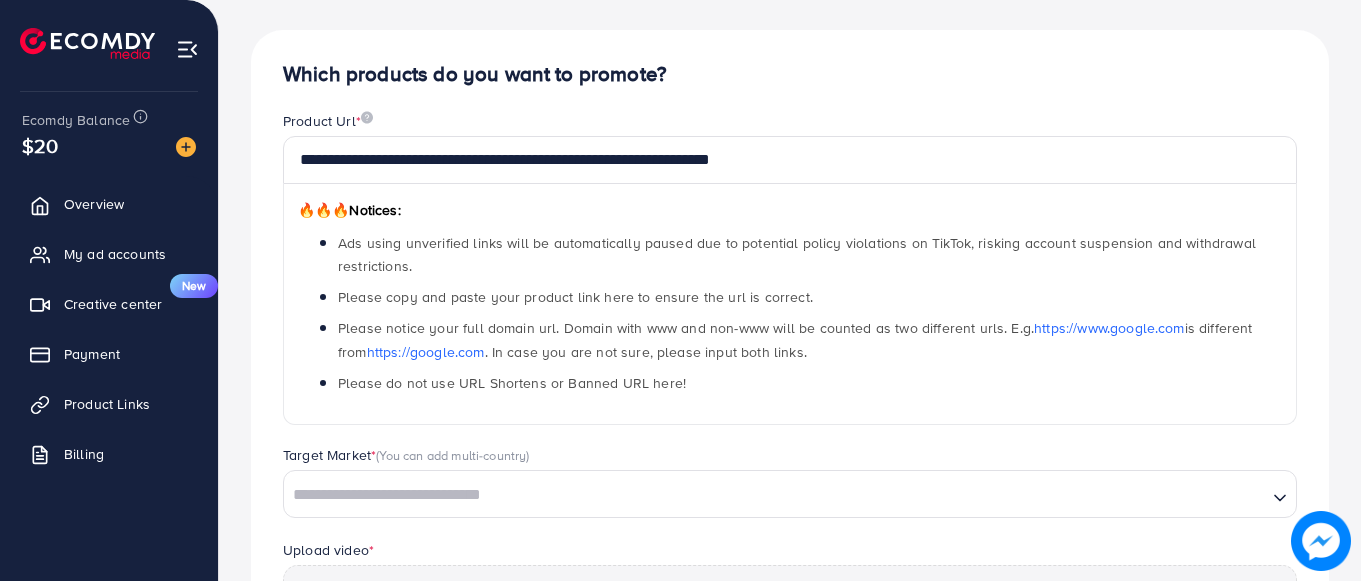 scroll, scrollTop: 80, scrollLeft: 0, axis: vertical 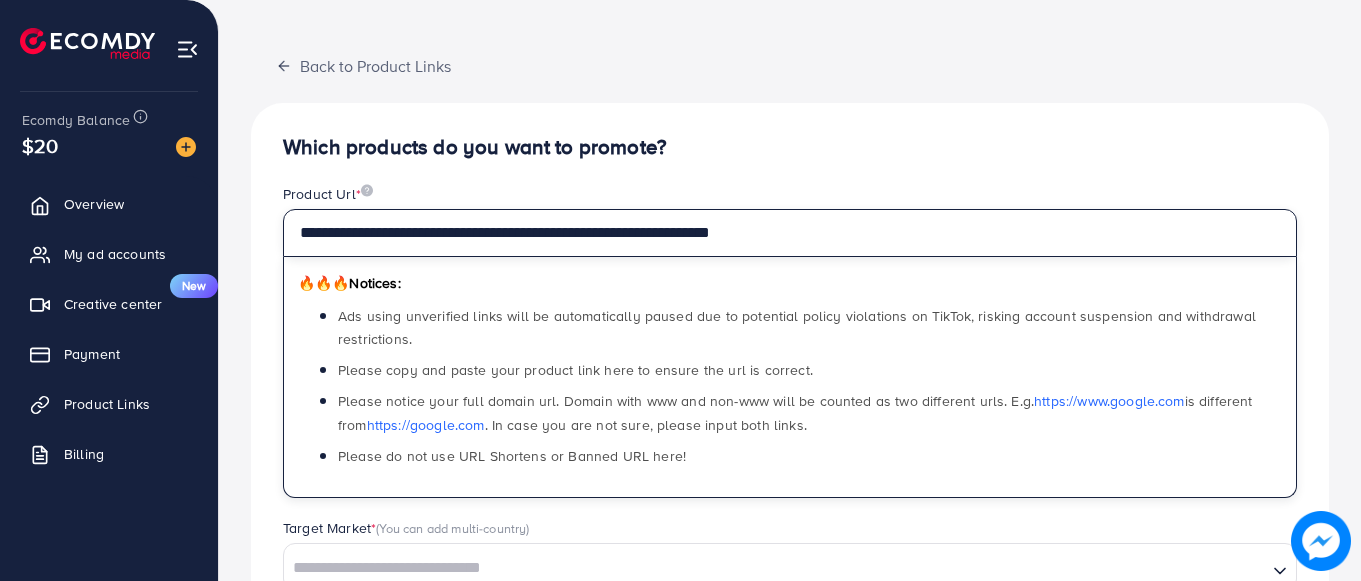 click on "**********" at bounding box center (790, 233) 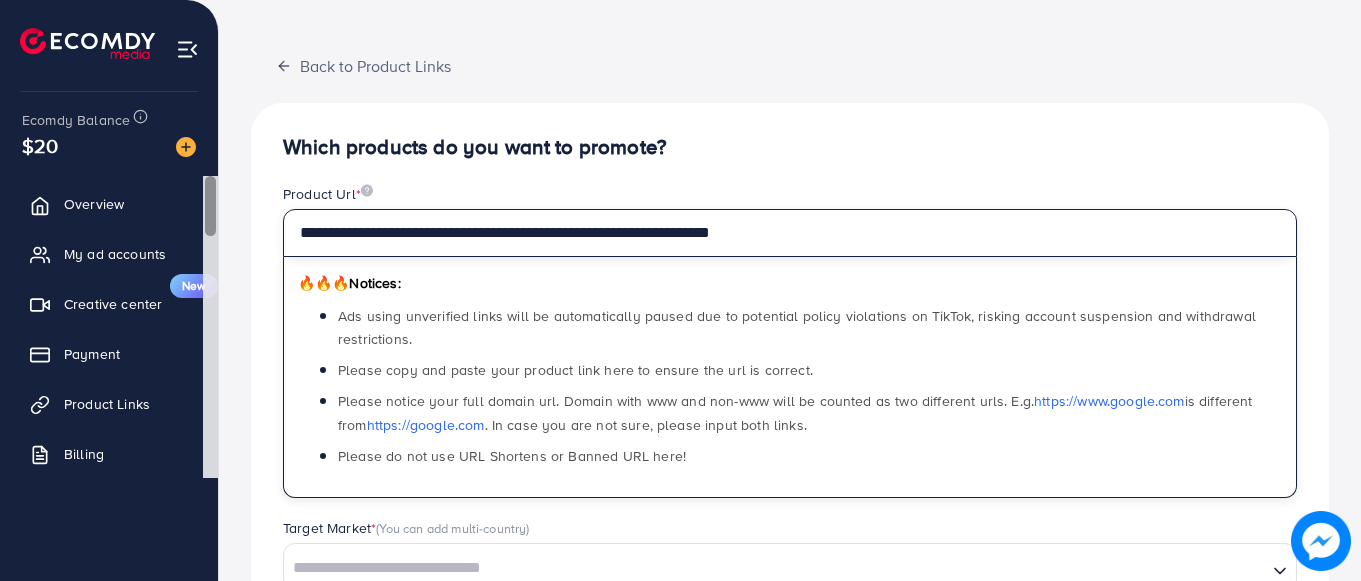 drag, startPoint x: 807, startPoint y: 235, endPoint x: 208, endPoint y: 230, distance: 599.0209 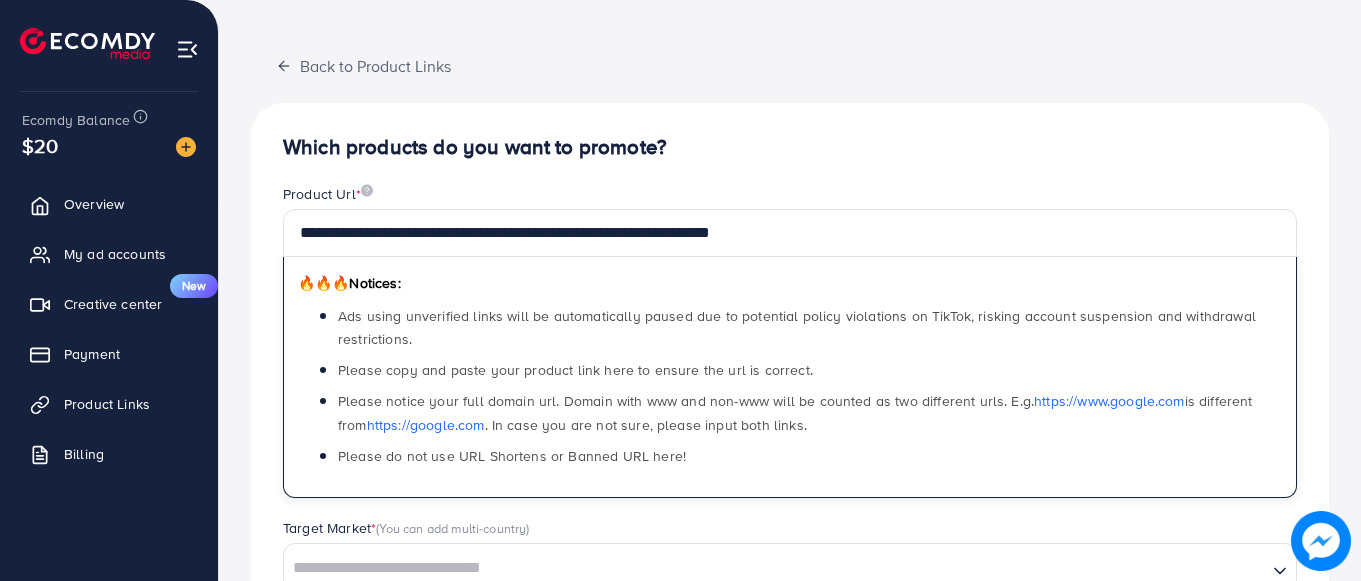 click on "**********" at bounding box center (790, 528) 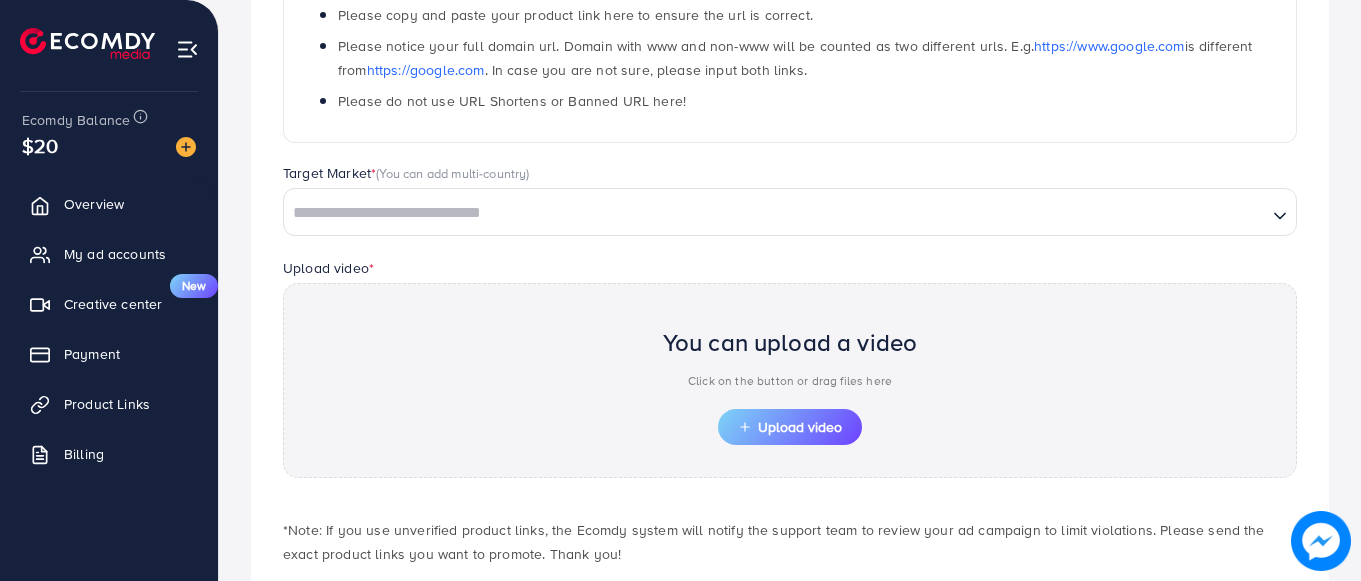scroll, scrollTop: 440, scrollLeft: 0, axis: vertical 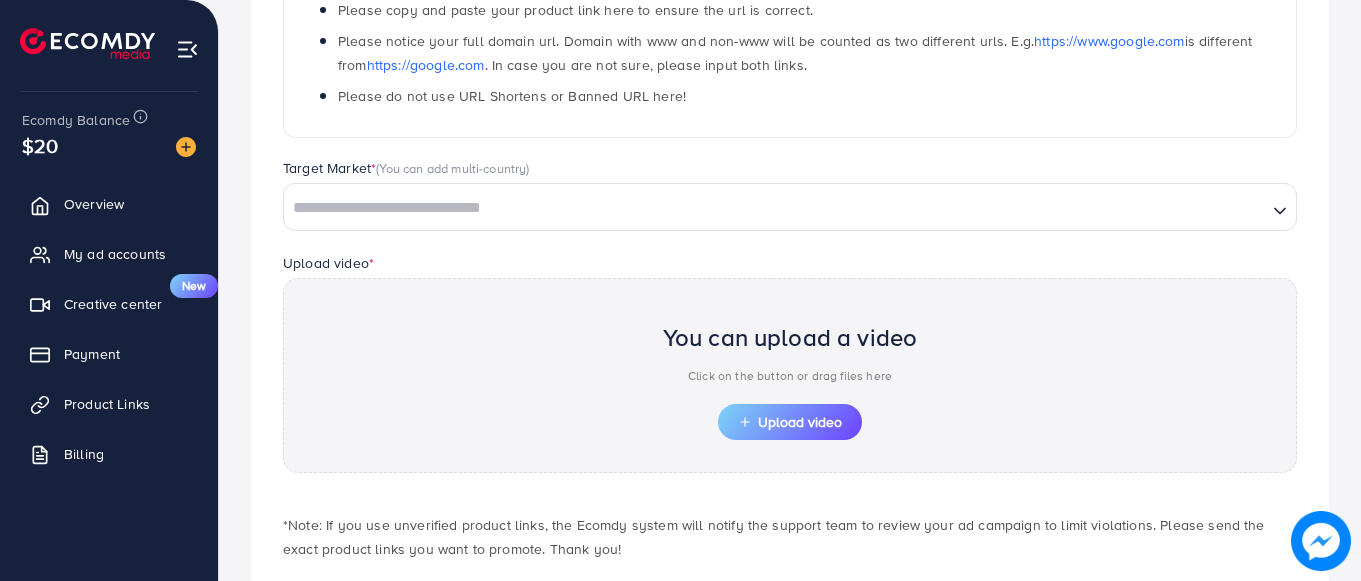 click at bounding box center (775, 208) 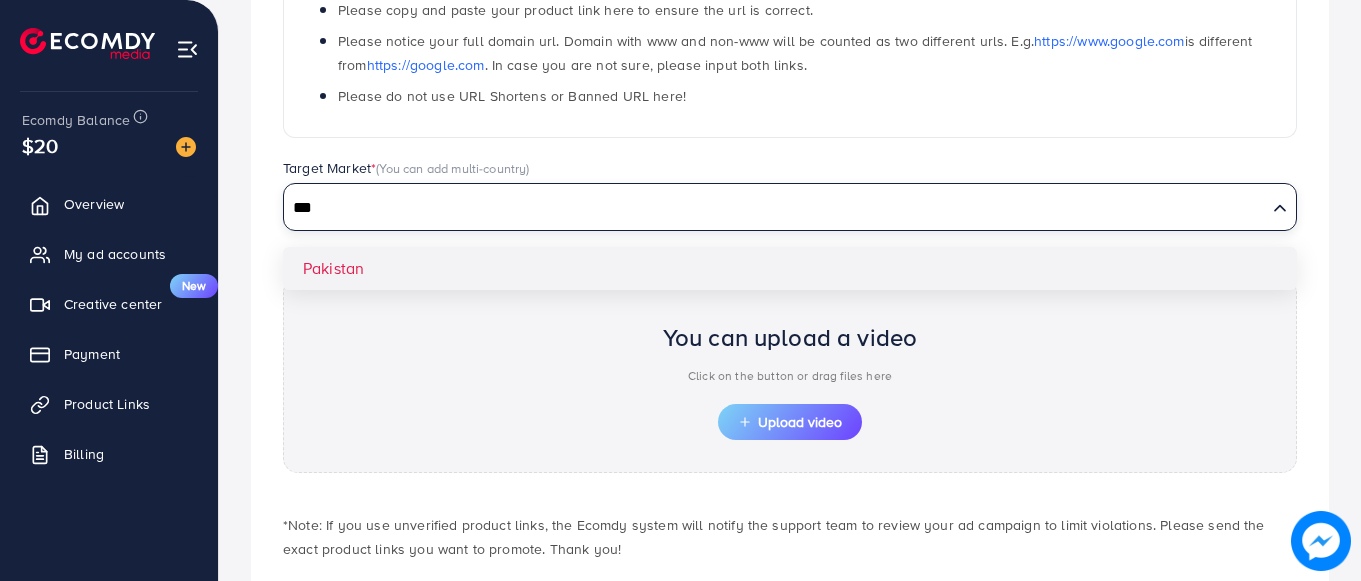 type on "***" 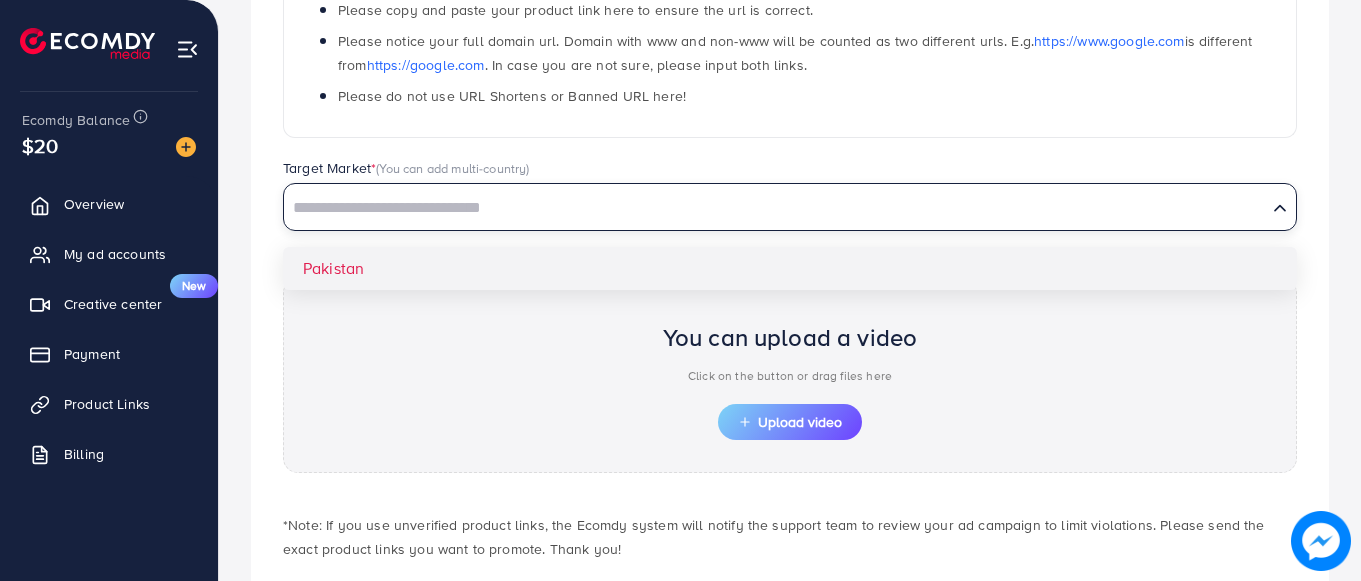 click on "**********" at bounding box center (790, 198) 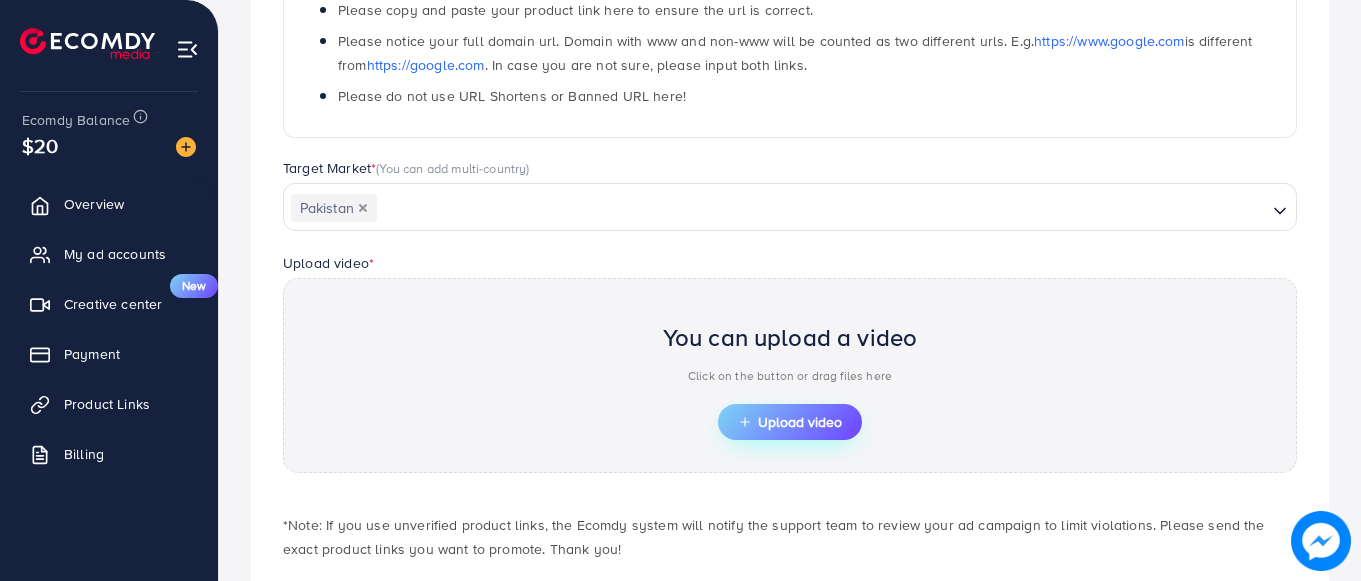click on "Upload video" at bounding box center (790, 422) 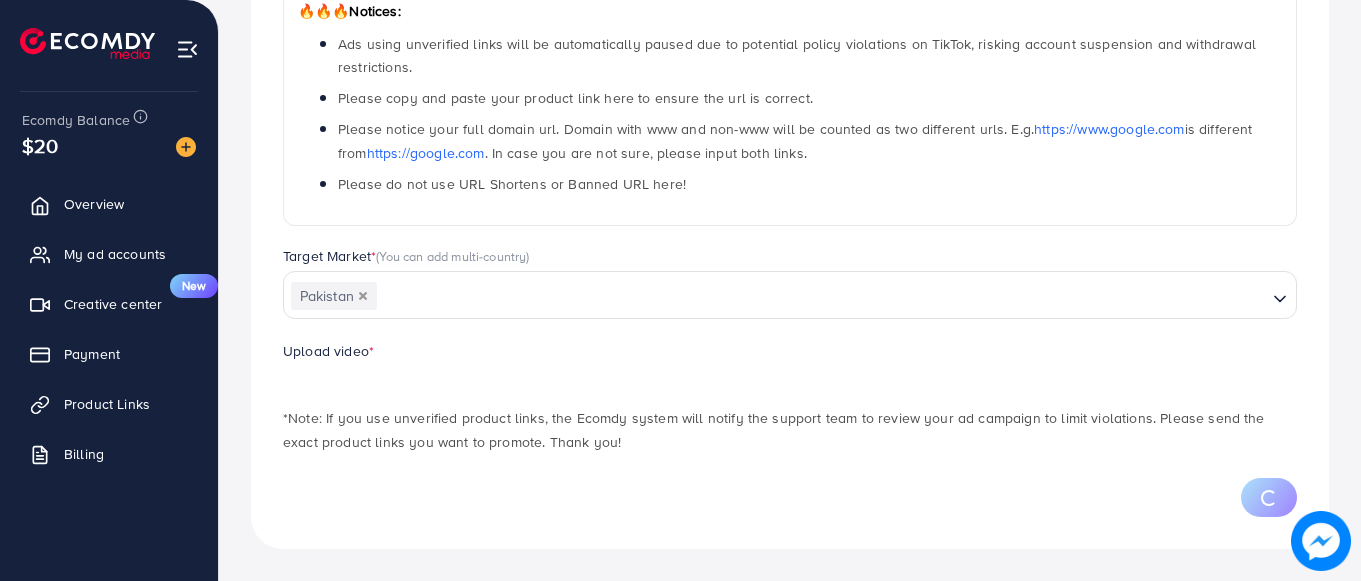 scroll, scrollTop: 440, scrollLeft: 0, axis: vertical 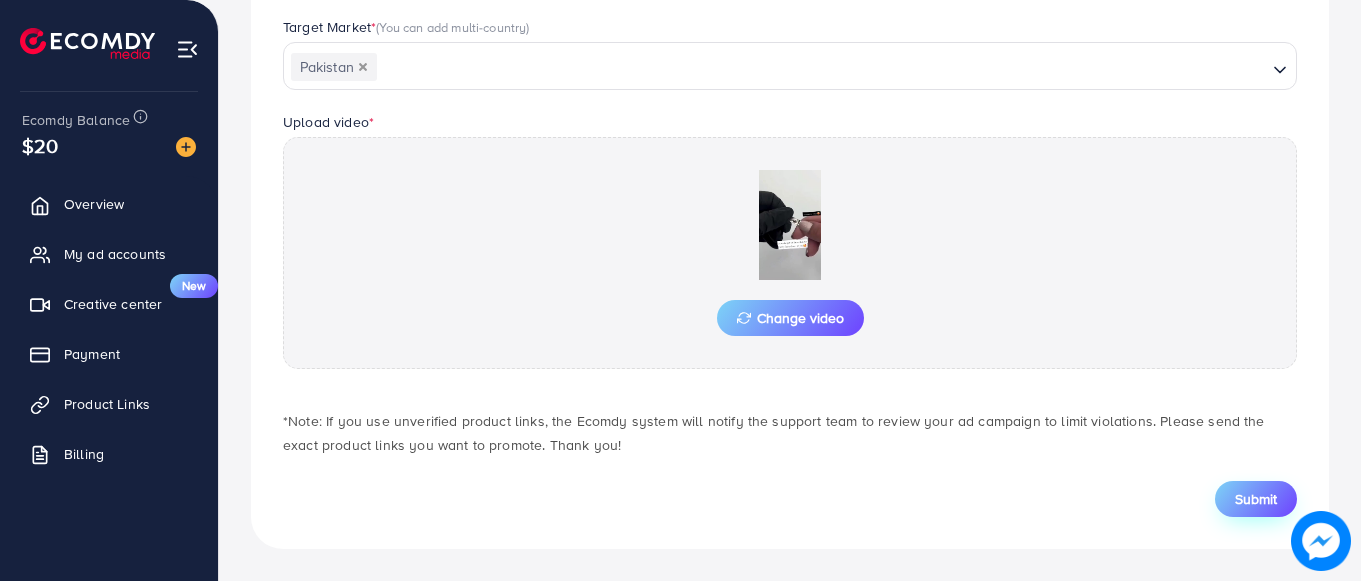 click on "Submit" at bounding box center (1256, 499) 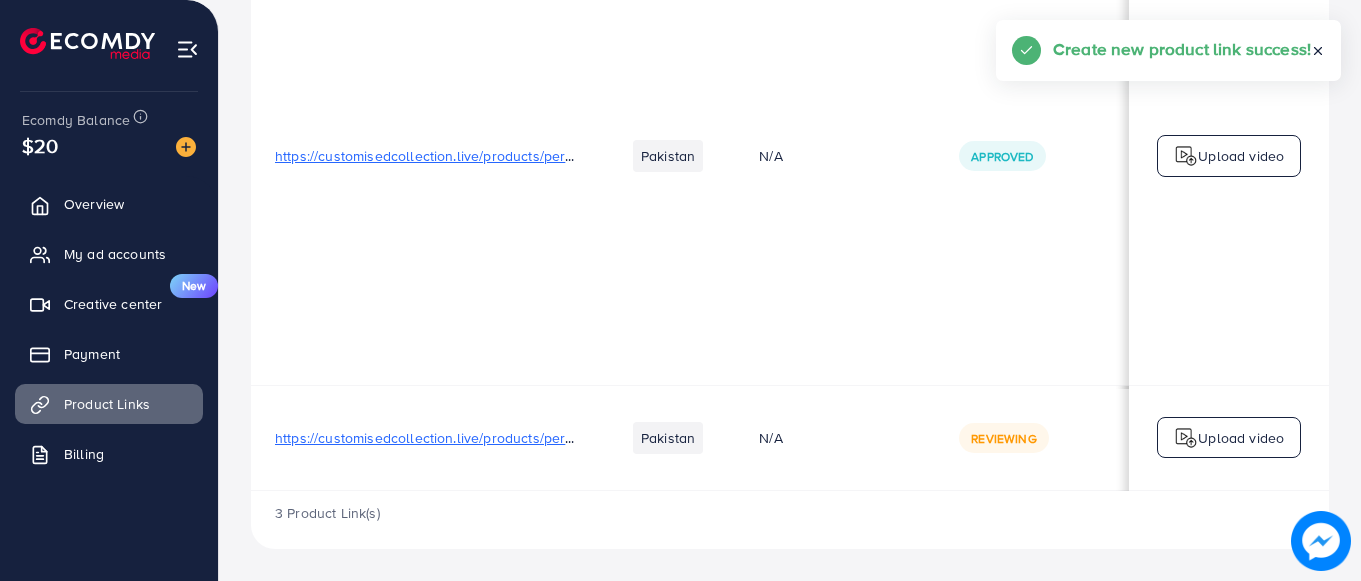 scroll, scrollTop: 0, scrollLeft: 0, axis: both 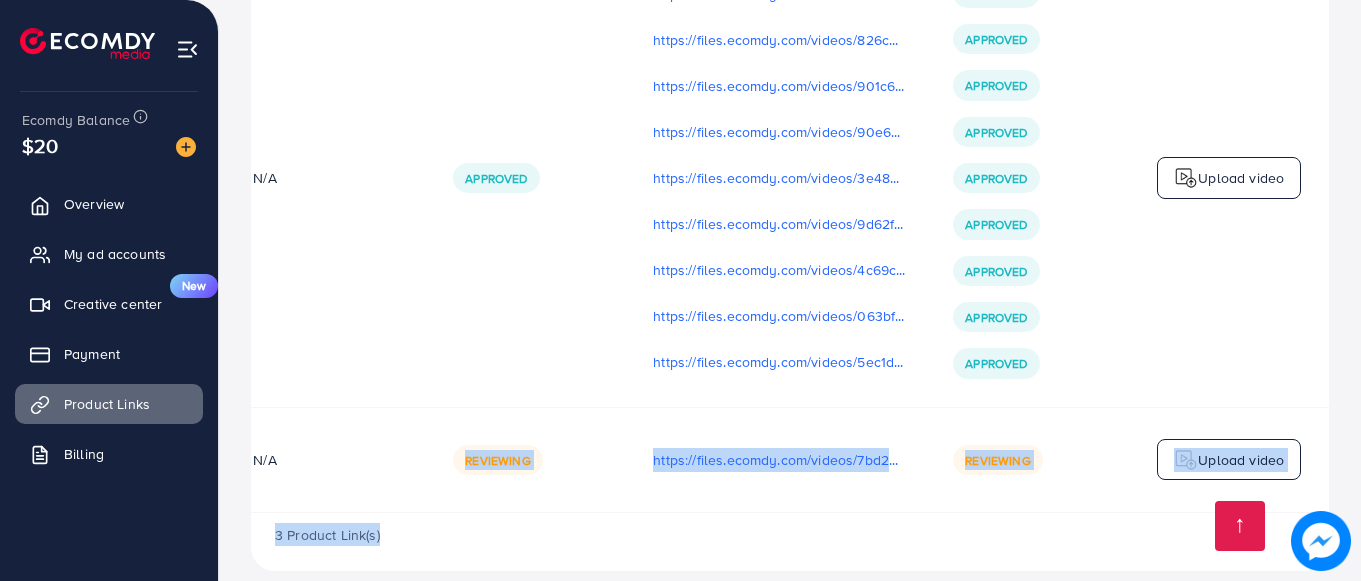 drag, startPoint x: 945, startPoint y: 512, endPoint x: 1357, endPoint y: 538, distance: 412.81958 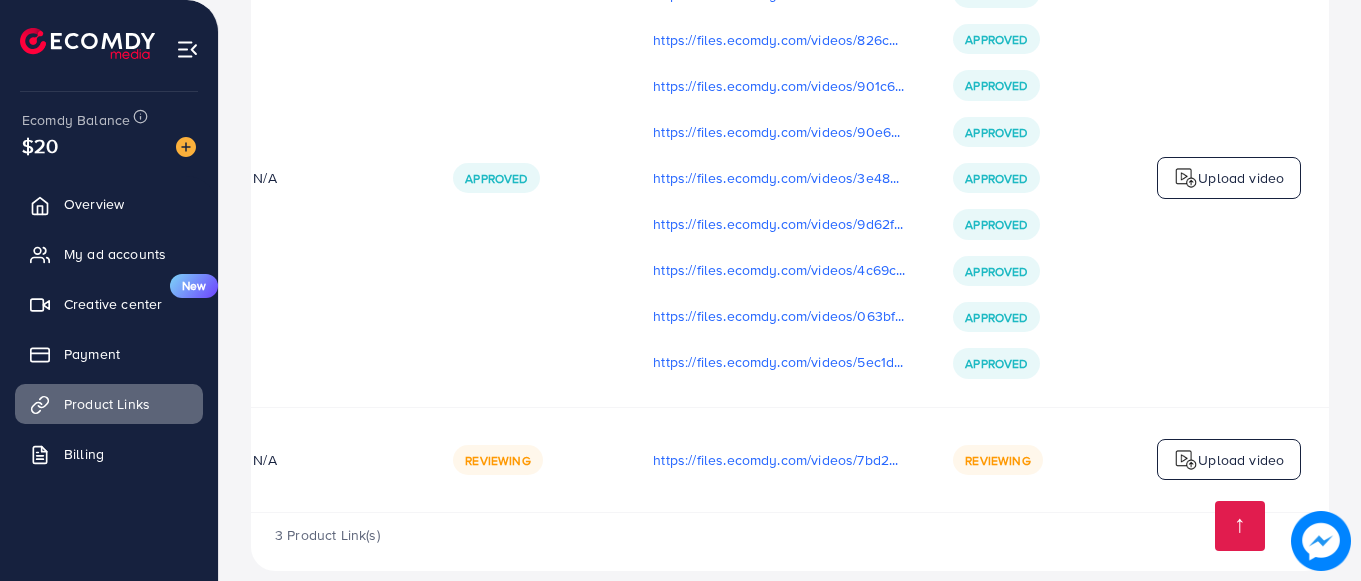 click on "Upload video" at bounding box center [1229, 178] 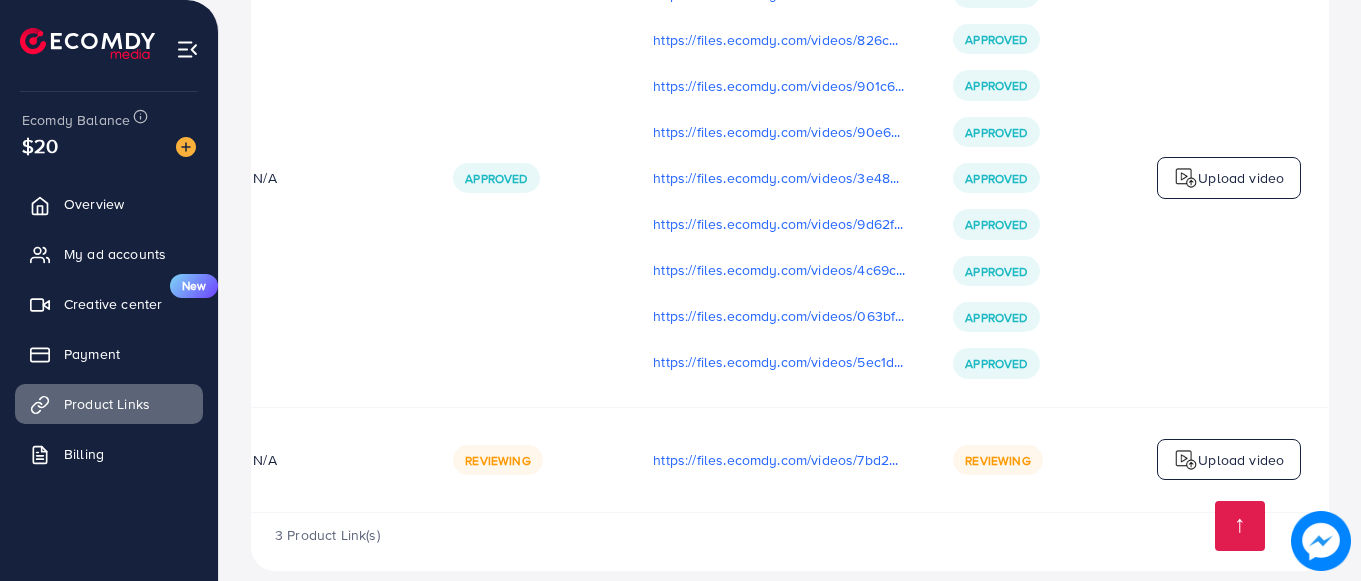 click on "Upload video" at bounding box center [1241, 460] 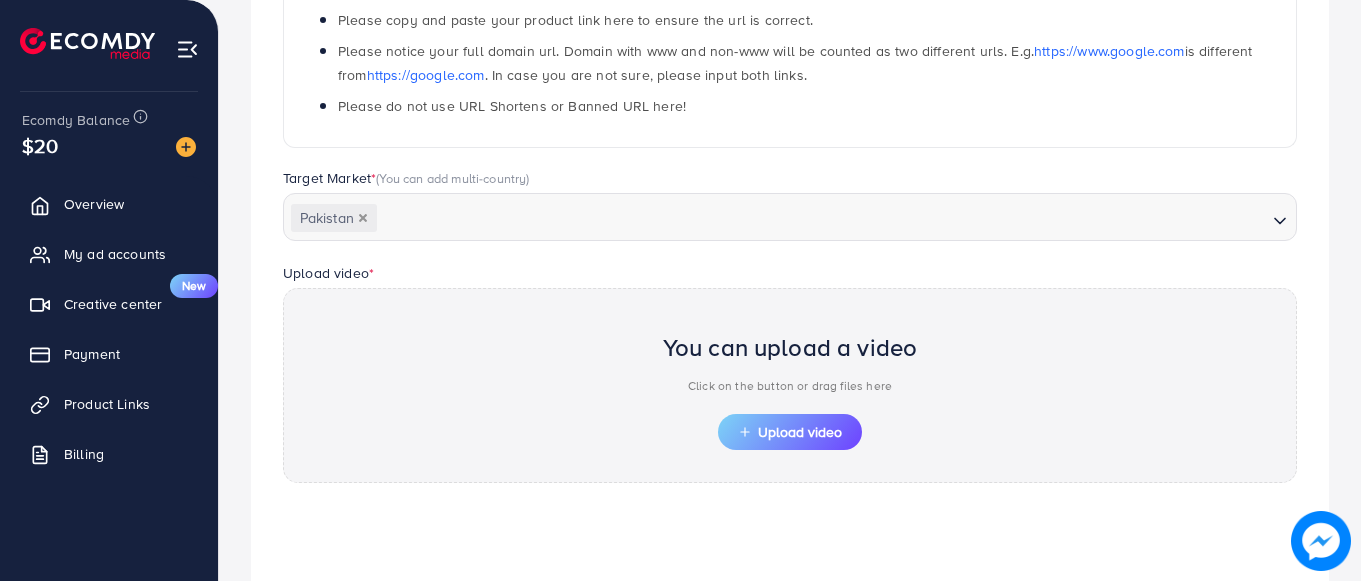 scroll, scrollTop: 718, scrollLeft: 0, axis: vertical 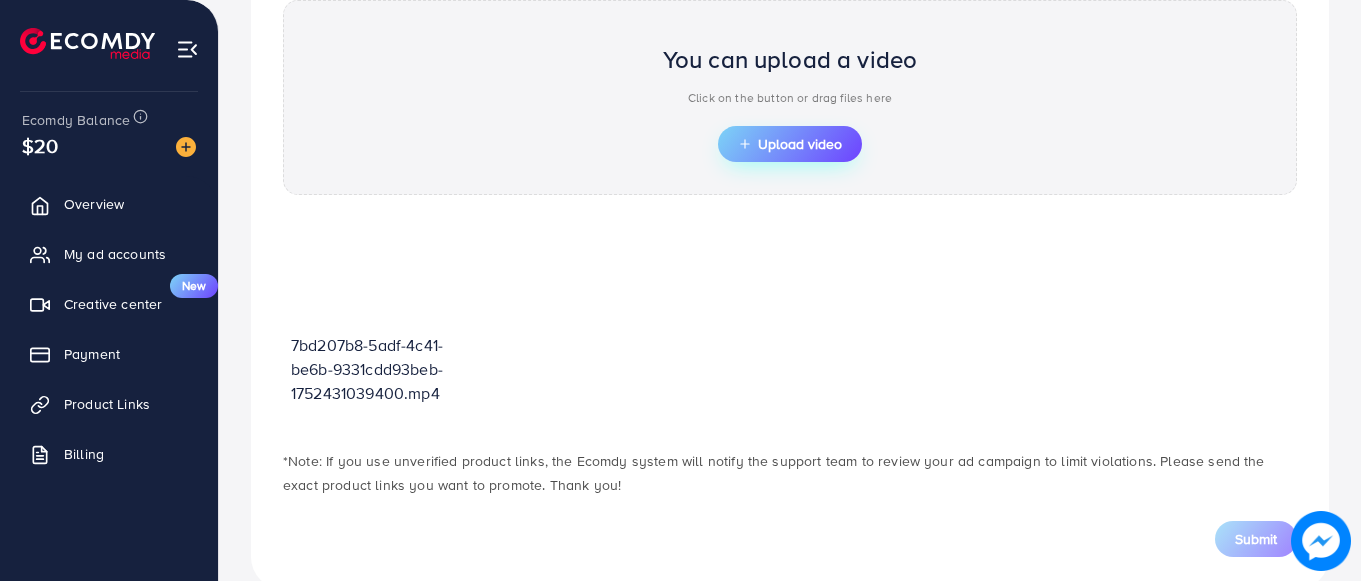 click on "Upload video" at bounding box center (790, 144) 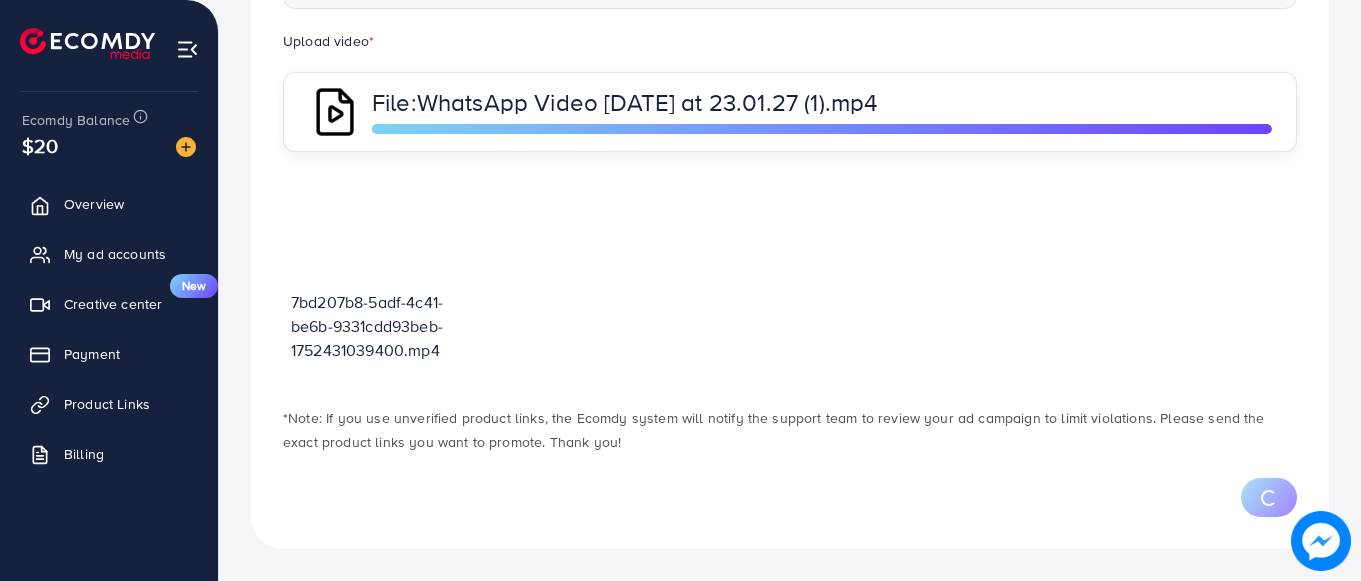 scroll, scrollTop: 718, scrollLeft: 0, axis: vertical 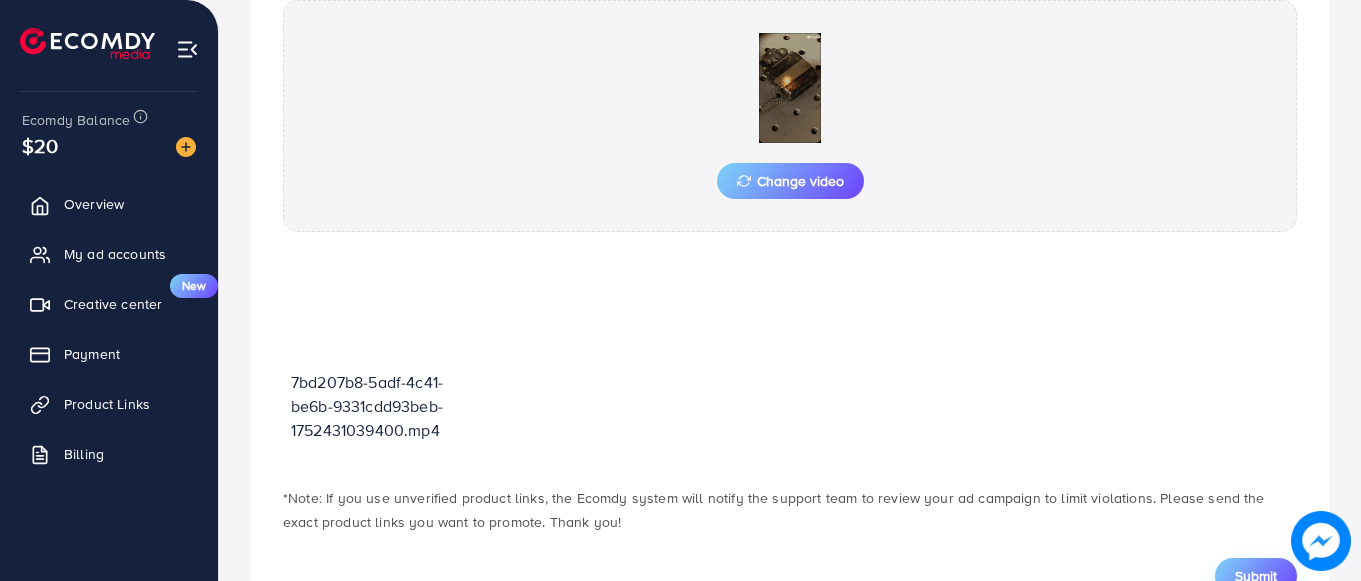 click on "Submit" at bounding box center (1256, 576) 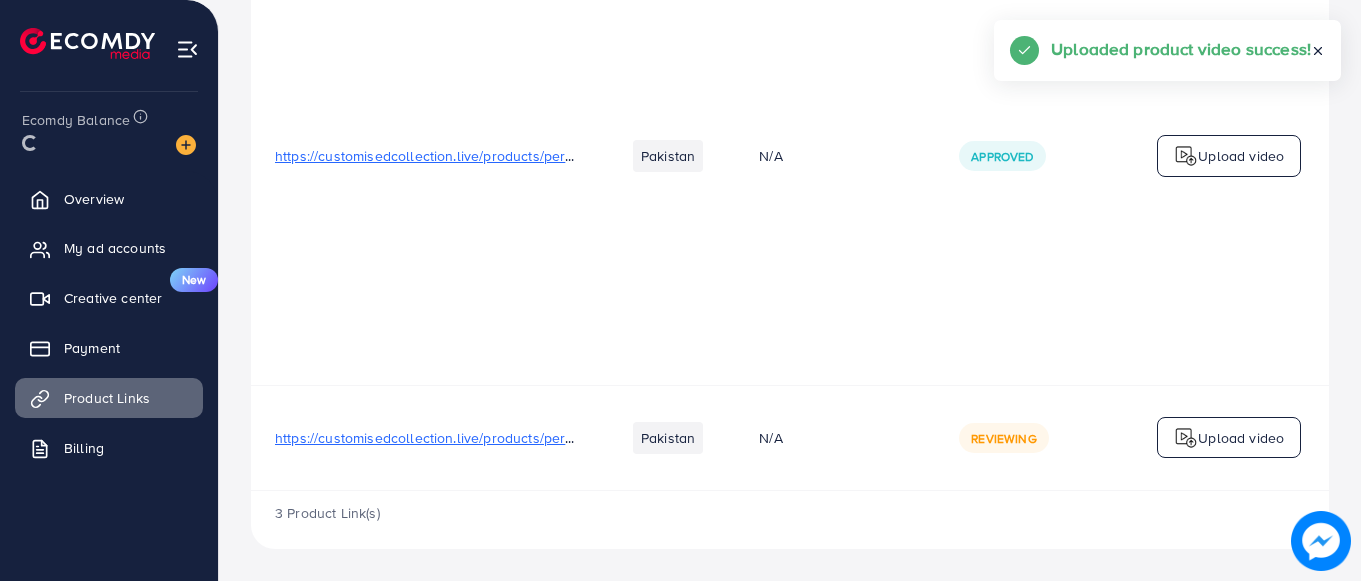 scroll, scrollTop: 0, scrollLeft: 0, axis: both 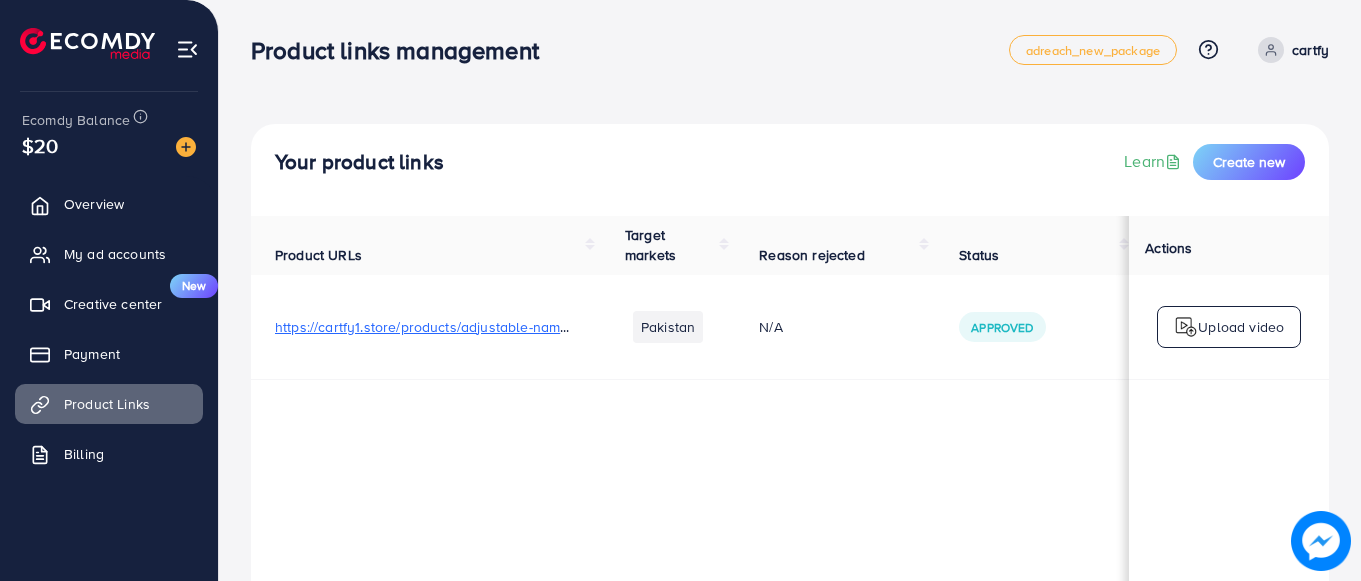 drag, startPoint x: 1360, startPoint y: 283, endPoint x: 1301, endPoint y: 375, distance: 109.29318 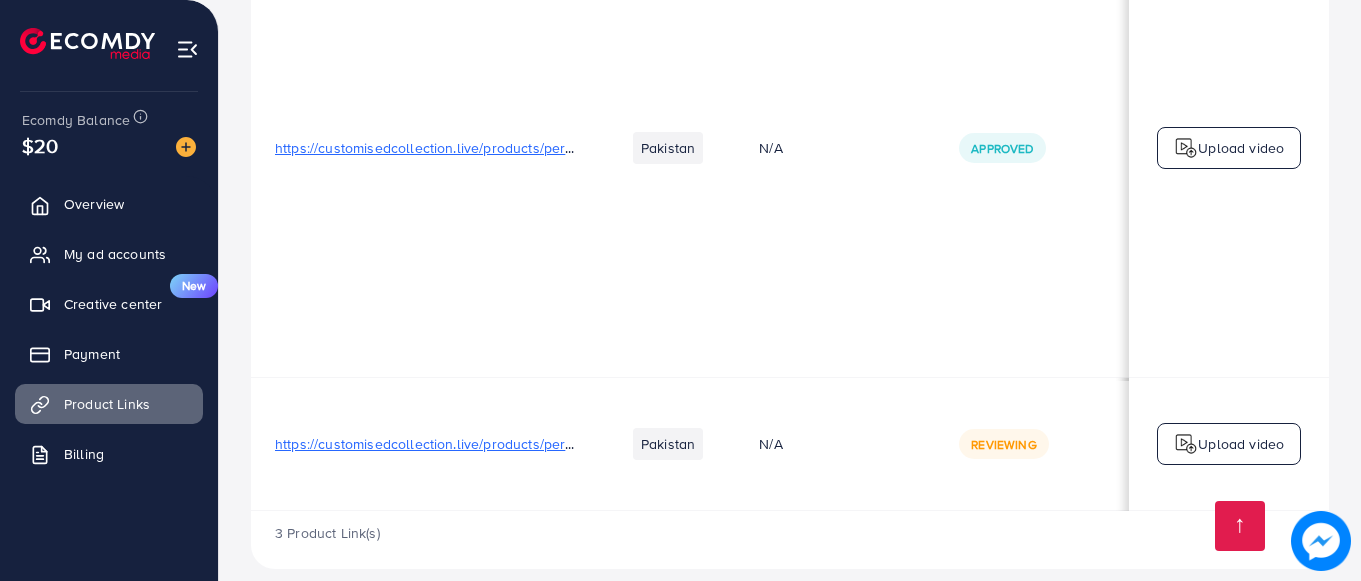 scroll, scrollTop: 465, scrollLeft: 0, axis: vertical 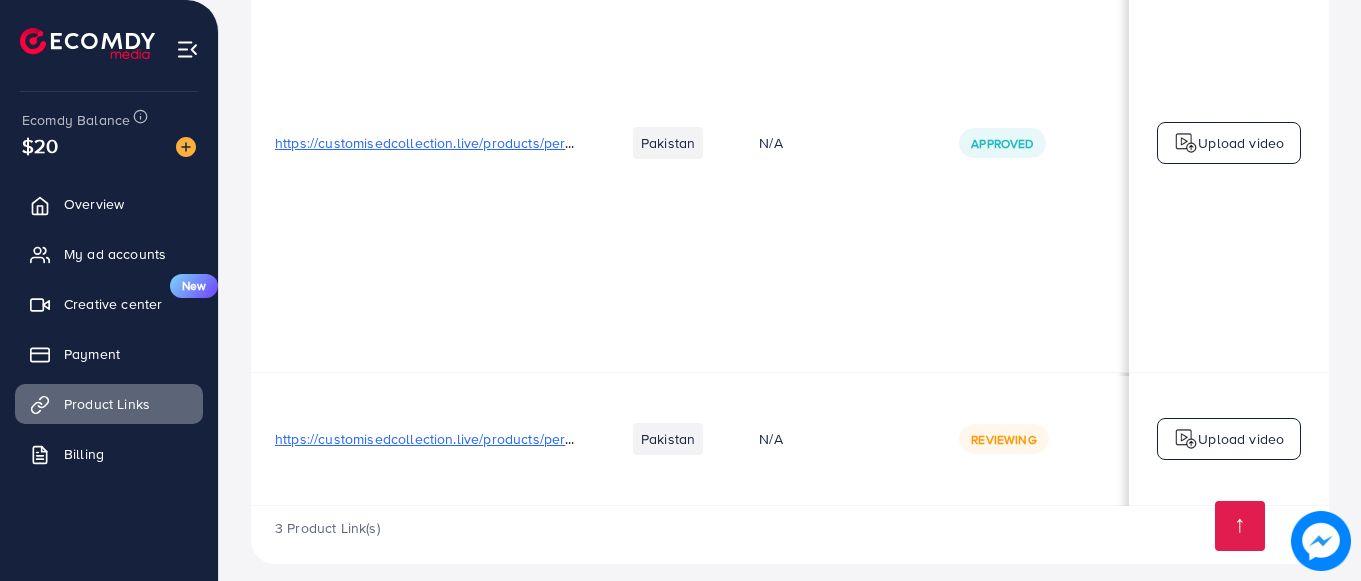 click on "Upload video" at bounding box center (1241, 439) 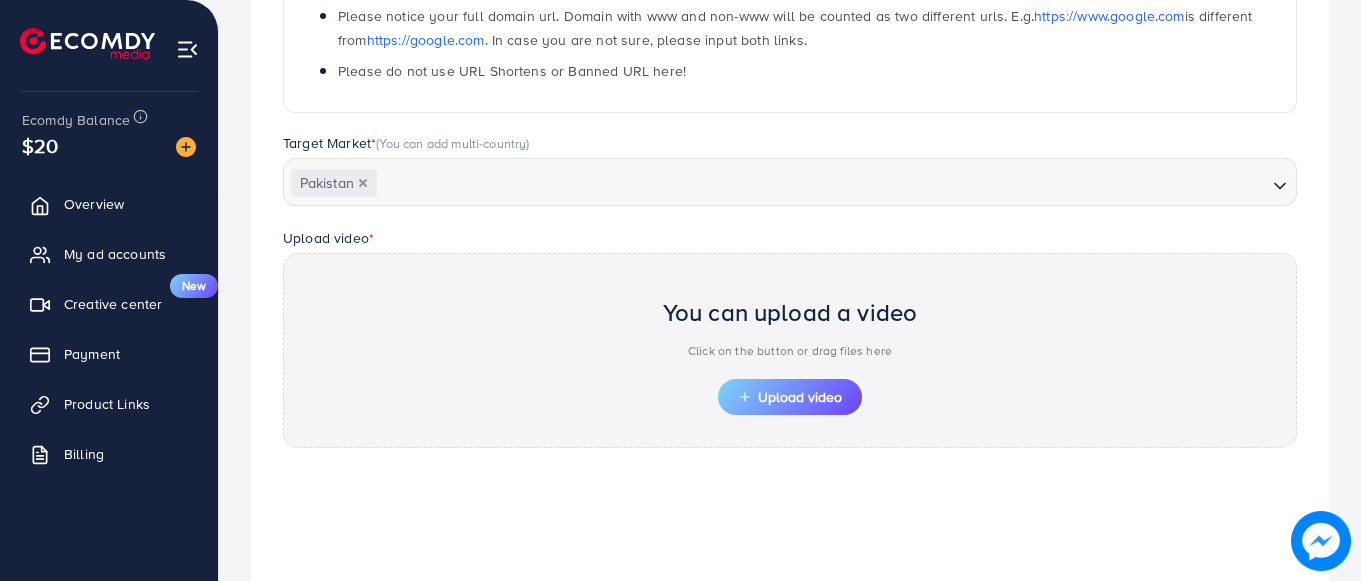 scroll, scrollTop: 718, scrollLeft: 0, axis: vertical 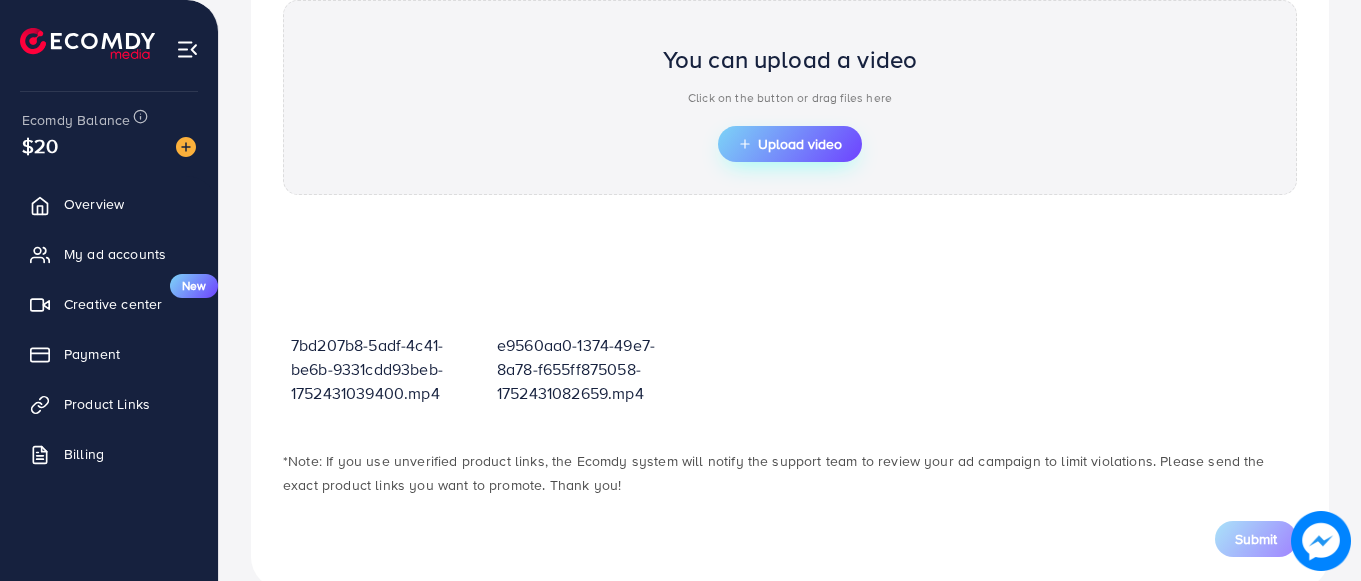 click on "Upload video" at bounding box center [790, 144] 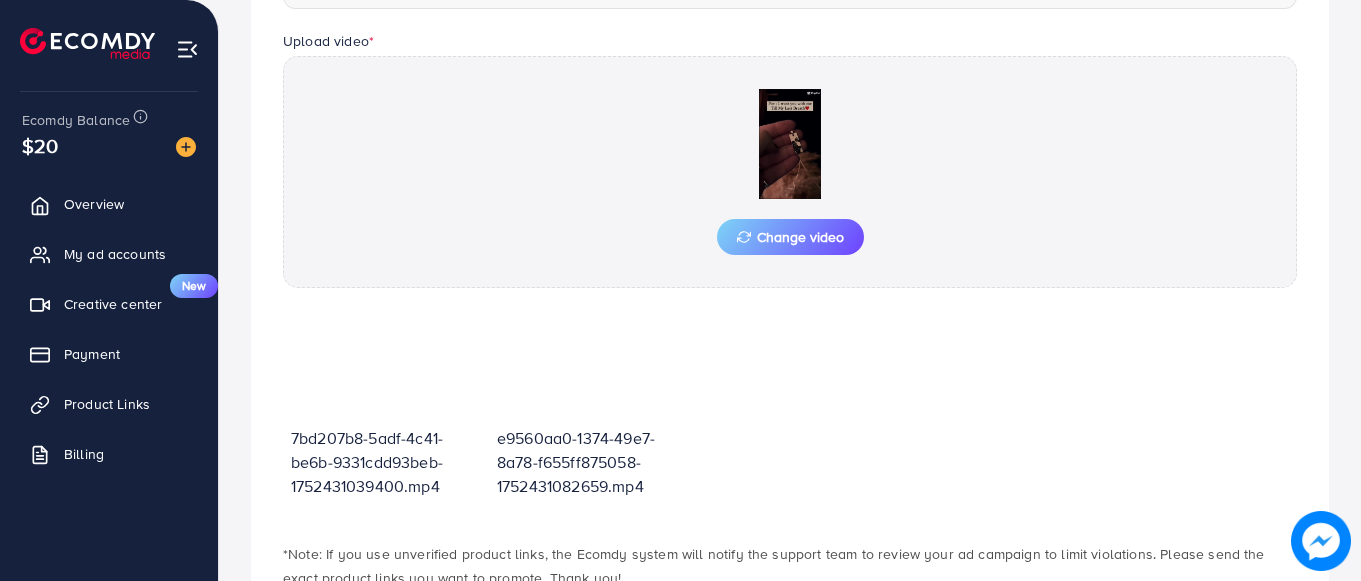scroll, scrollTop: 718, scrollLeft: 0, axis: vertical 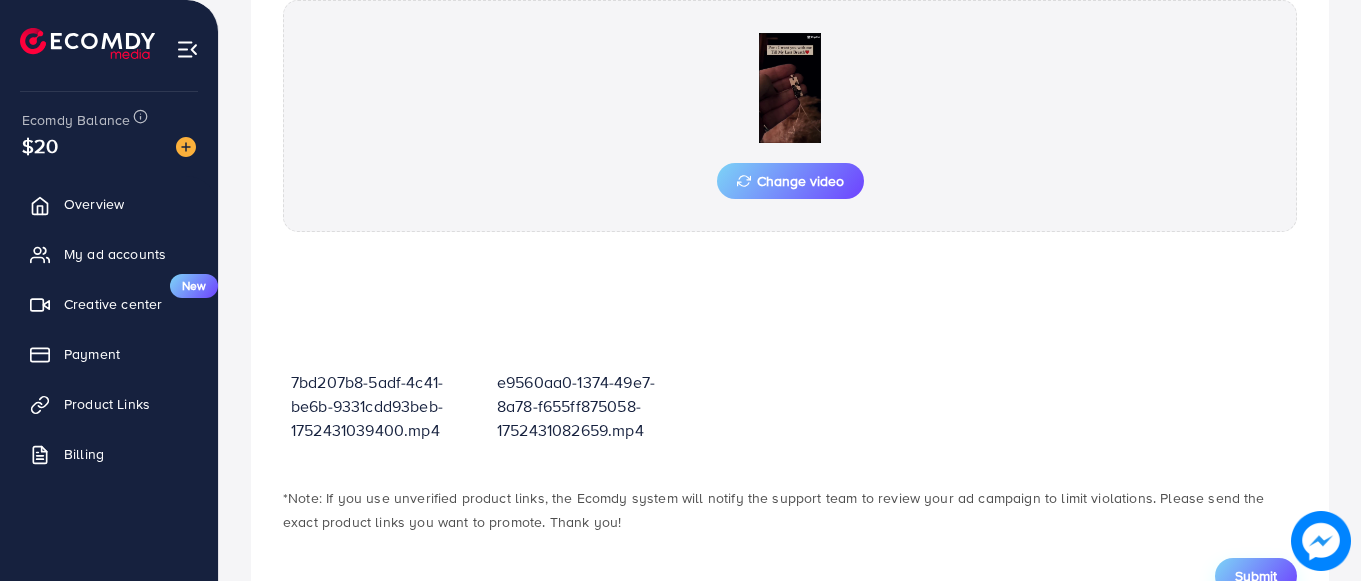 click on "Submit" at bounding box center [1256, 576] 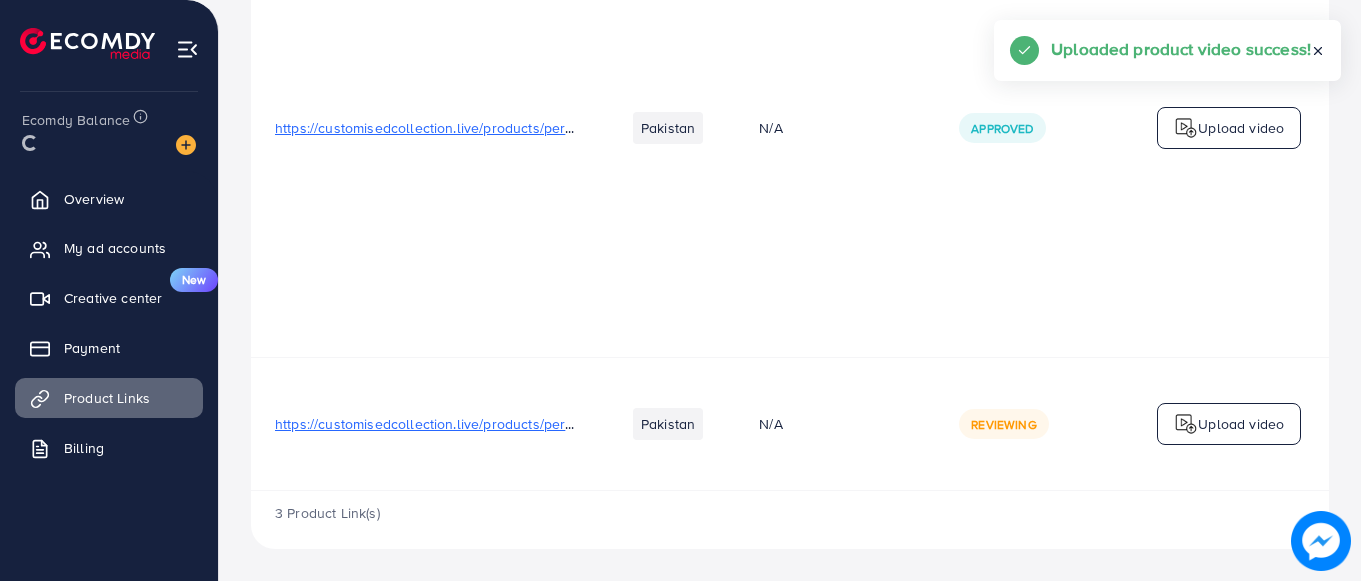 scroll, scrollTop: 0, scrollLeft: 0, axis: both 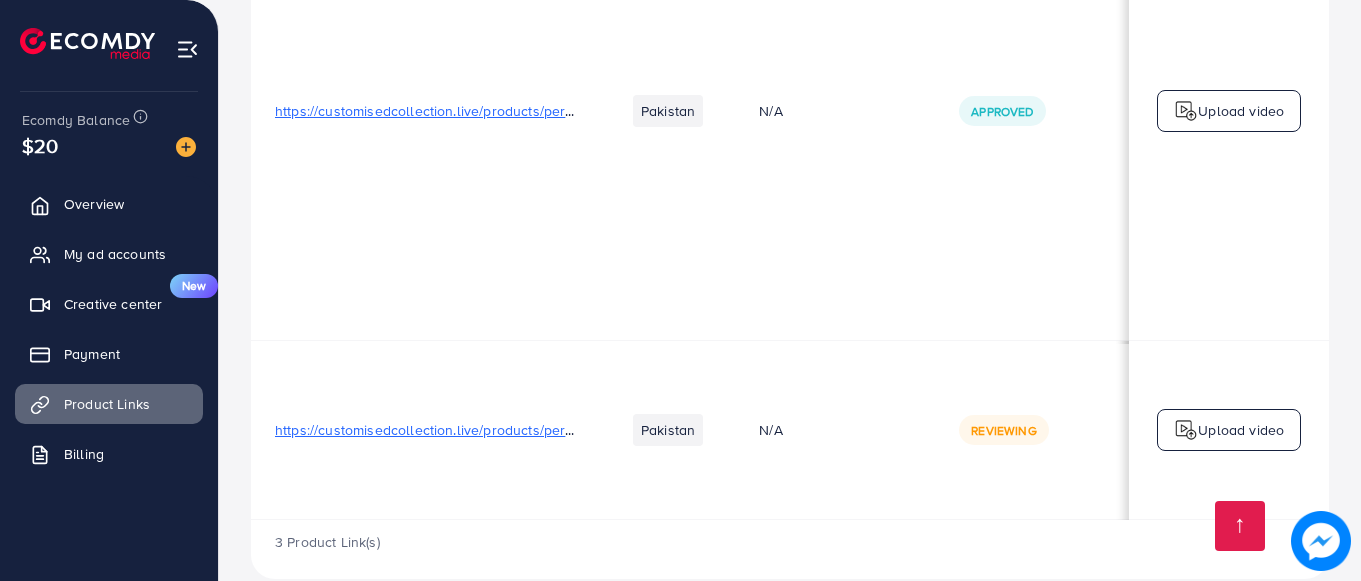 click on "Upload video" at bounding box center (1241, 430) 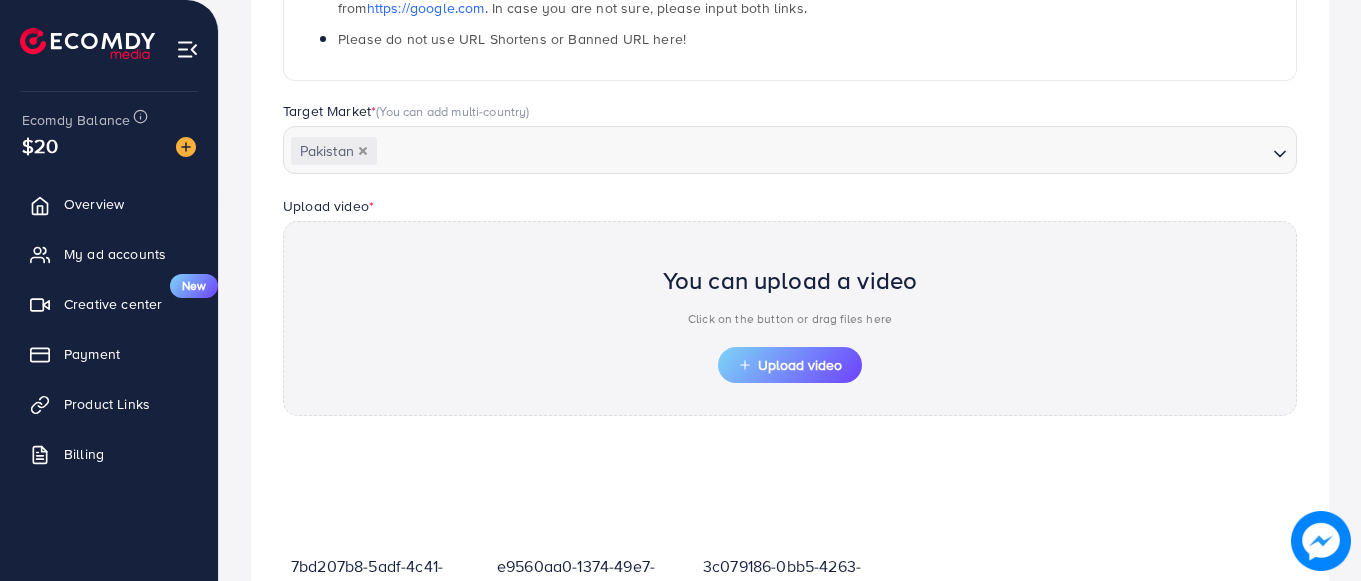 scroll, scrollTop: 718, scrollLeft: 0, axis: vertical 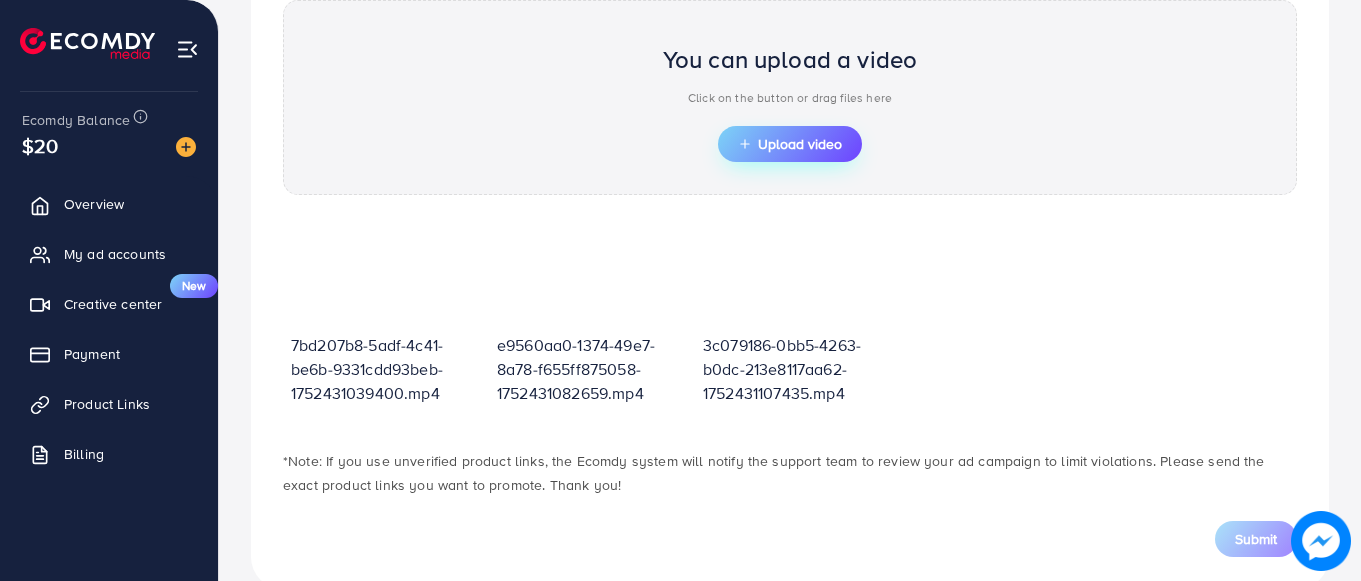 click on "Upload video" at bounding box center [790, 144] 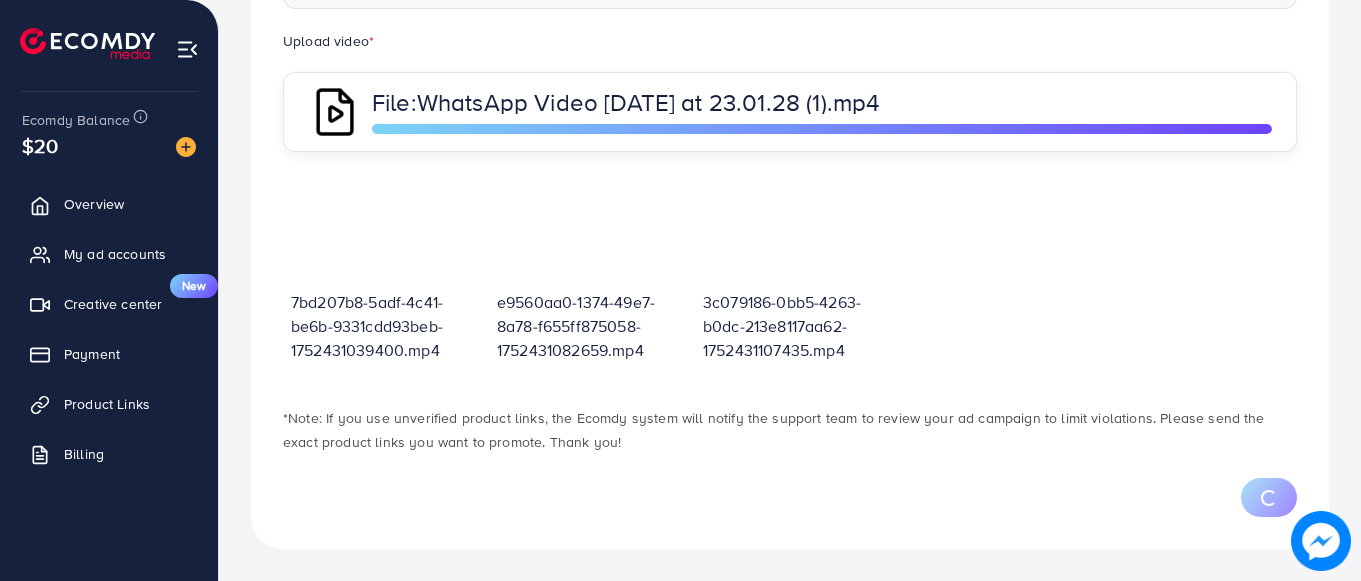 scroll, scrollTop: 718, scrollLeft: 0, axis: vertical 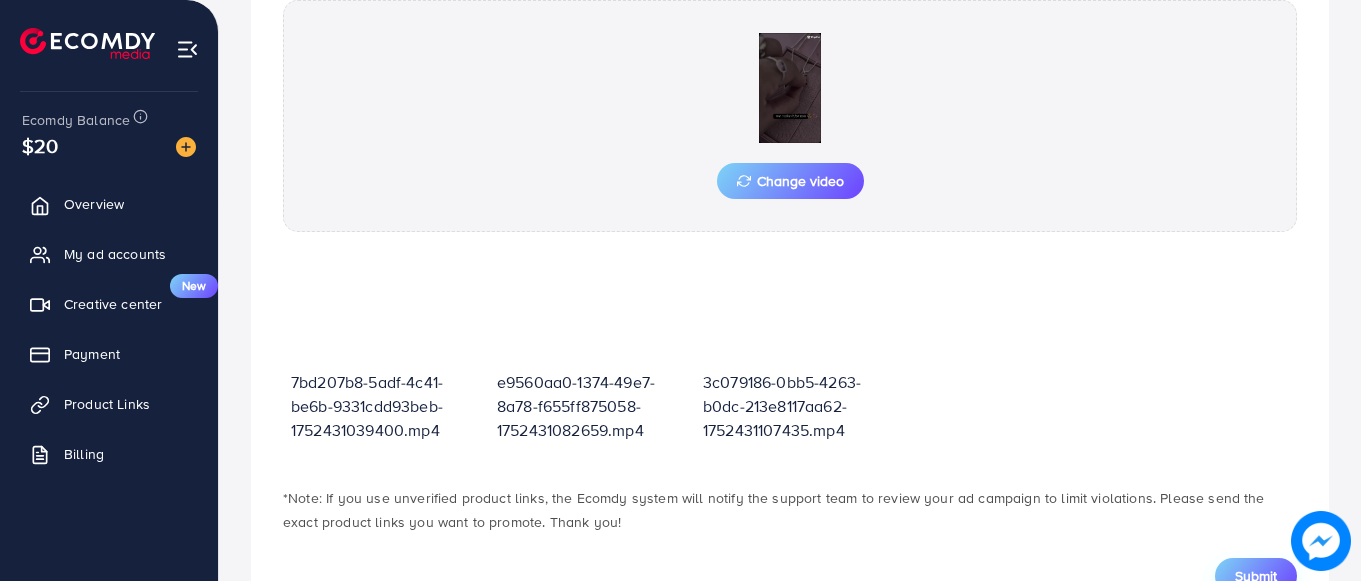 click on "Submit" at bounding box center (1256, 576) 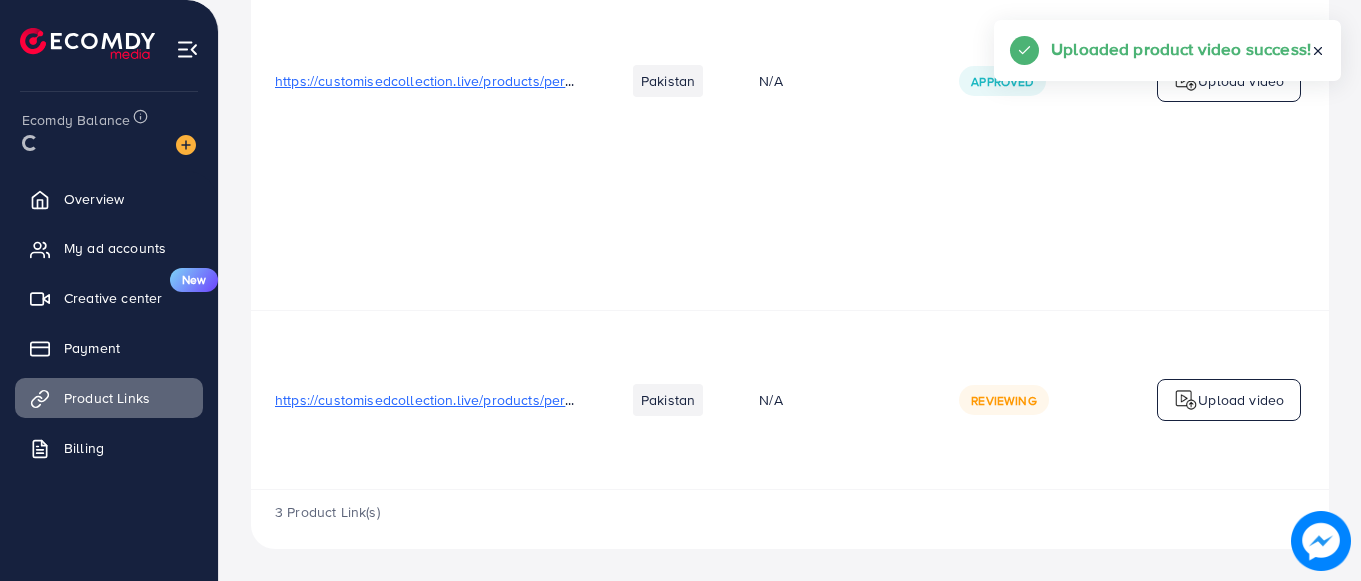 scroll, scrollTop: 0, scrollLeft: 0, axis: both 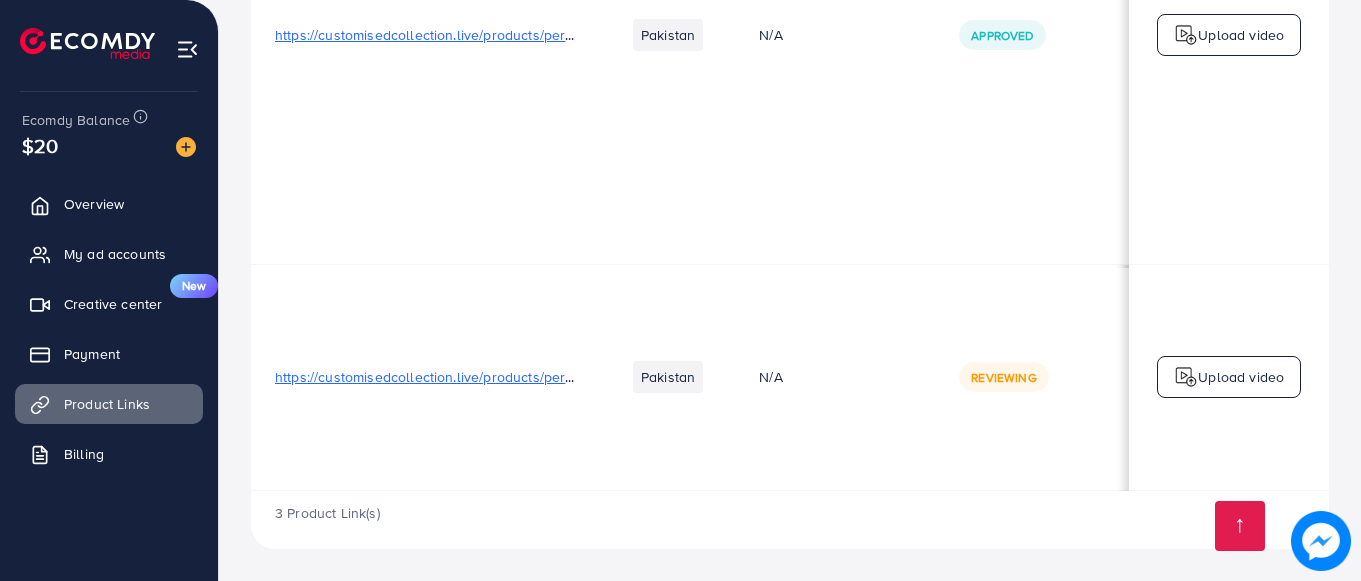 click on "Upload video" at bounding box center (1241, 377) 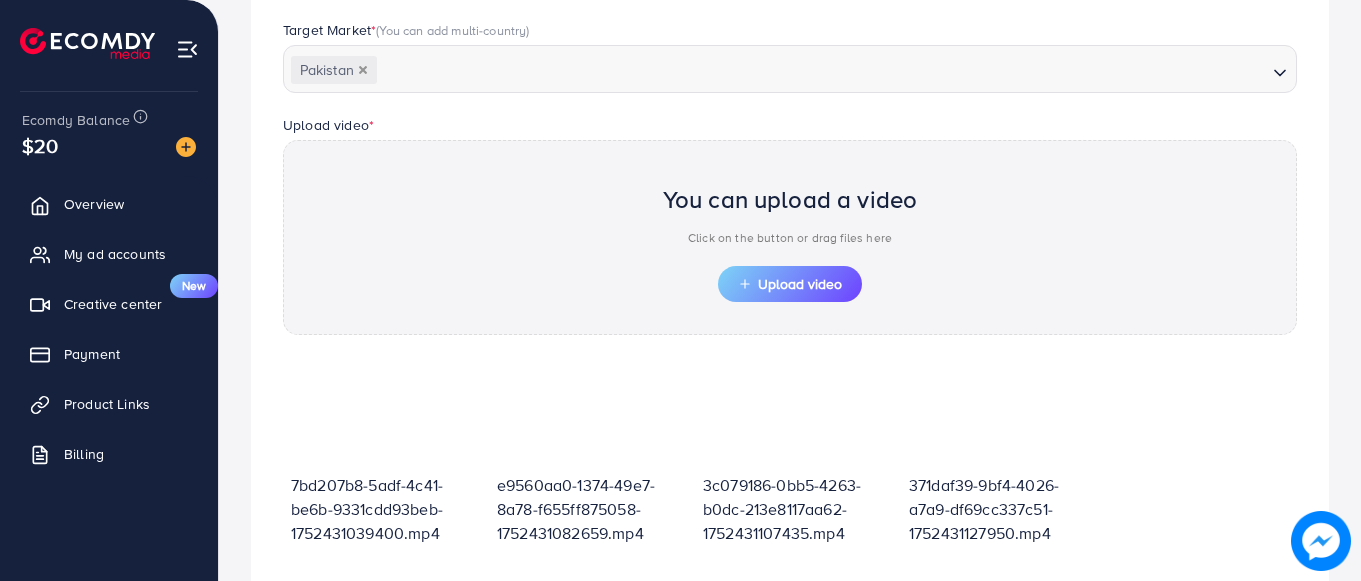 scroll, scrollTop: 718, scrollLeft: 0, axis: vertical 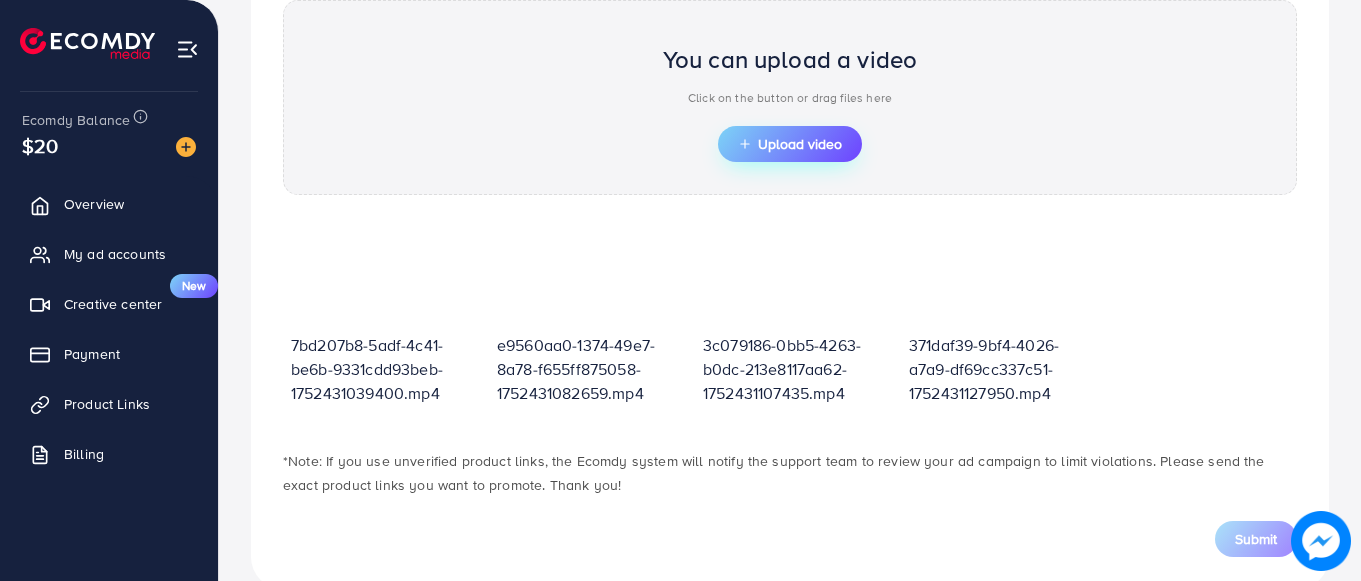 click on "Upload video" at bounding box center [790, 144] 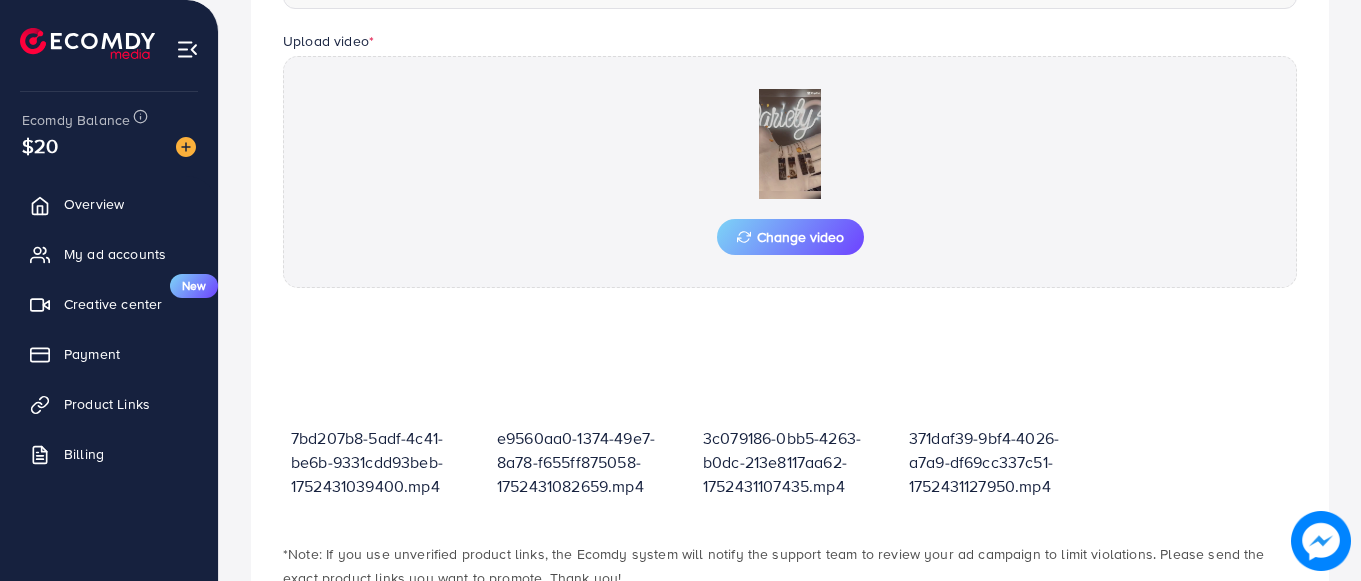 scroll, scrollTop: 718, scrollLeft: 0, axis: vertical 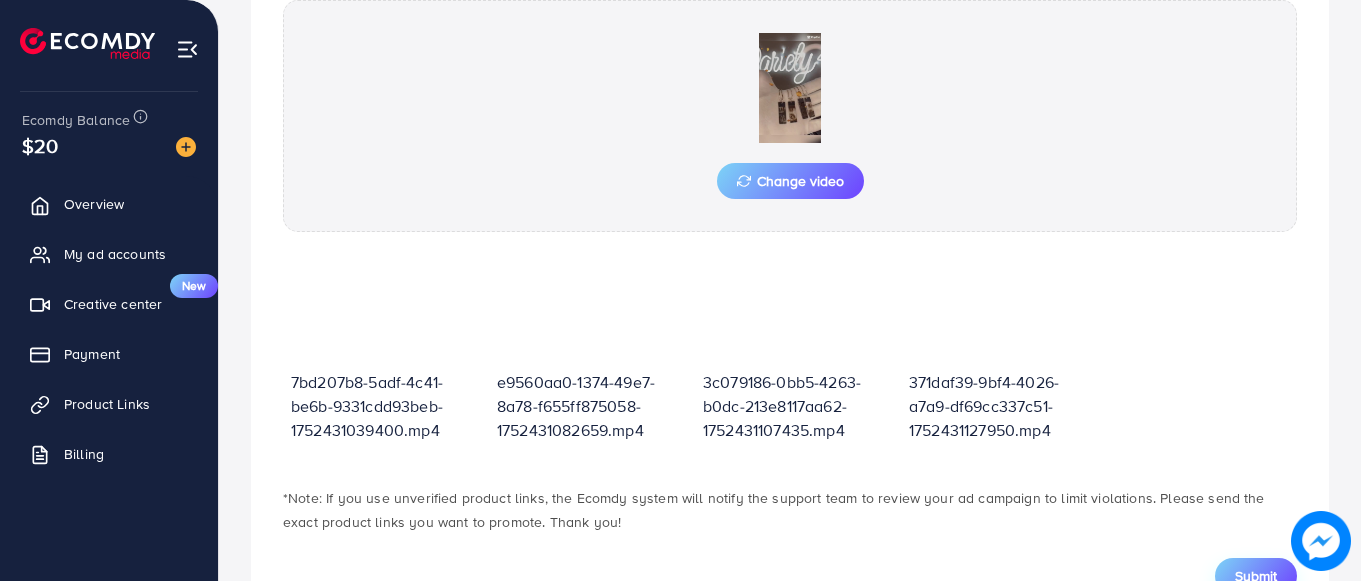 click on "Submit" at bounding box center (1256, 576) 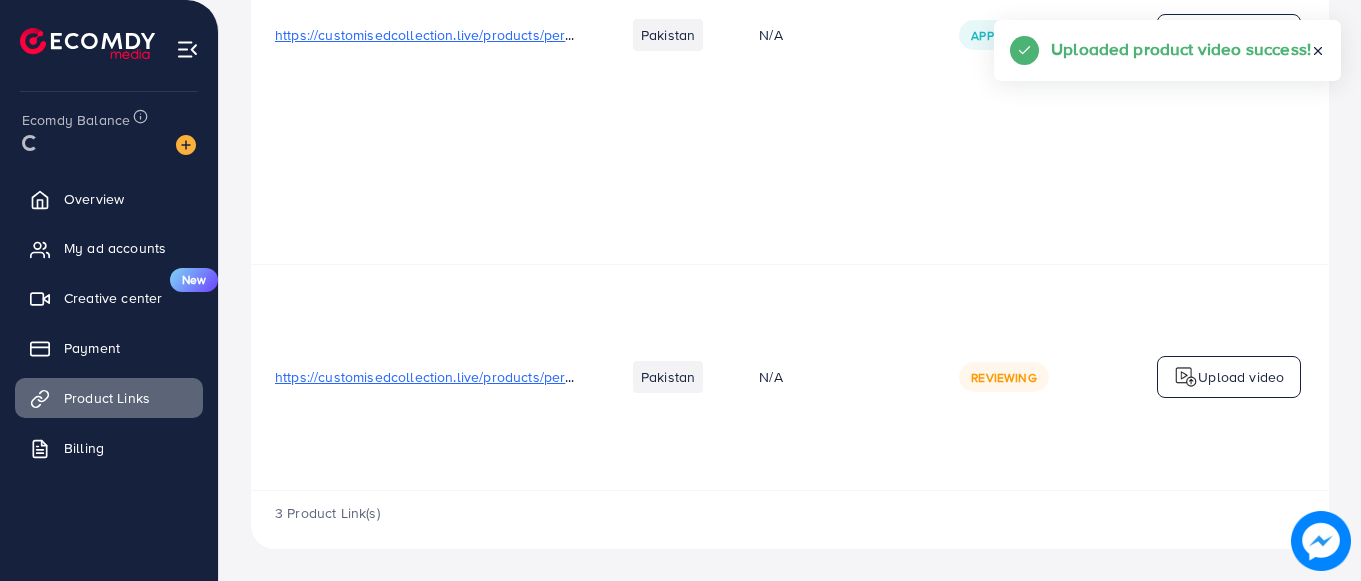scroll, scrollTop: 0, scrollLeft: 0, axis: both 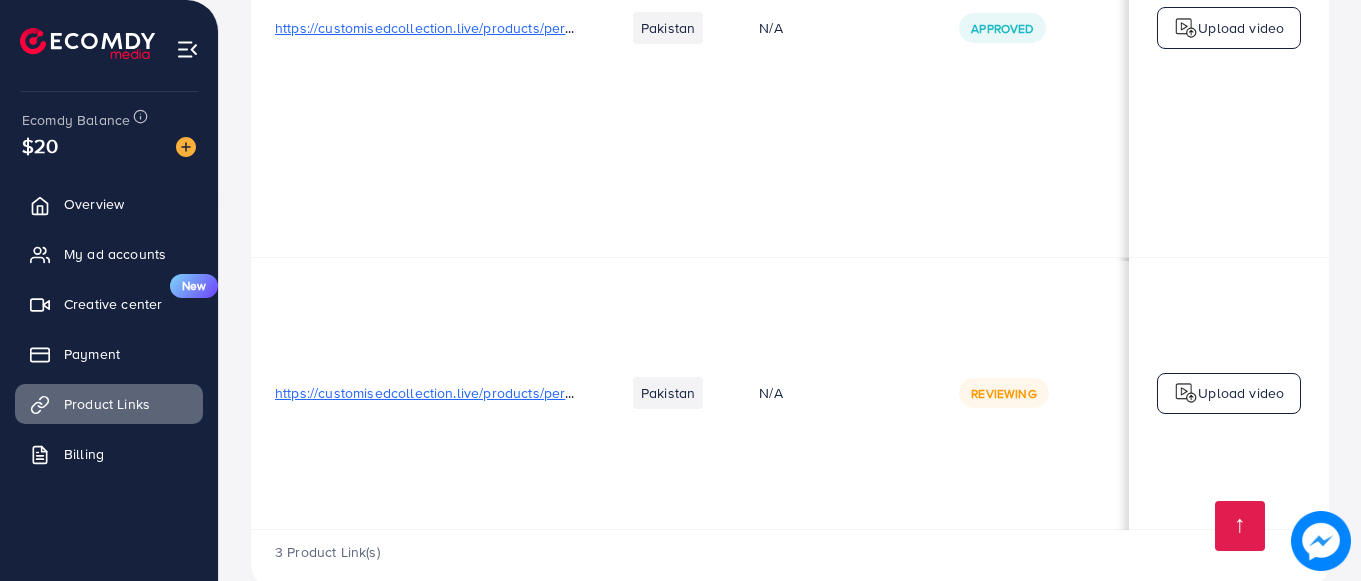 click at bounding box center (1186, 393) 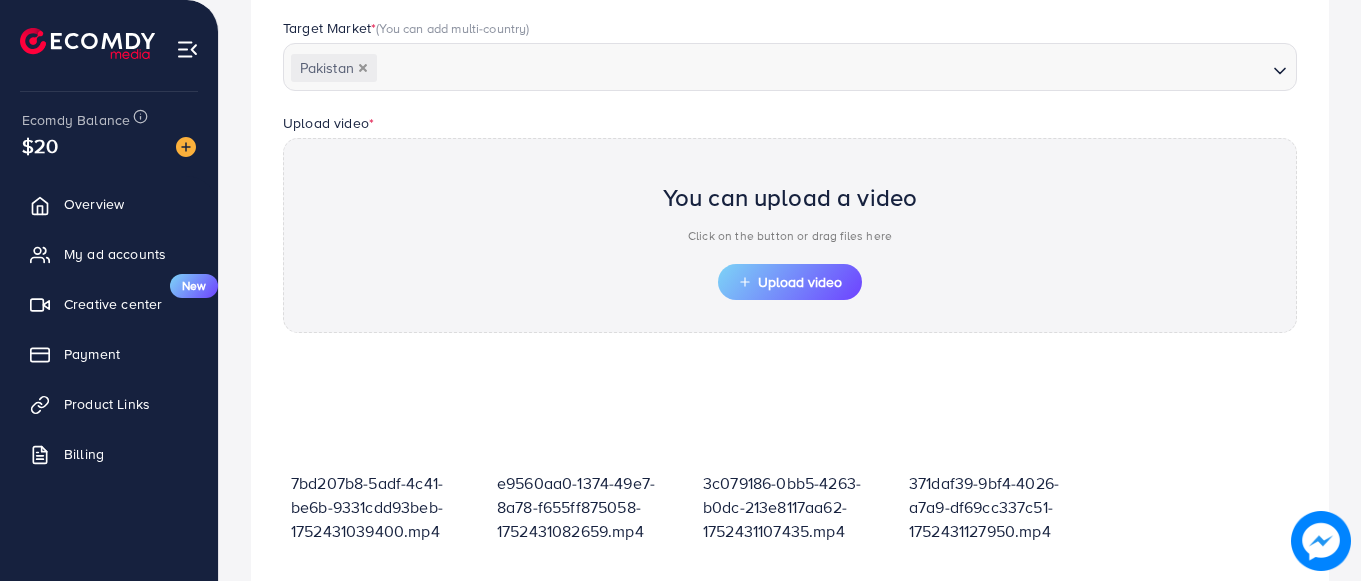 scroll, scrollTop: 718, scrollLeft: 0, axis: vertical 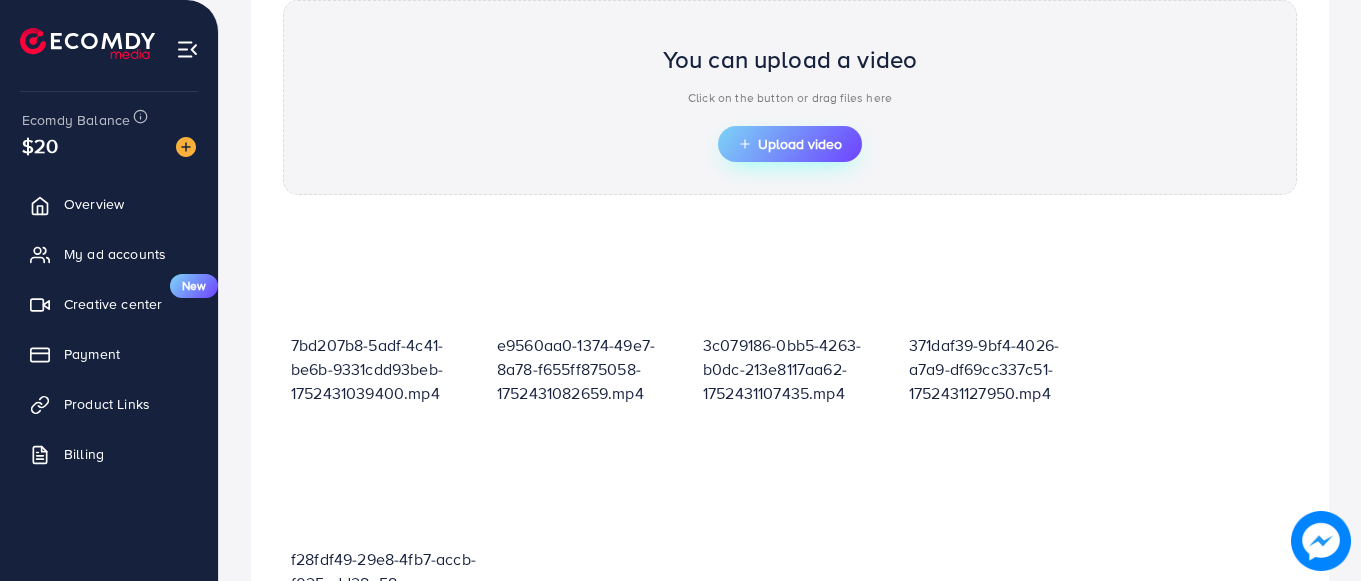 click on "Upload video" at bounding box center [790, 144] 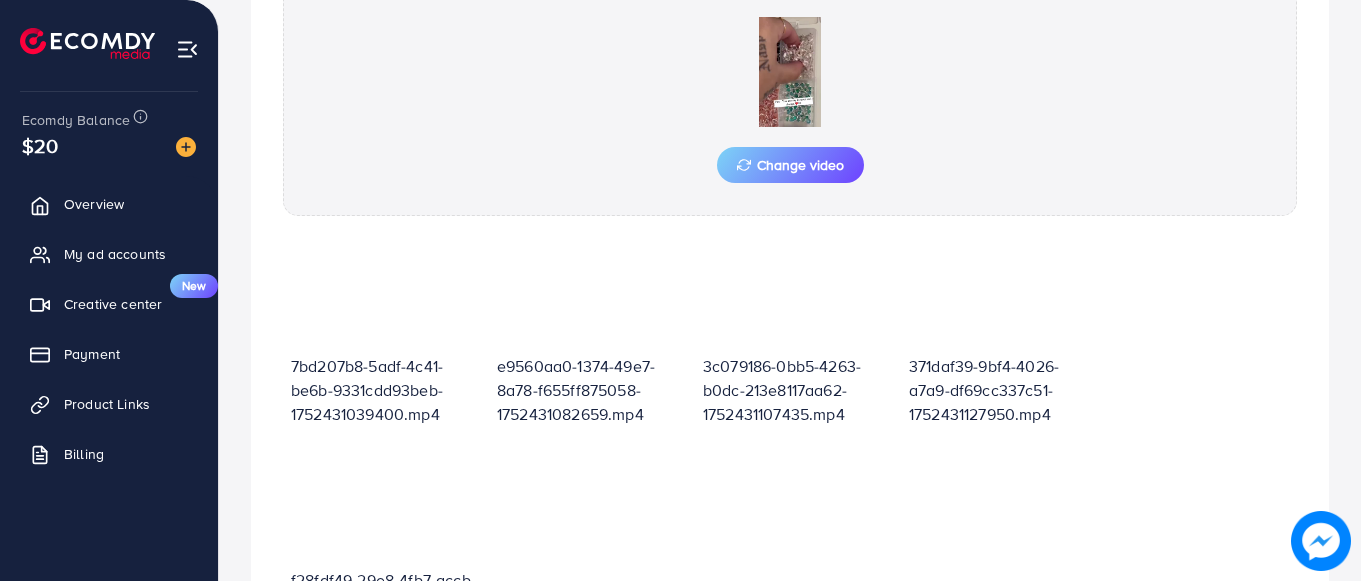 scroll, scrollTop: 718, scrollLeft: 0, axis: vertical 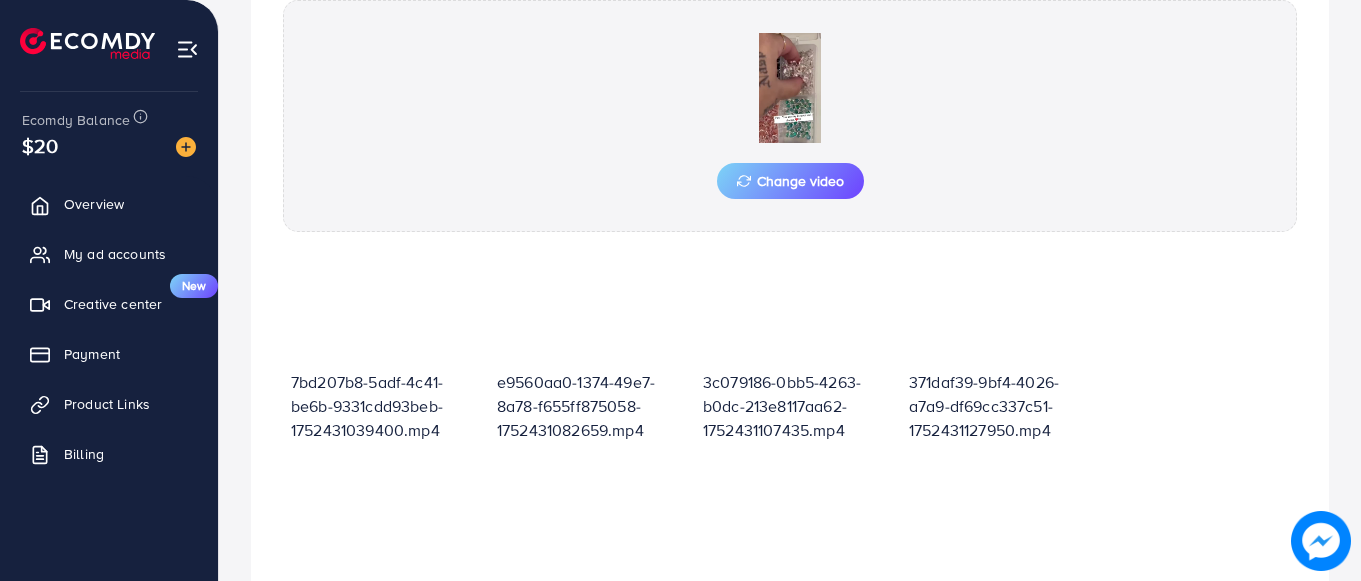 click on "7bd207b8-5adf-4c41-be6b-9331cdd93beb-1752431039400.mp4   e9560aa0-1374-49e7-8a78-f655ff875058-1752431082659.mp4   3c079186-0bb5-4263-b0dc-213e8117aa62-1752431107435.mp4   371daf39-9bf4-4026-a7a9-df69cc337c51-1752431127950.mp4   f28fdf49-29e8-4fb7-accb-f025cdd28a58-1752431146422.mp4" at bounding box center (790, 466) 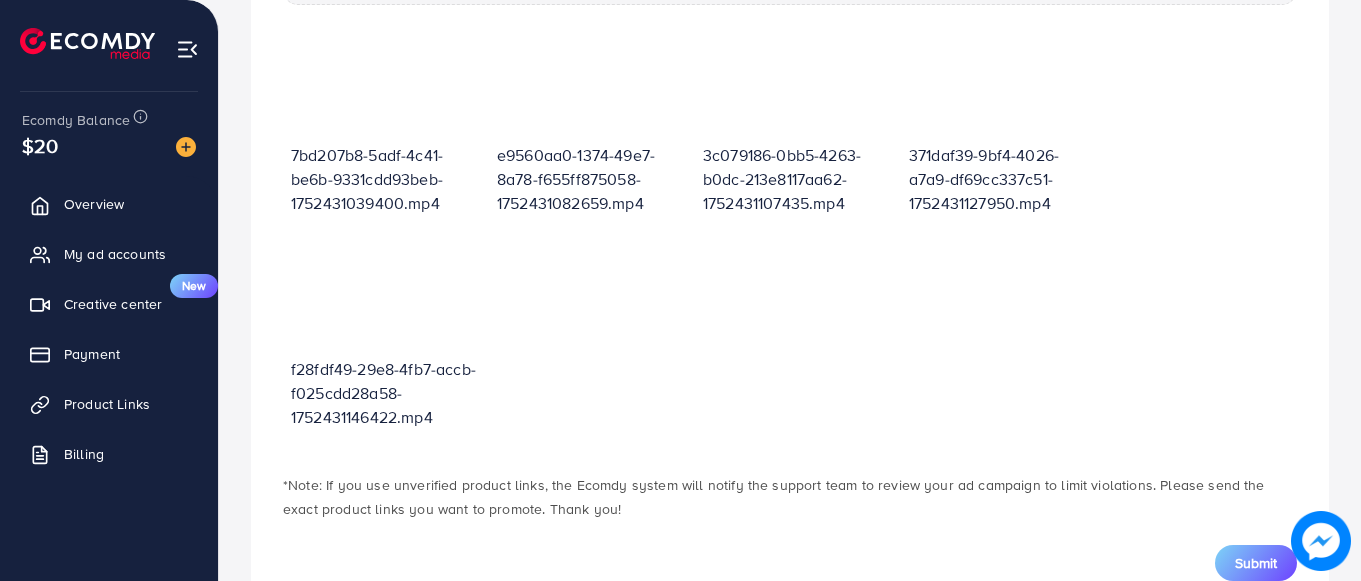 scroll, scrollTop: 1009, scrollLeft: 0, axis: vertical 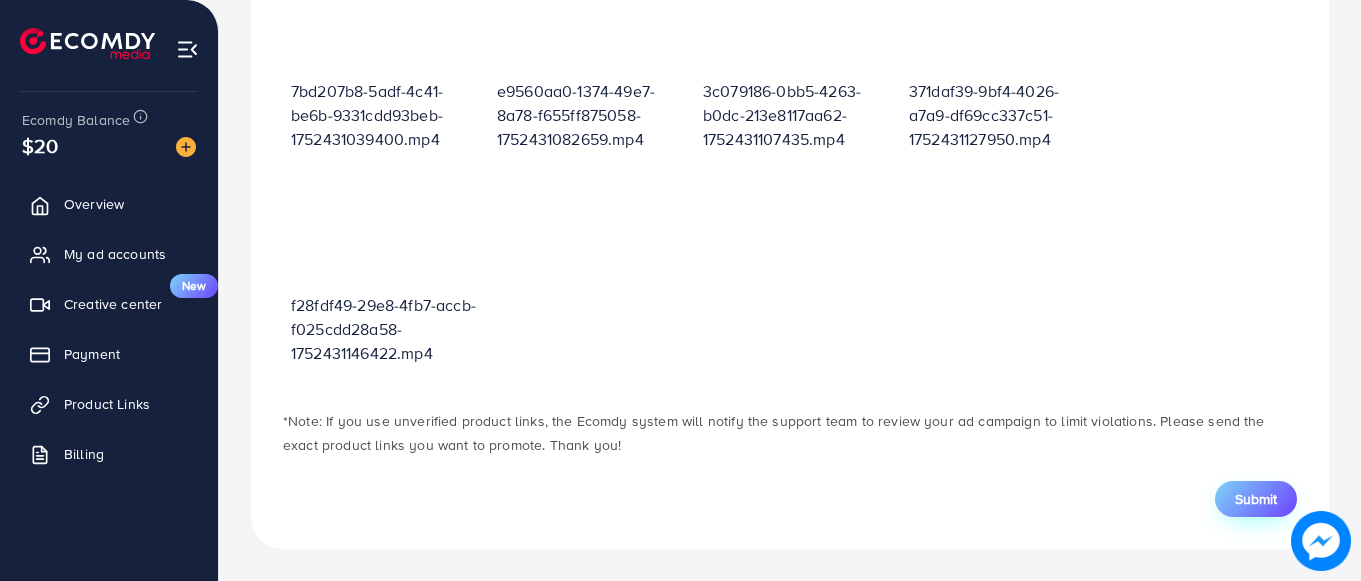 click on "Submit" at bounding box center [1256, 499] 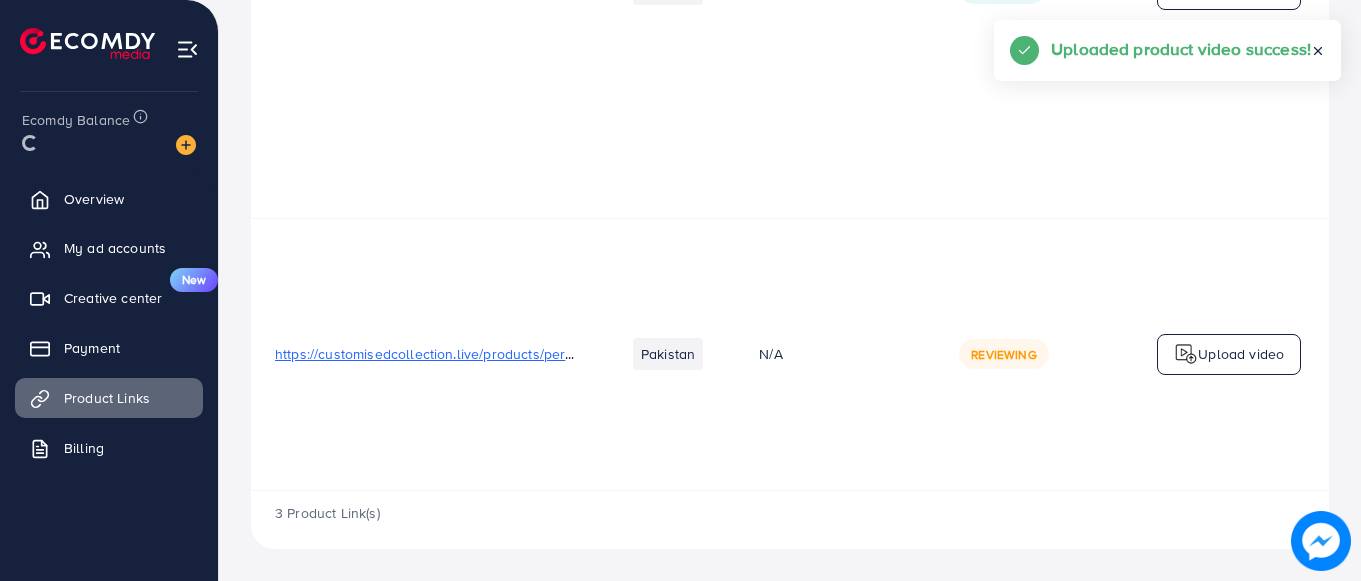 scroll, scrollTop: 0, scrollLeft: 0, axis: both 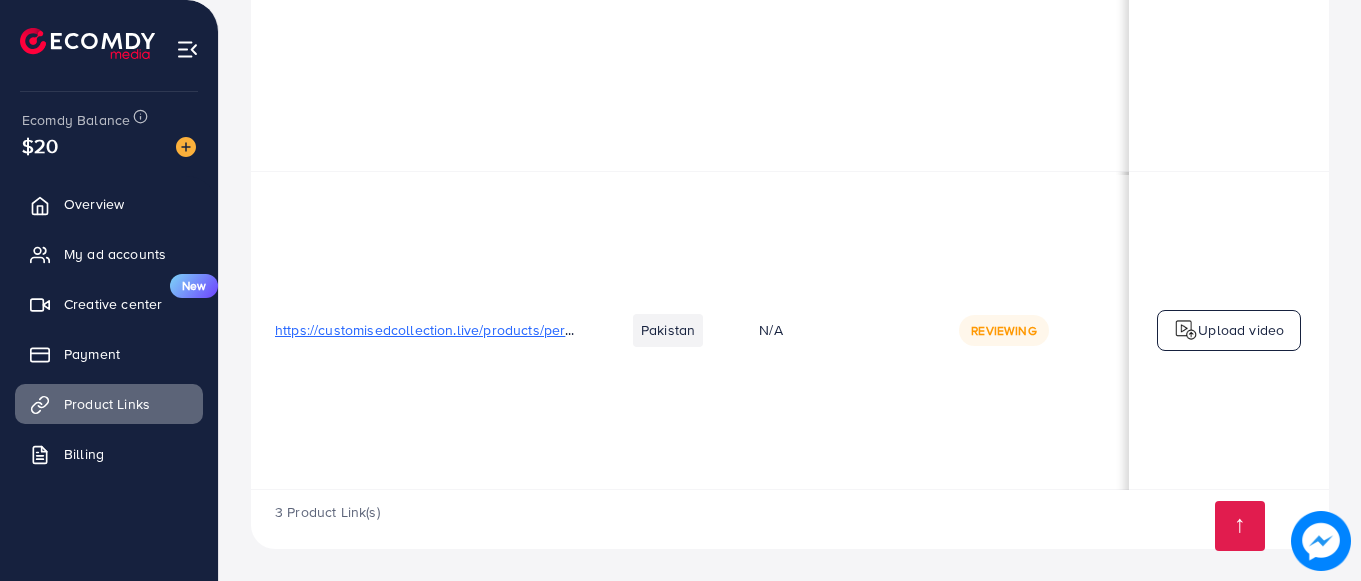 click on "Upload video" at bounding box center [1241, 330] 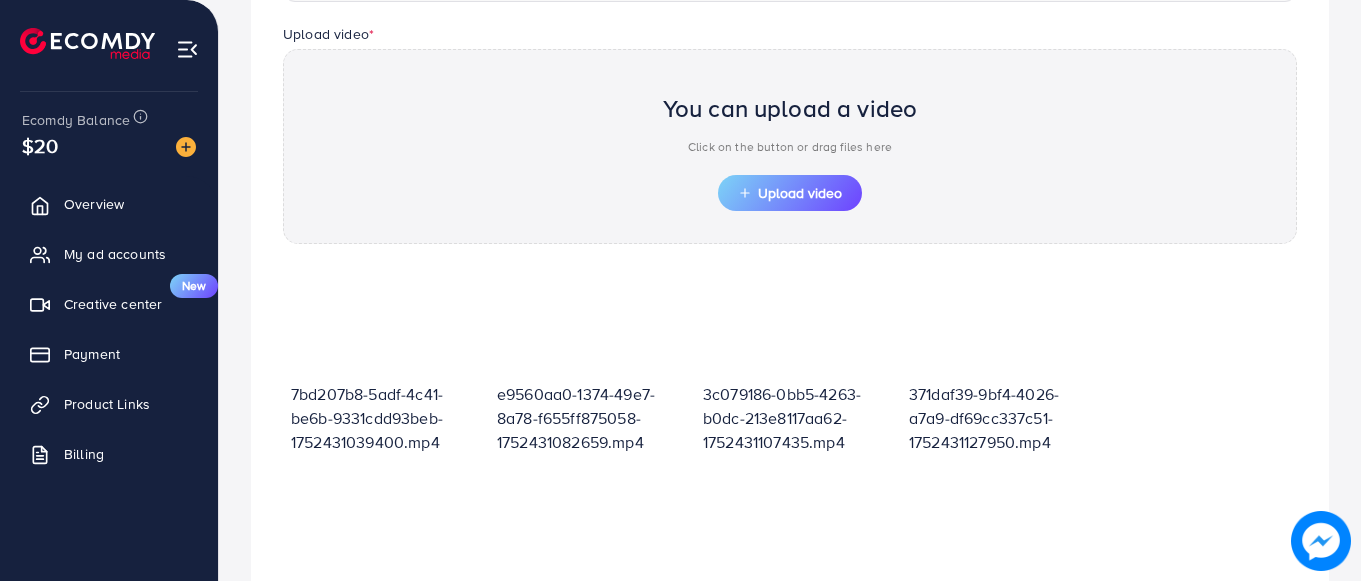 scroll, scrollTop: 718, scrollLeft: 0, axis: vertical 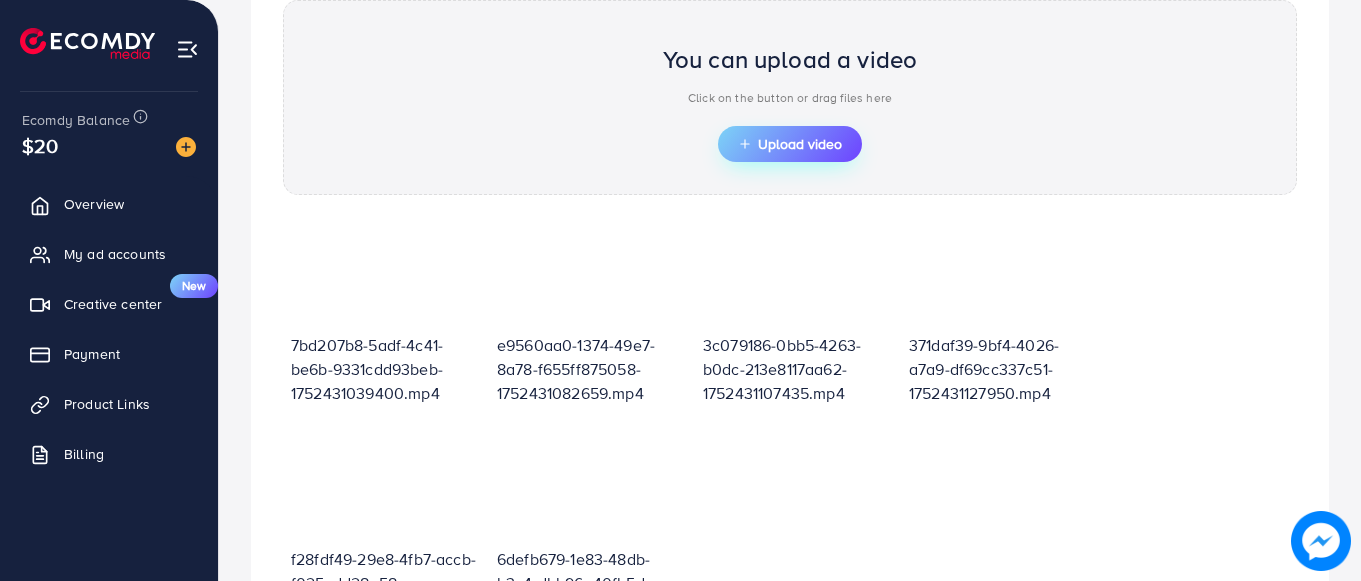 click on "Upload video" at bounding box center [790, 144] 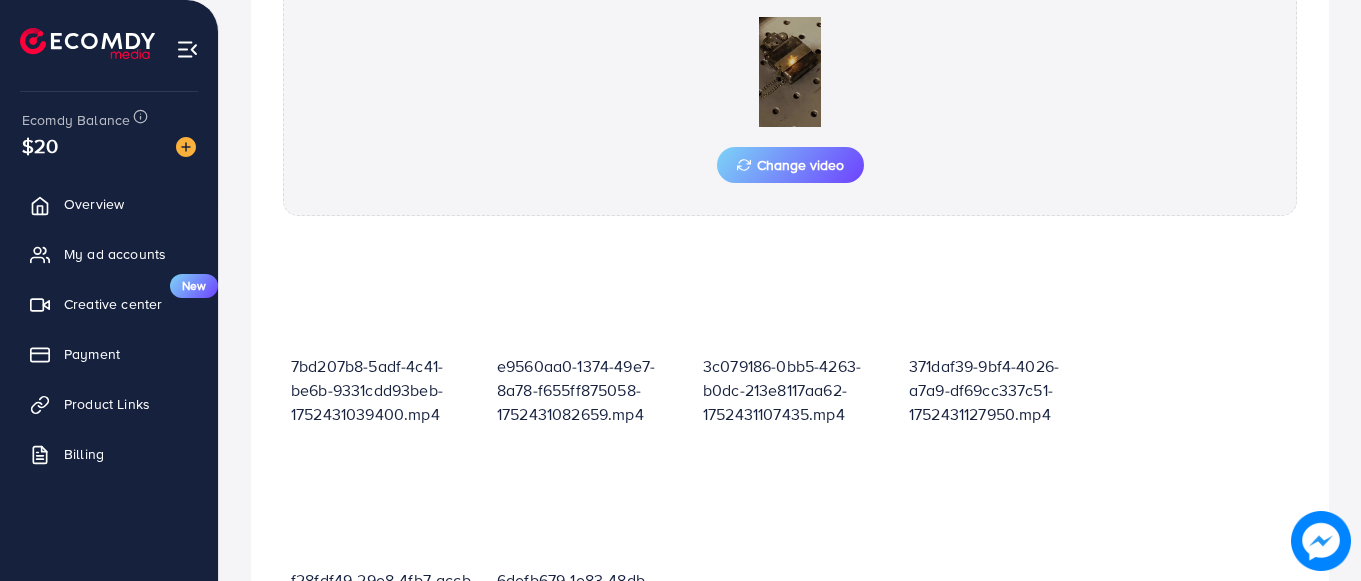 scroll, scrollTop: 718, scrollLeft: 0, axis: vertical 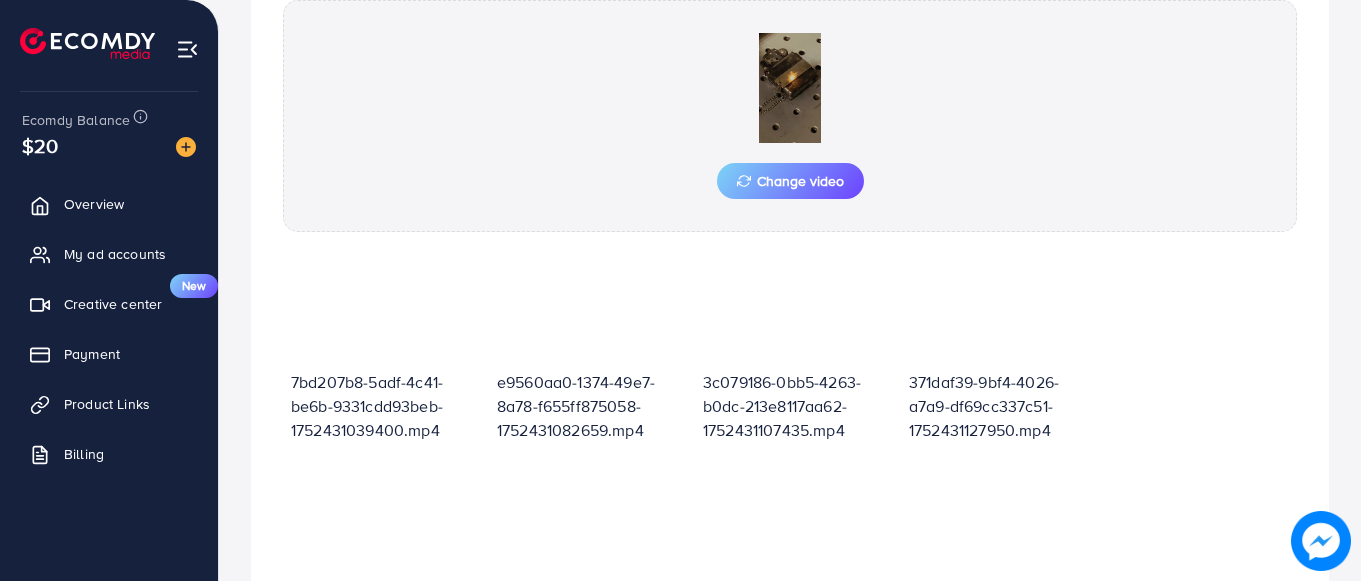 click on "7bd207b8-5adf-4c41-be6b-9331cdd93beb-1752431039400.mp4   e9560aa0-1374-49e7-8a78-f655ff875058-1752431082659.mp4   3c079186-0bb5-4263-b0dc-213e8117aa62-1752431107435.mp4   371daf39-9bf4-4026-a7a9-df69cc337c51-1752431127950.mp4   f28fdf49-29e8-4fb7-accb-f025cdd28a58-1752431146422.mp4   6defb679-1e83-48db-b3c4-dbb96e40fb5d-1752431166518.mp4" at bounding box center [790, 466] 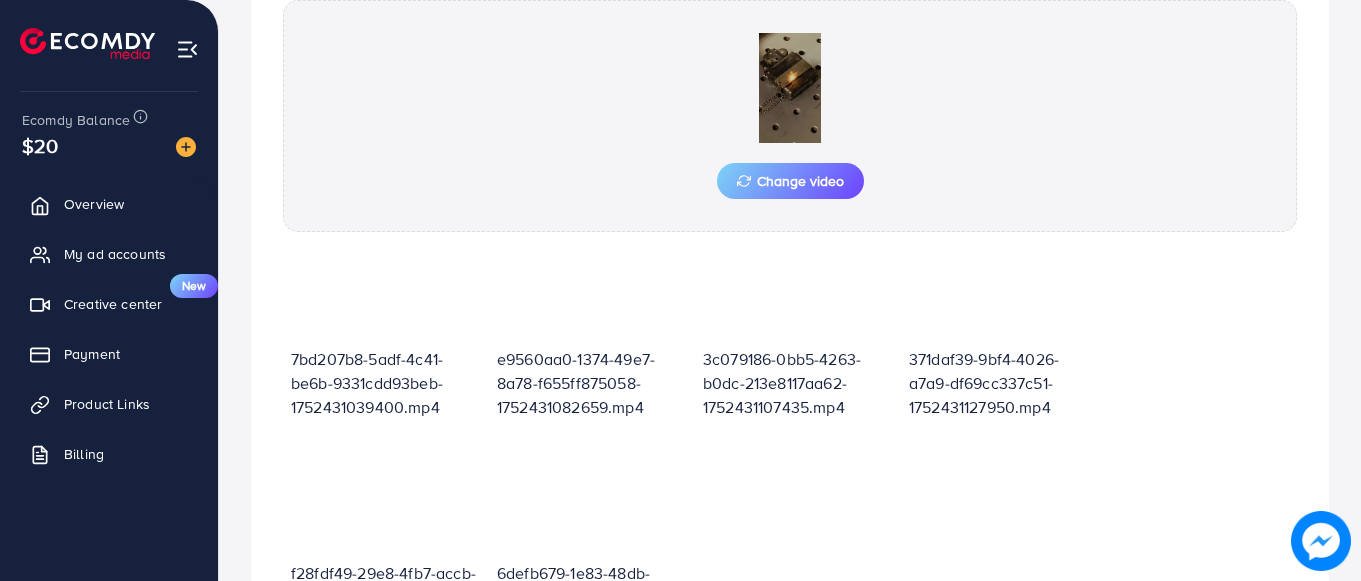 scroll, scrollTop: 28, scrollLeft: 0, axis: vertical 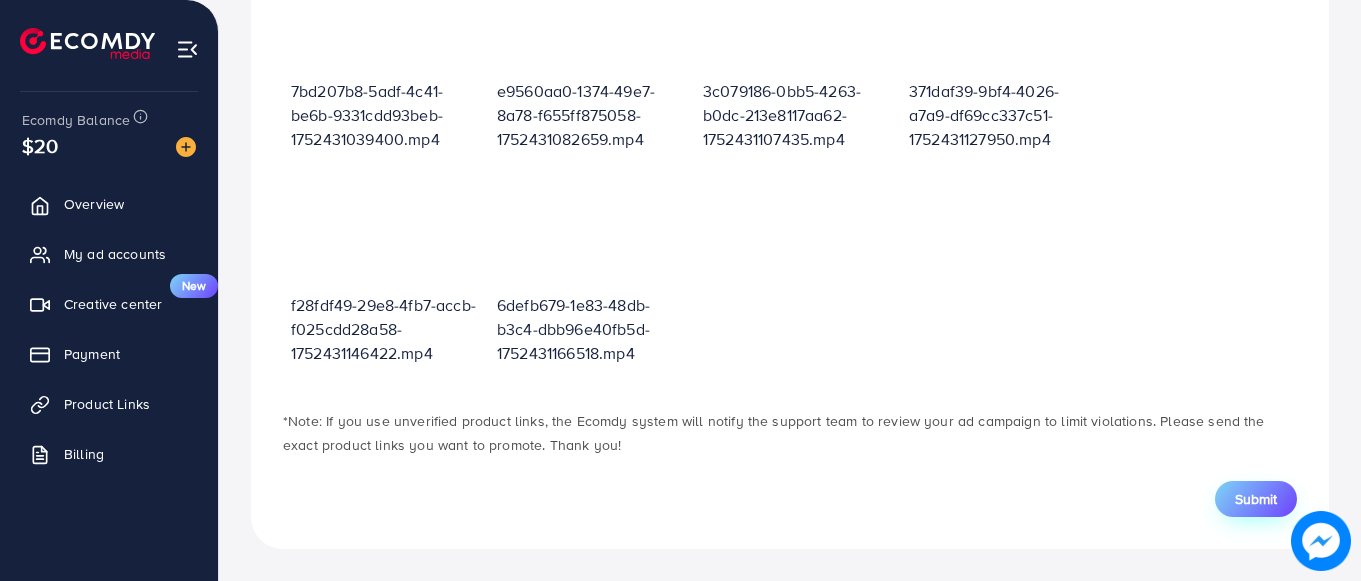 click on "Submit" at bounding box center [1256, 499] 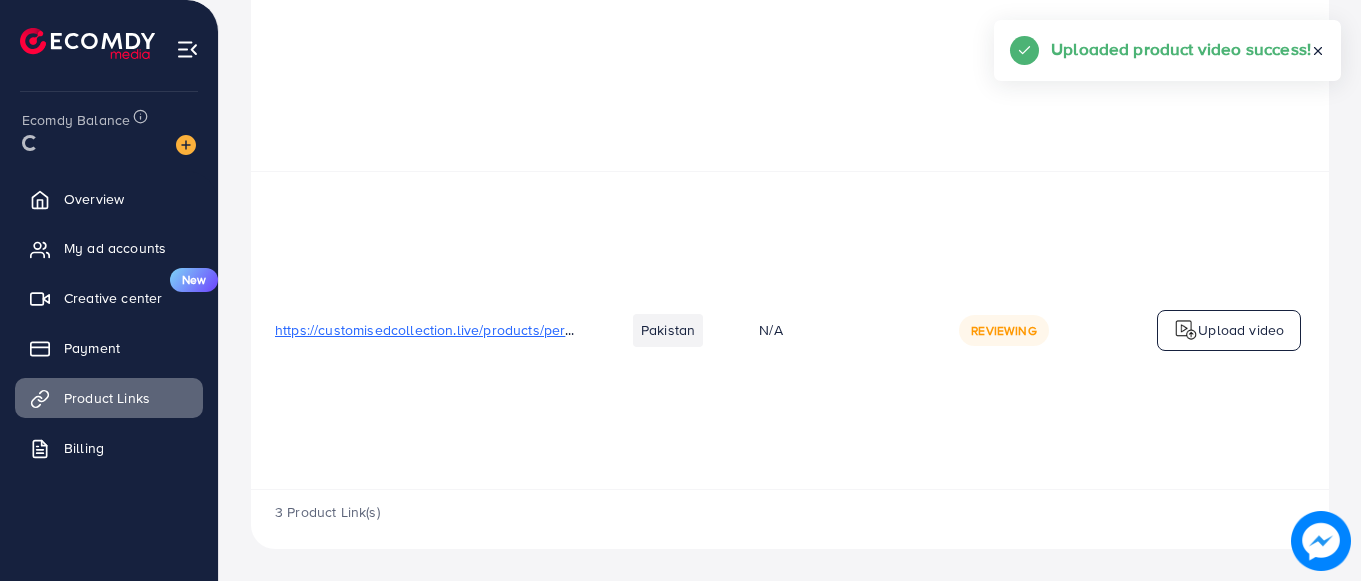 scroll, scrollTop: 0, scrollLeft: 0, axis: both 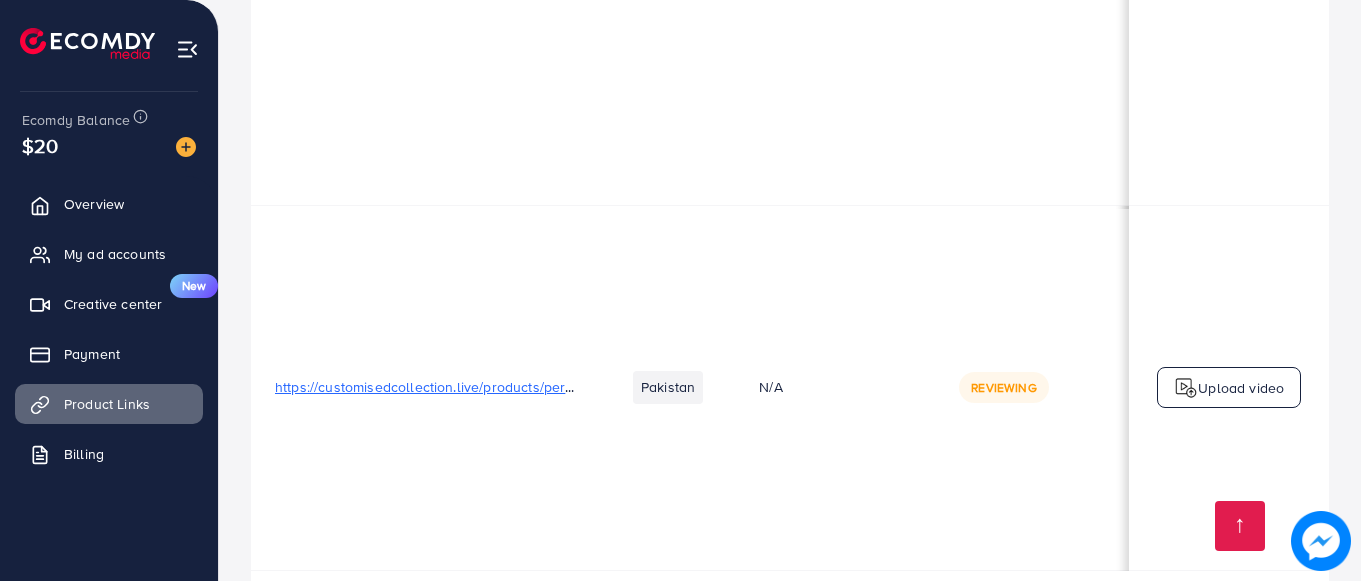 click on "Upload video" at bounding box center (1229, 388) 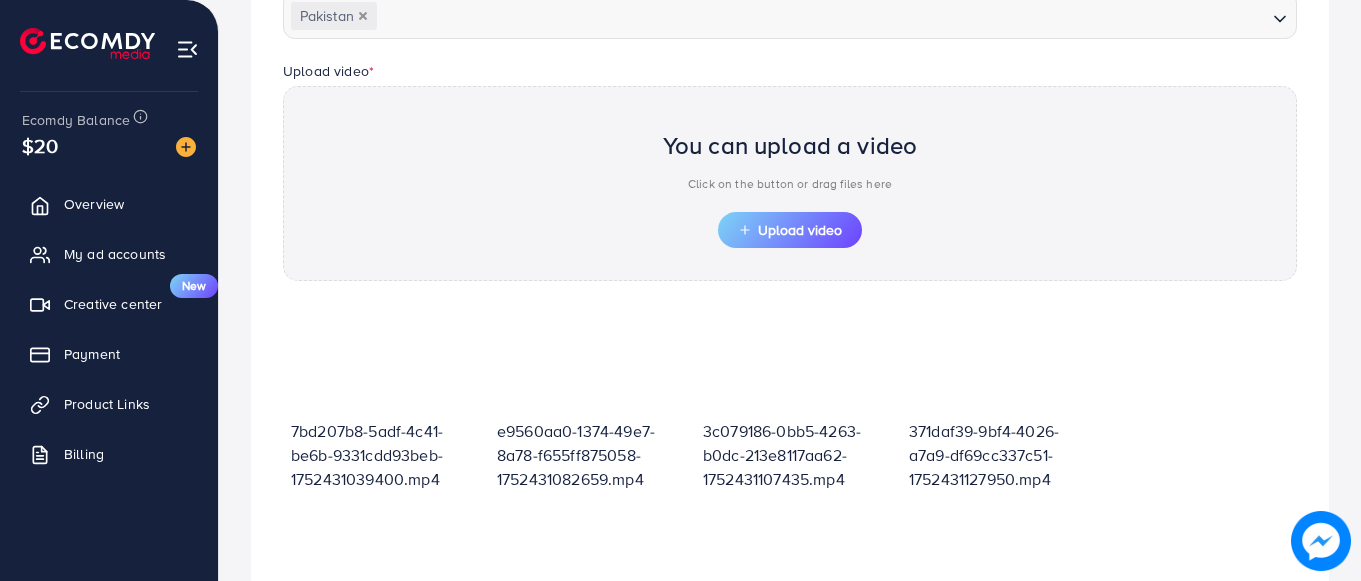 scroll, scrollTop: 718, scrollLeft: 0, axis: vertical 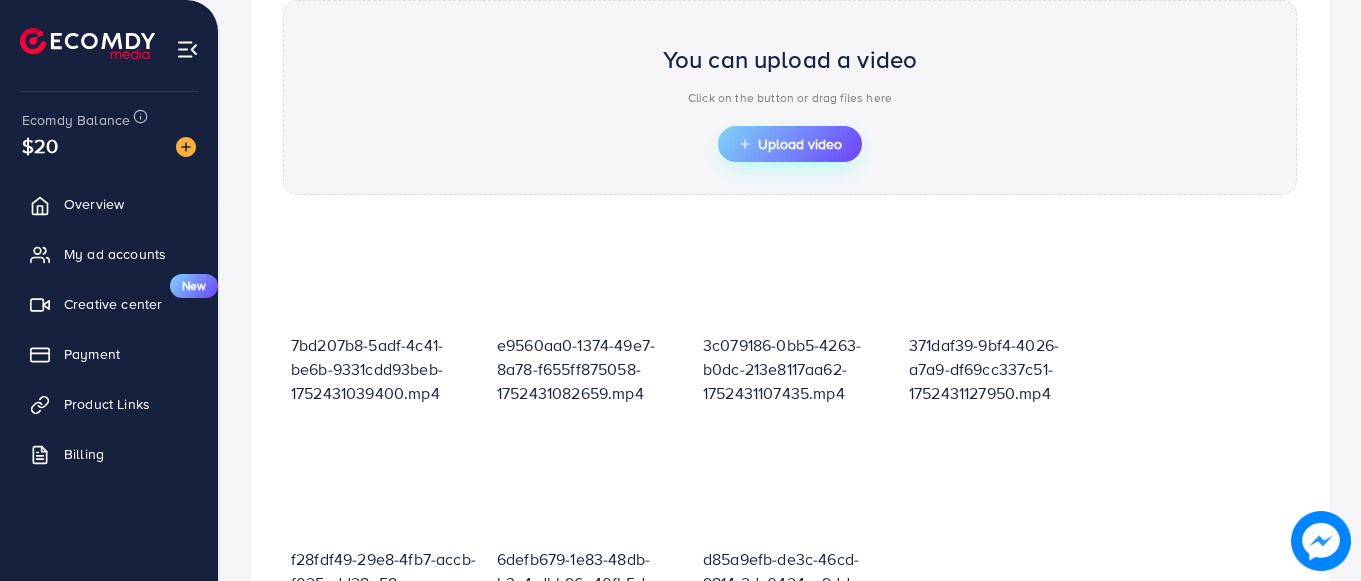 click on "Upload video" at bounding box center (790, 144) 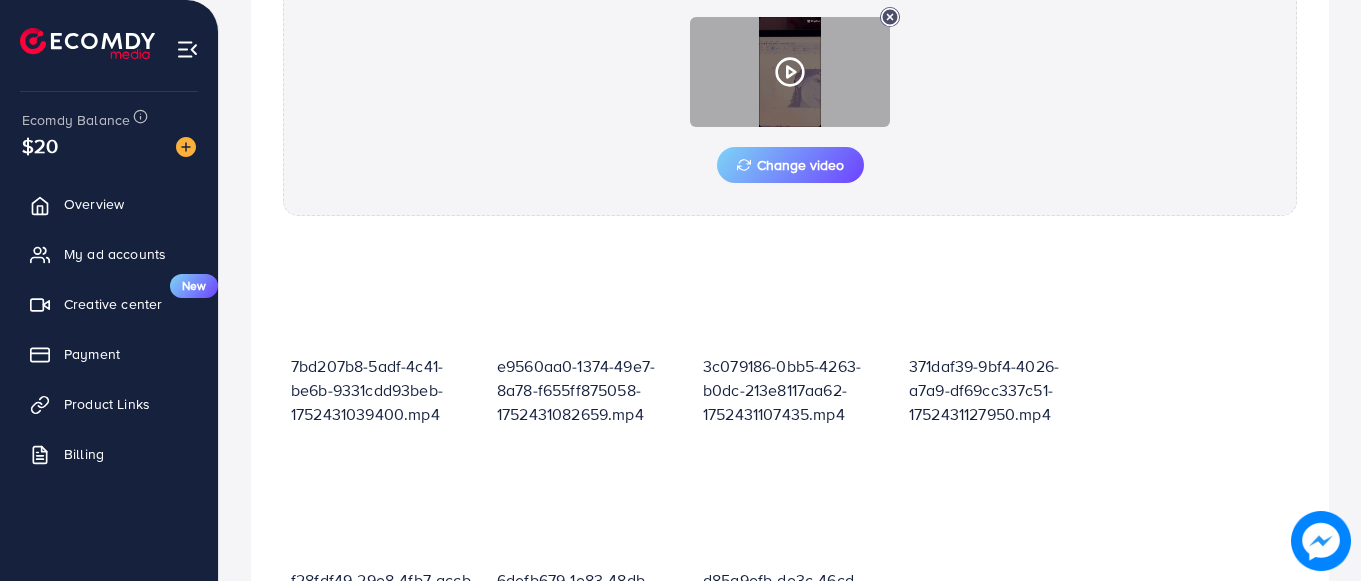 scroll, scrollTop: 718, scrollLeft: 0, axis: vertical 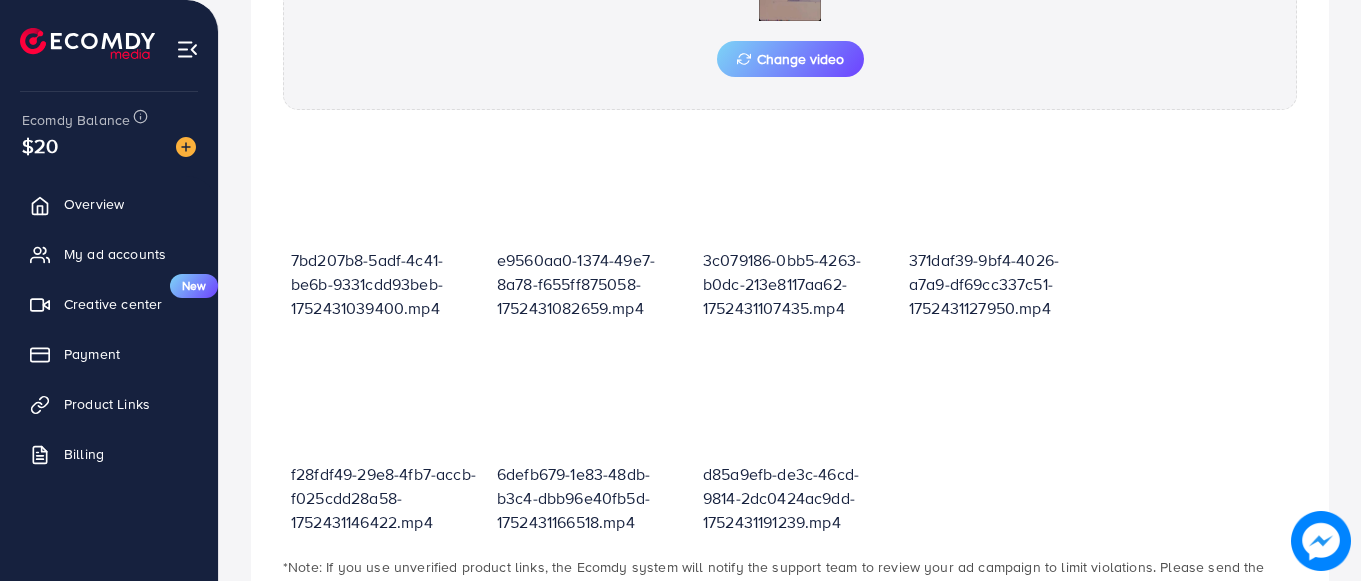 drag, startPoint x: 1291, startPoint y: 410, endPoint x: 1303, endPoint y: 583, distance: 173.41568 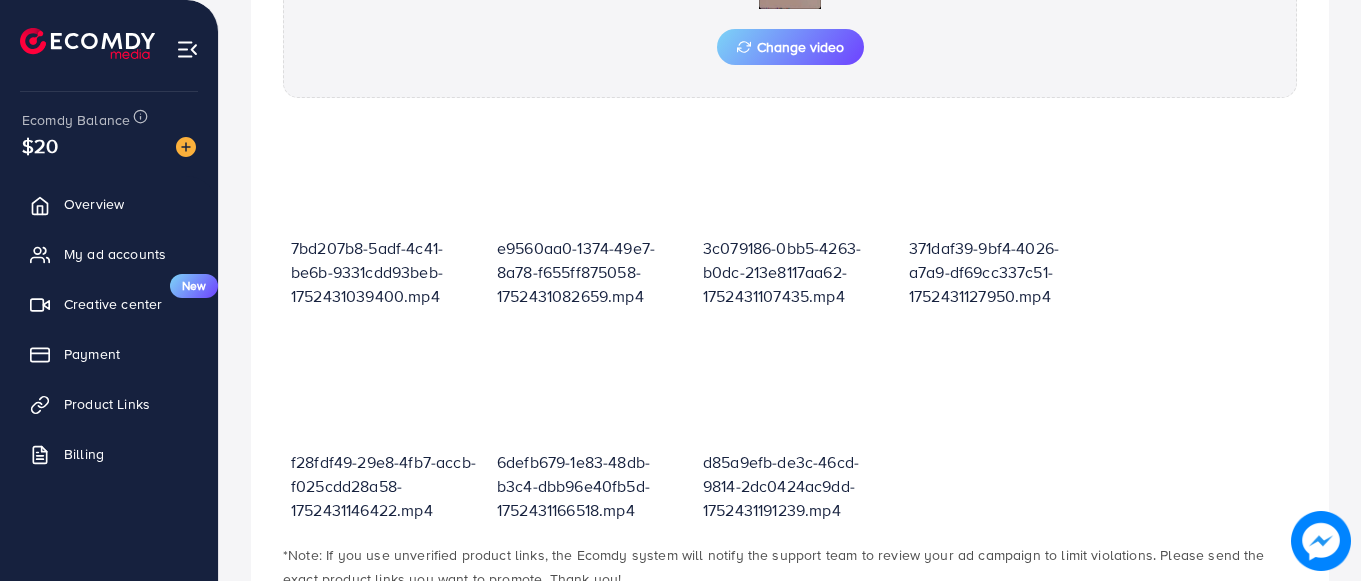 scroll, scrollTop: 28, scrollLeft: 0, axis: vertical 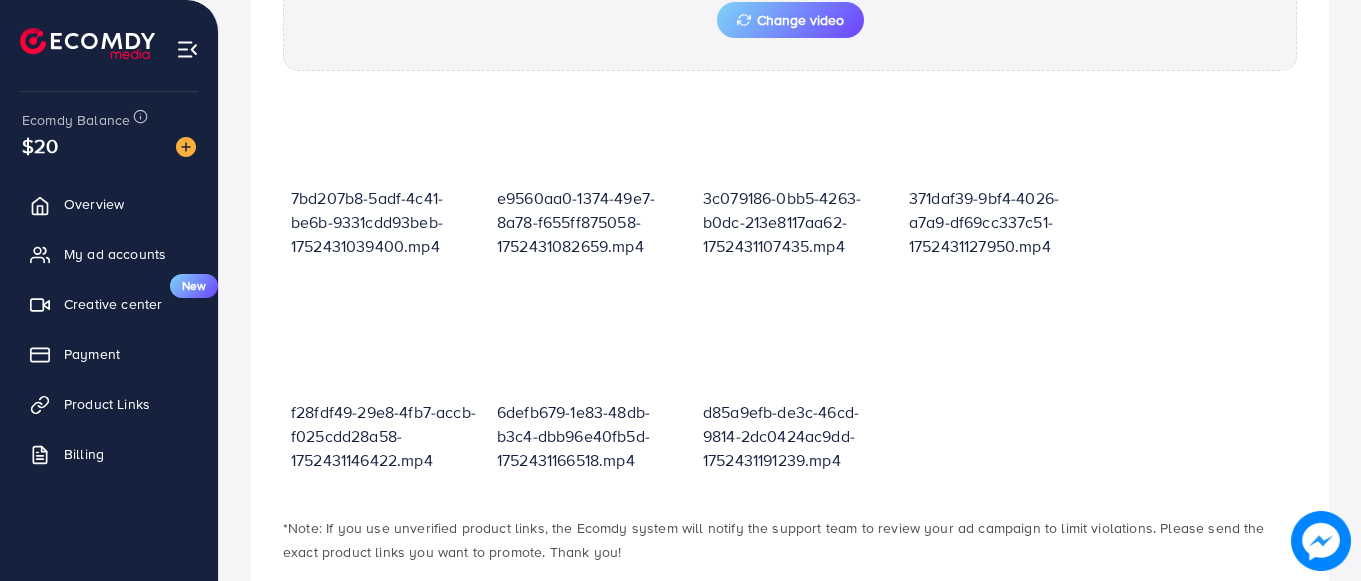 click on "7bd207b8-5adf-4c41-be6b-9331cdd93beb-1752431039400.mp4   e9560aa0-1374-49e7-8a78-f655ff875058-1752431082659.mp4   3c079186-0bb5-4263-b0dc-213e8117aa62-1752431107435.mp4   371daf39-9bf4-4026-a7a9-df69cc337c51-1752431127950.mp4   f28fdf49-29e8-4fb7-accb-f025cdd28a58-1752431146422.mp4   6defb679-1e83-48db-b3c4-dbb96e40fb5d-1752431166518.mp4   d85a9efb-de3c-46cd-9814-2dc0424ac9dd-1752431191239.mp4" at bounding box center (790, 282) 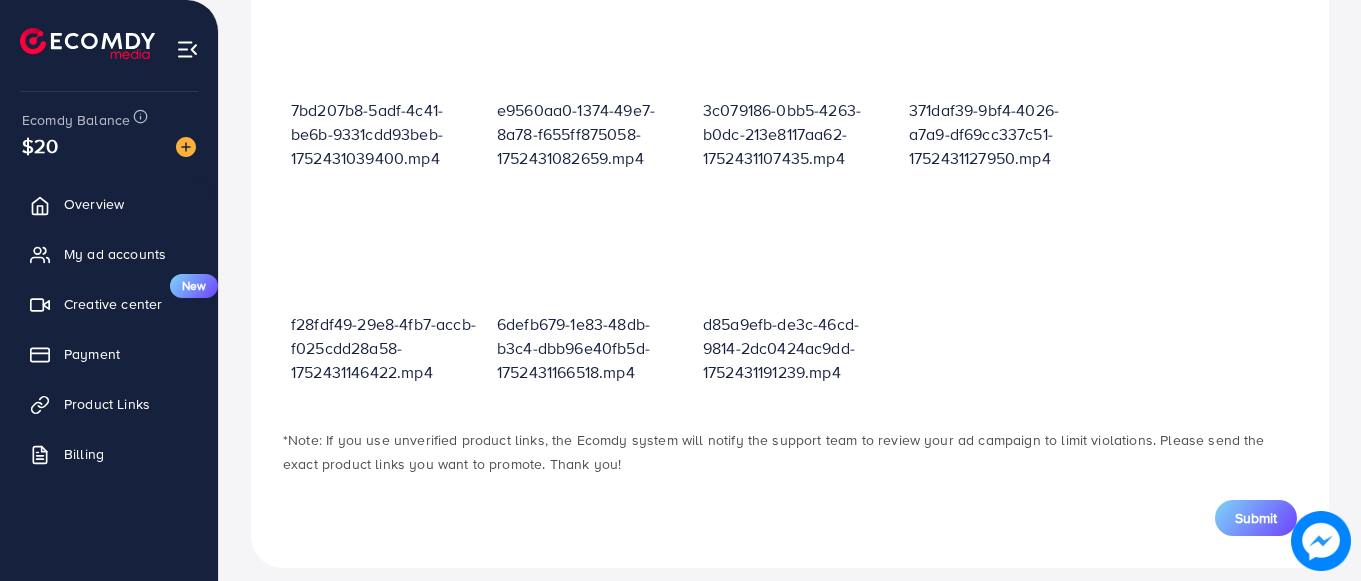 scroll, scrollTop: 986, scrollLeft: 0, axis: vertical 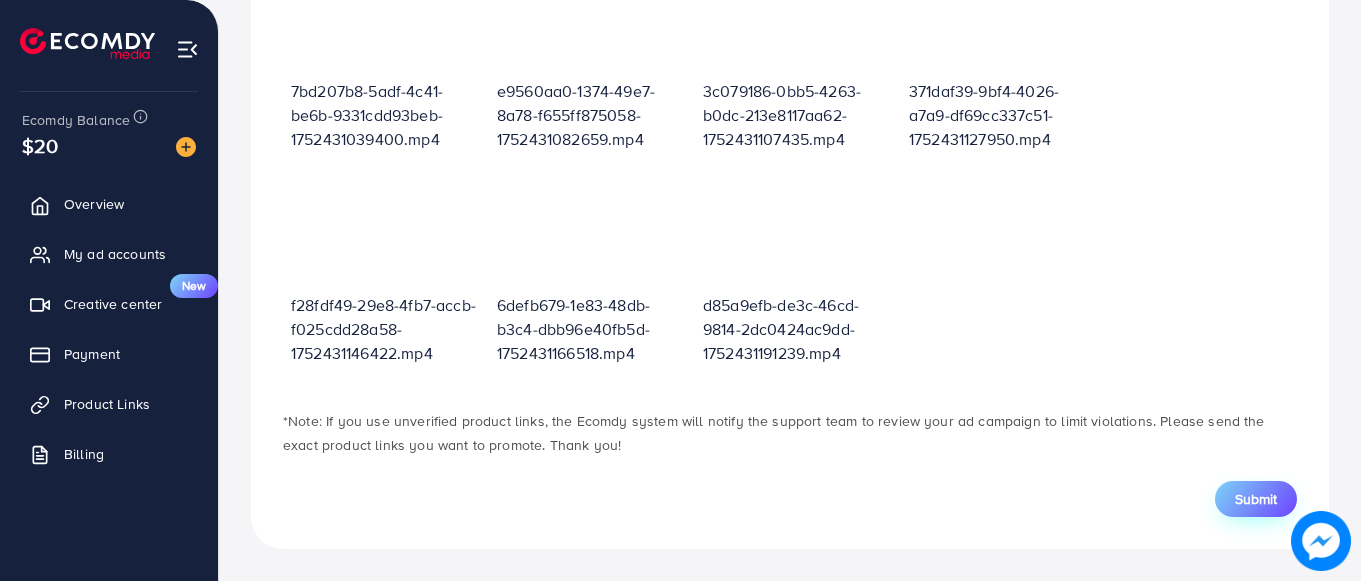 click on "Submit" at bounding box center (1256, 499) 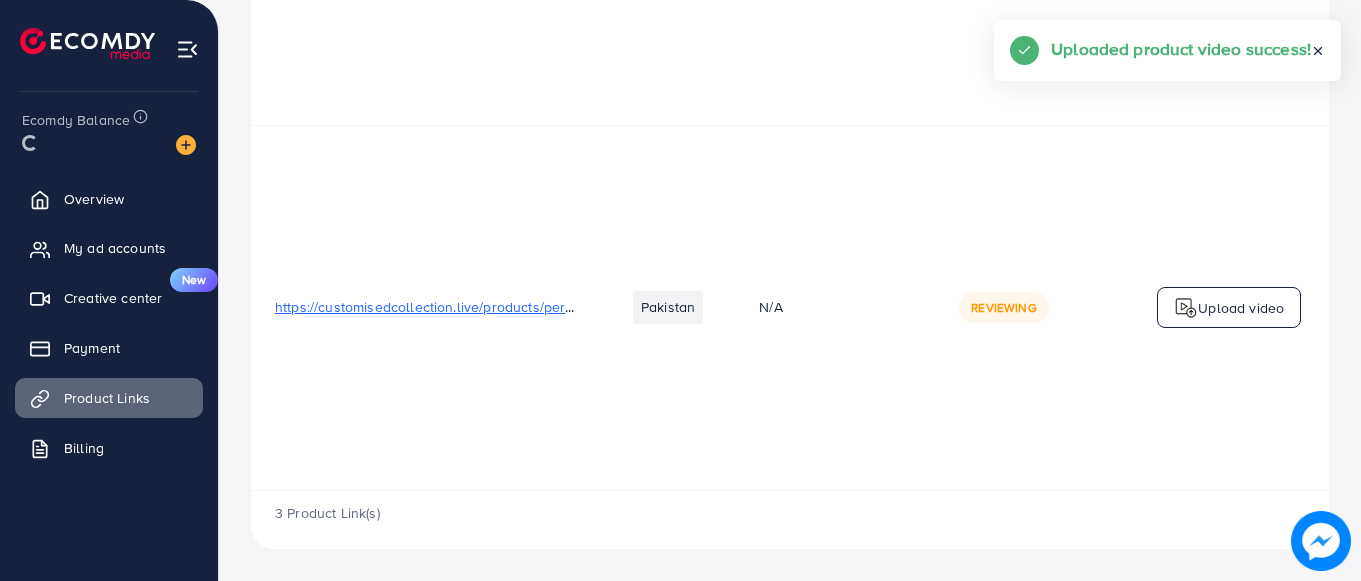 scroll, scrollTop: 0, scrollLeft: 0, axis: both 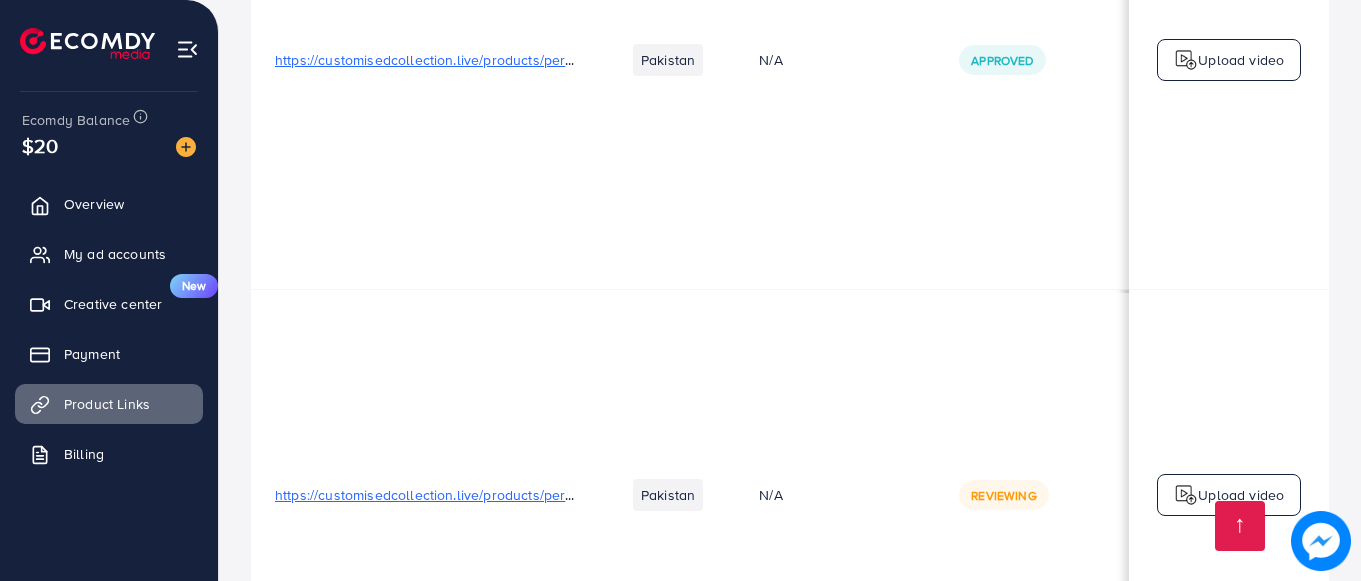 click at bounding box center (1186, 495) 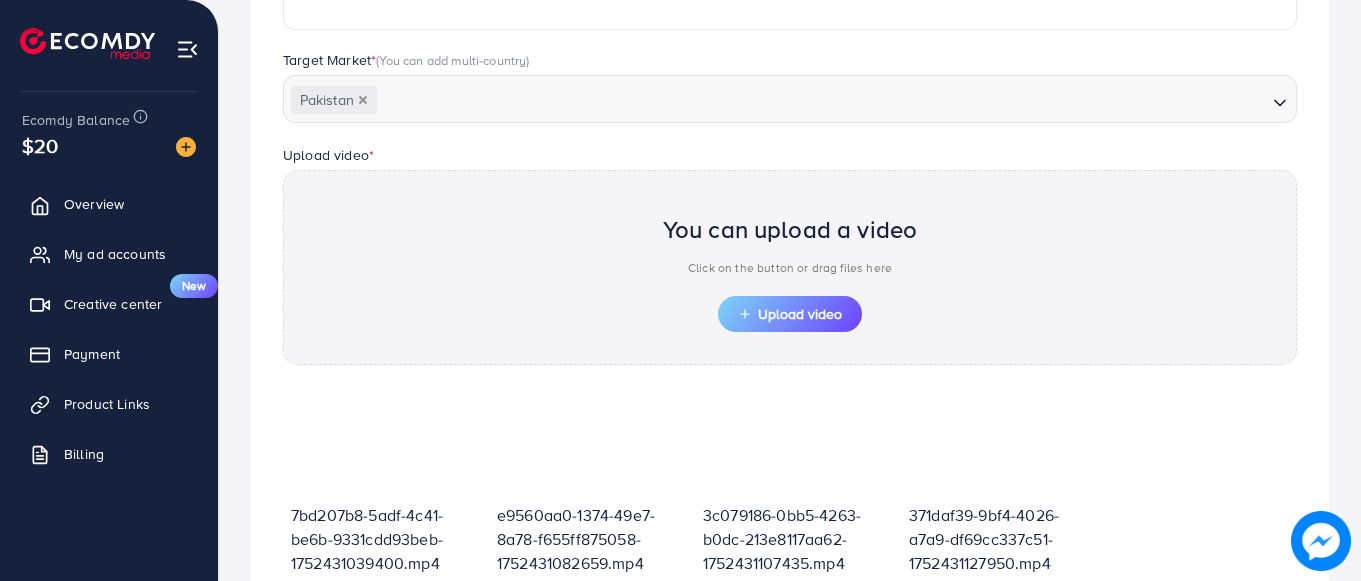 scroll, scrollTop: 718, scrollLeft: 0, axis: vertical 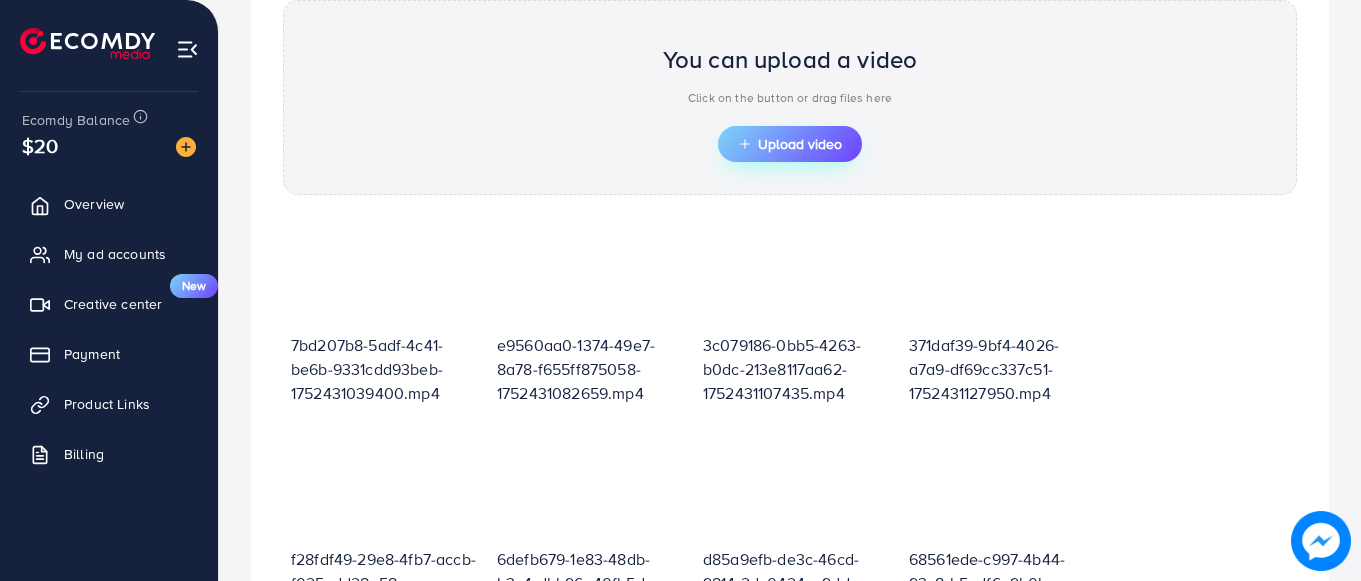 click on "Upload video" at bounding box center [790, 144] 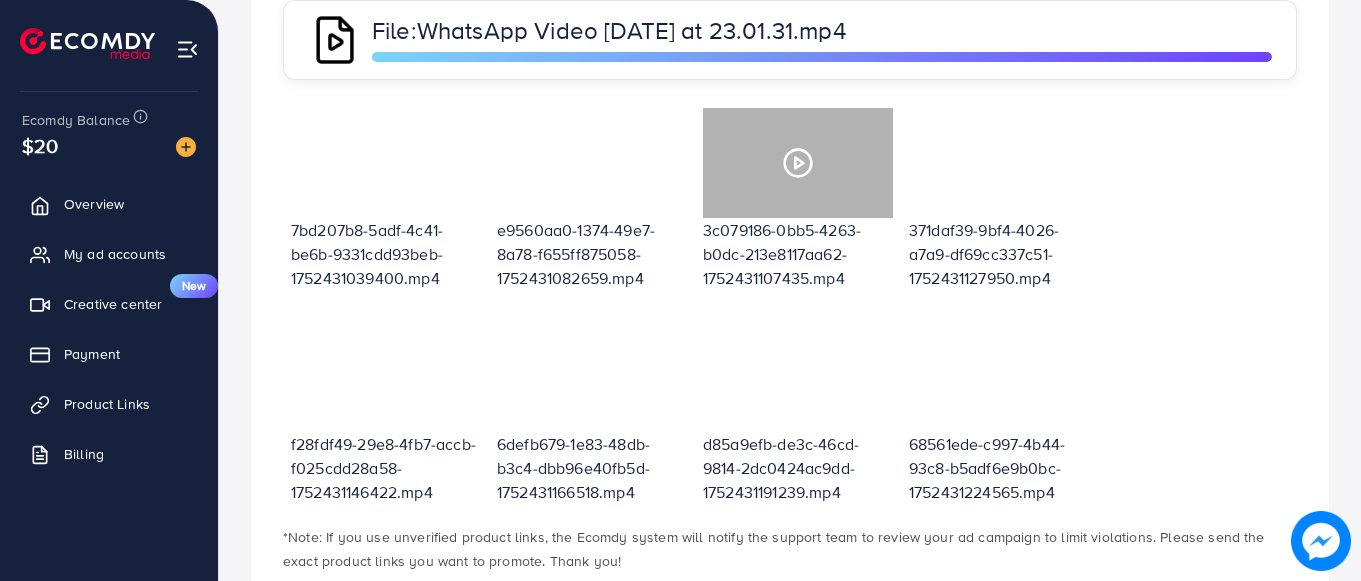 scroll, scrollTop: 718, scrollLeft: 0, axis: vertical 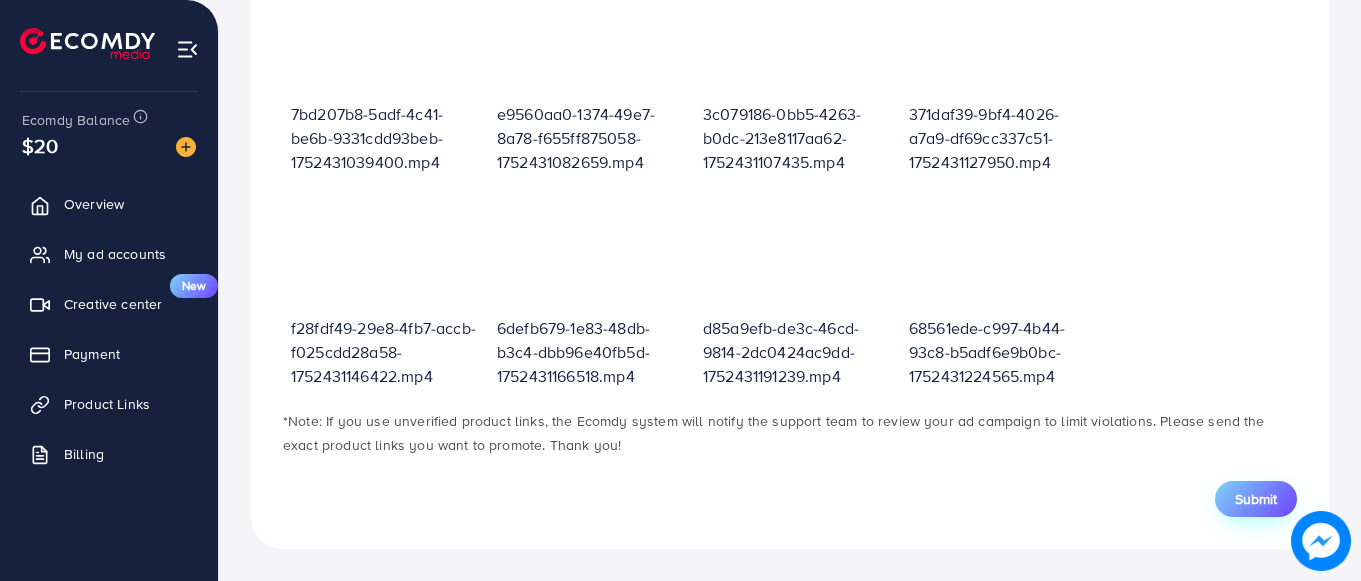 click on "Submit" at bounding box center (1256, 499) 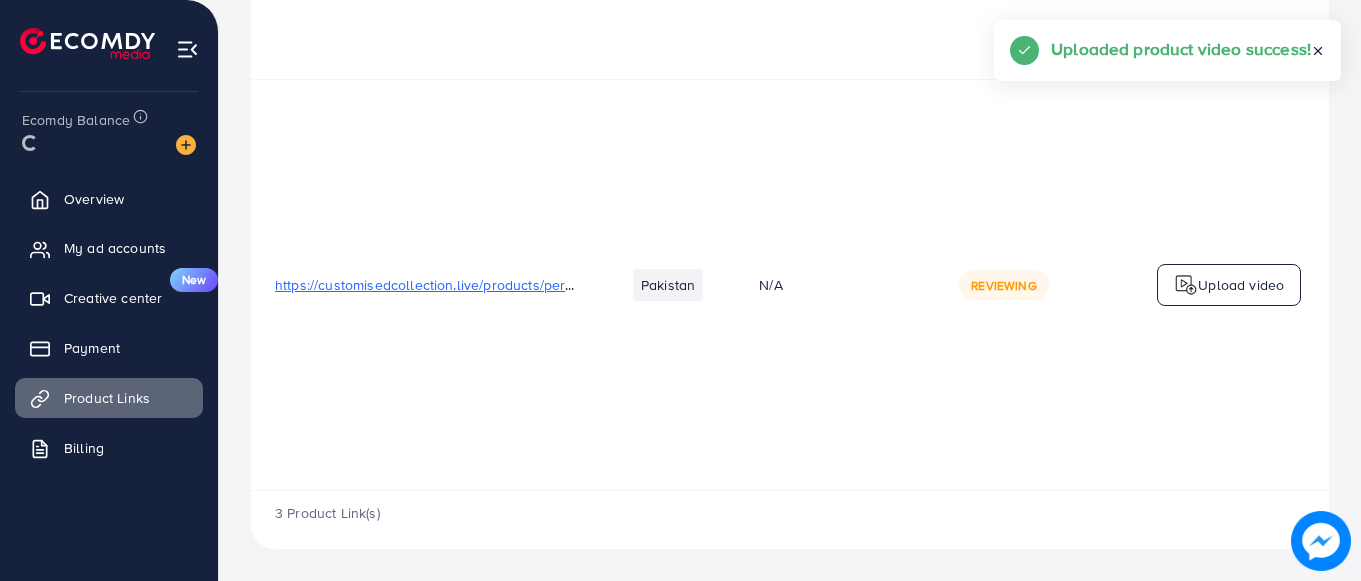 scroll, scrollTop: 0, scrollLeft: 0, axis: both 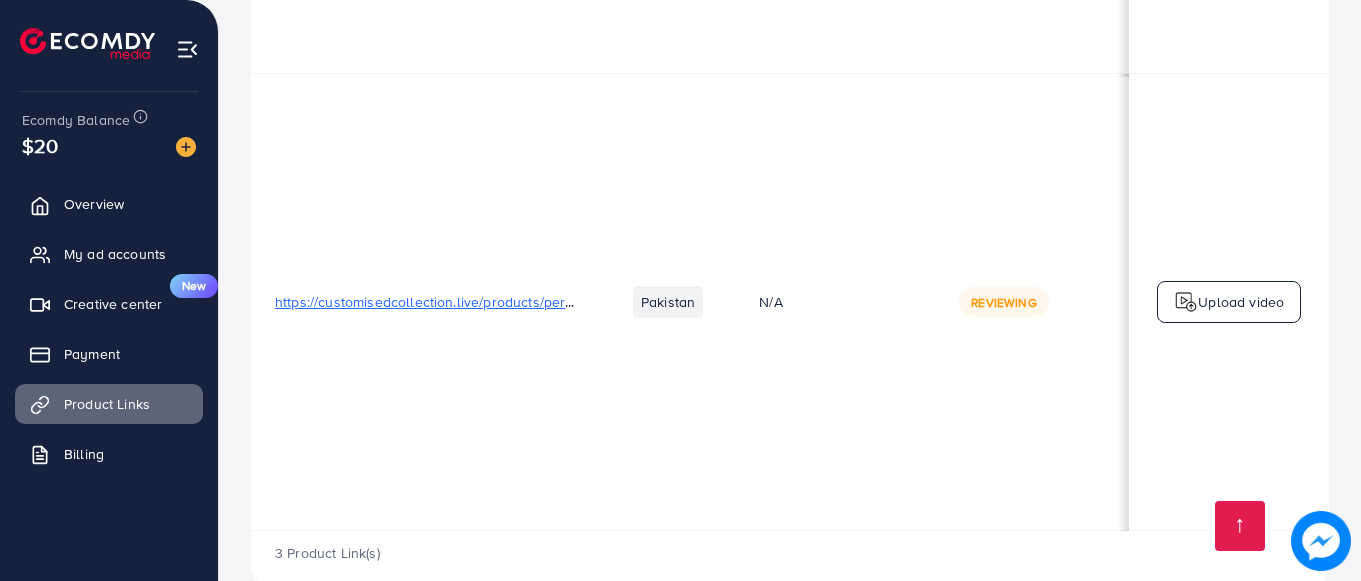 click on "Upload video" at bounding box center [1241, 302] 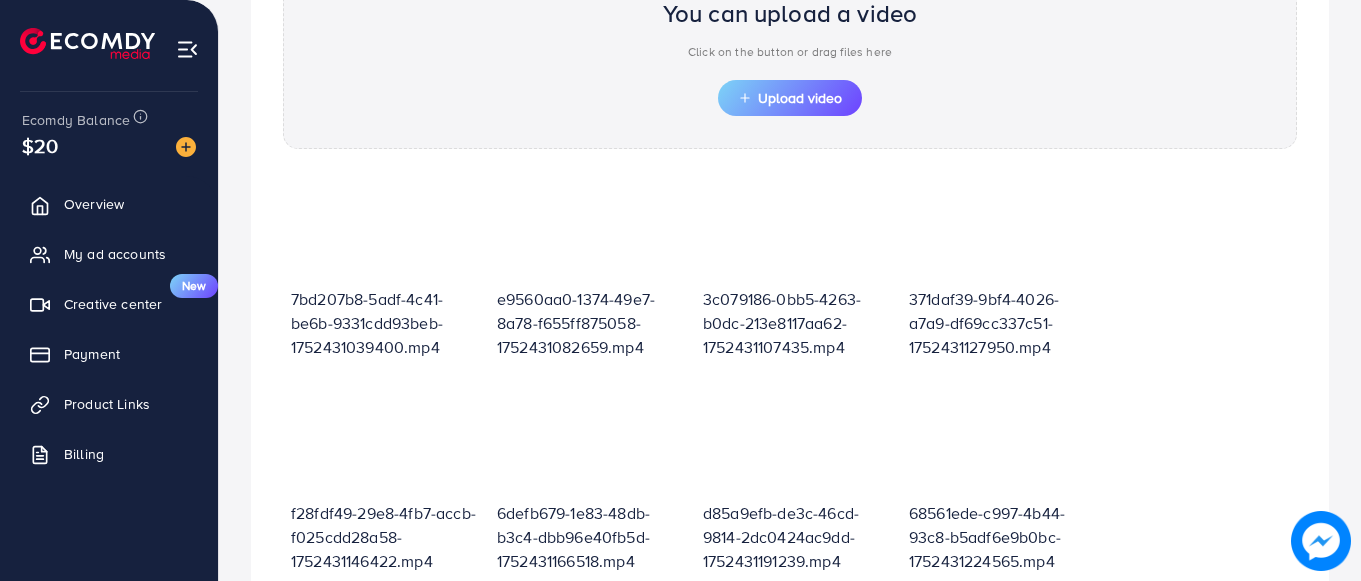 scroll, scrollTop: 718, scrollLeft: 0, axis: vertical 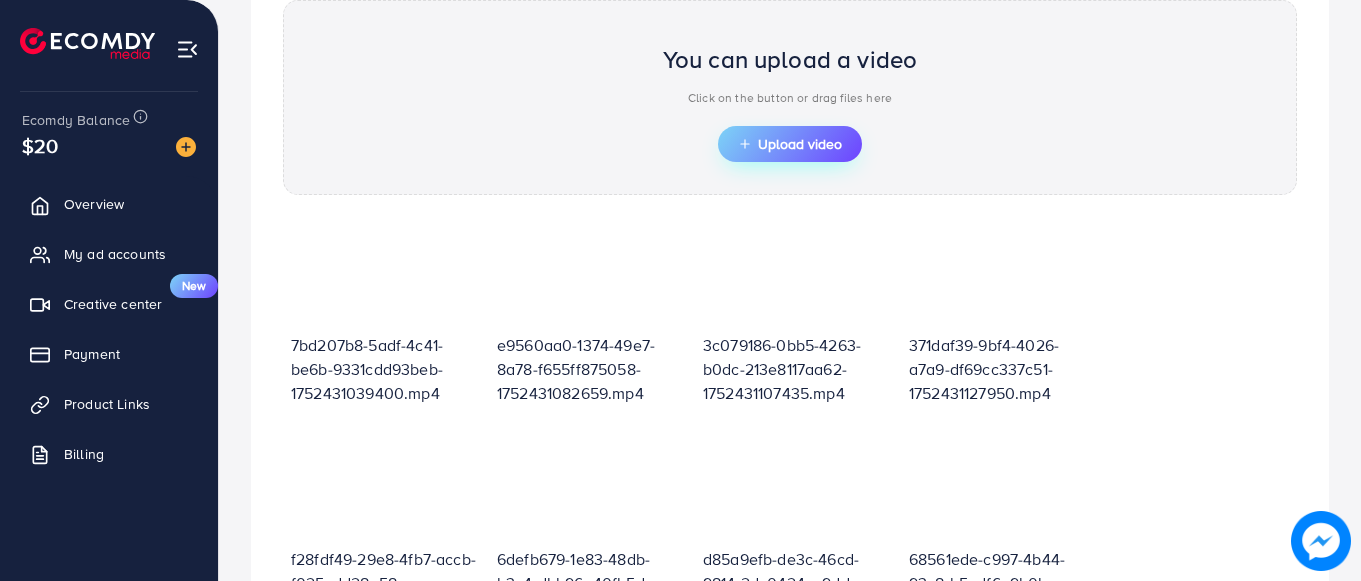 click on "Upload video" at bounding box center [790, 144] 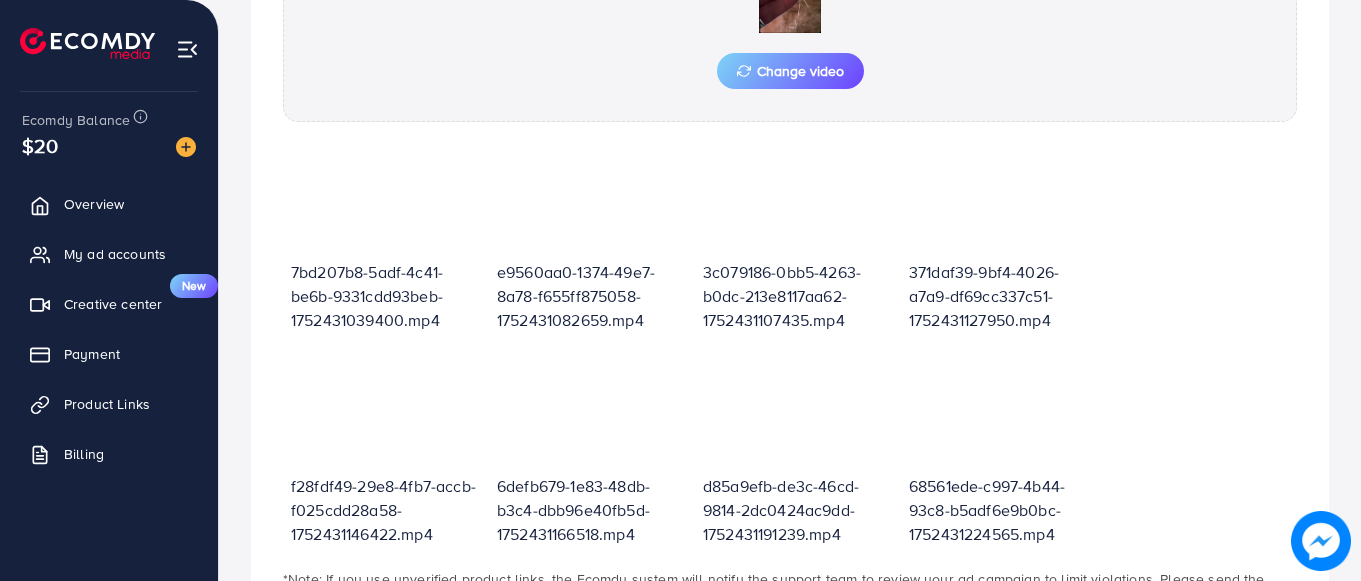scroll, scrollTop: 986, scrollLeft: 0, axis: vertical 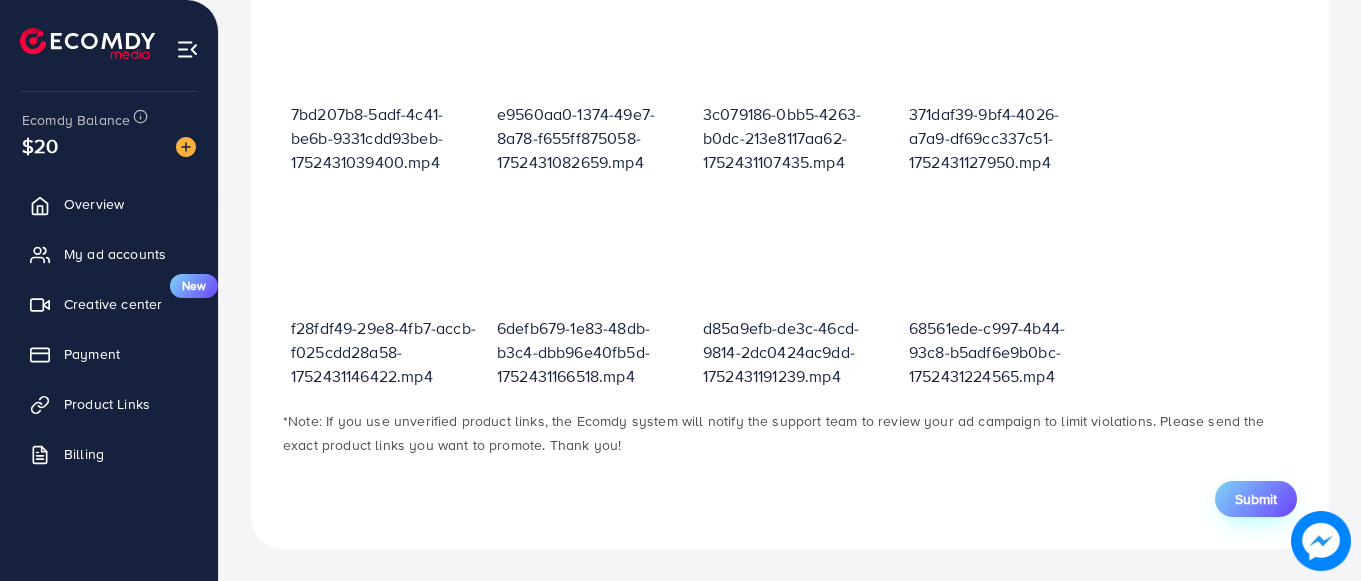 click on "Submit" at bounding box center [1256, 499] 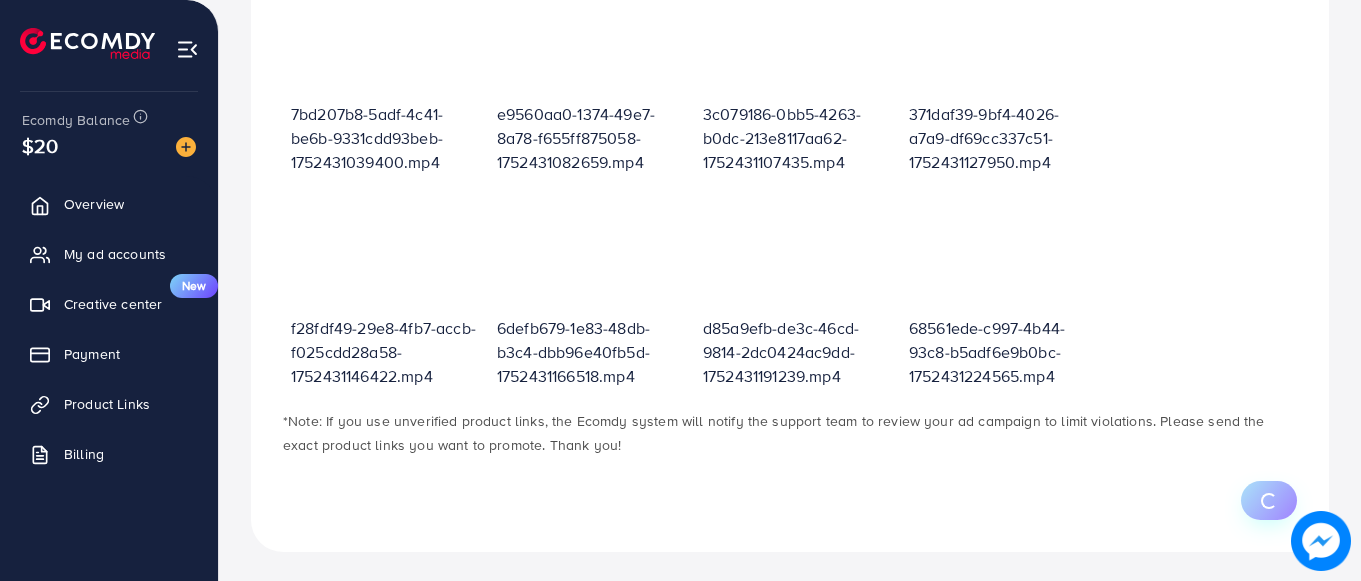 scroll, scrollTop: 0, scrollLeft: 0, axis: both 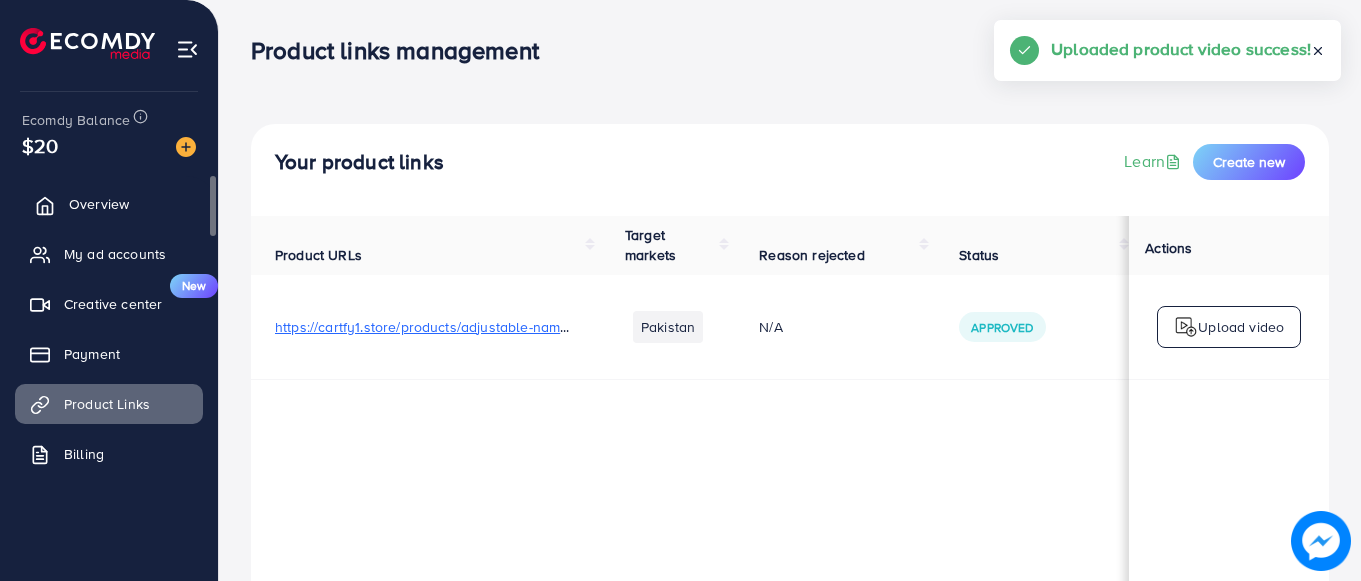 click on "Overview" at bounding box center [109, 204] 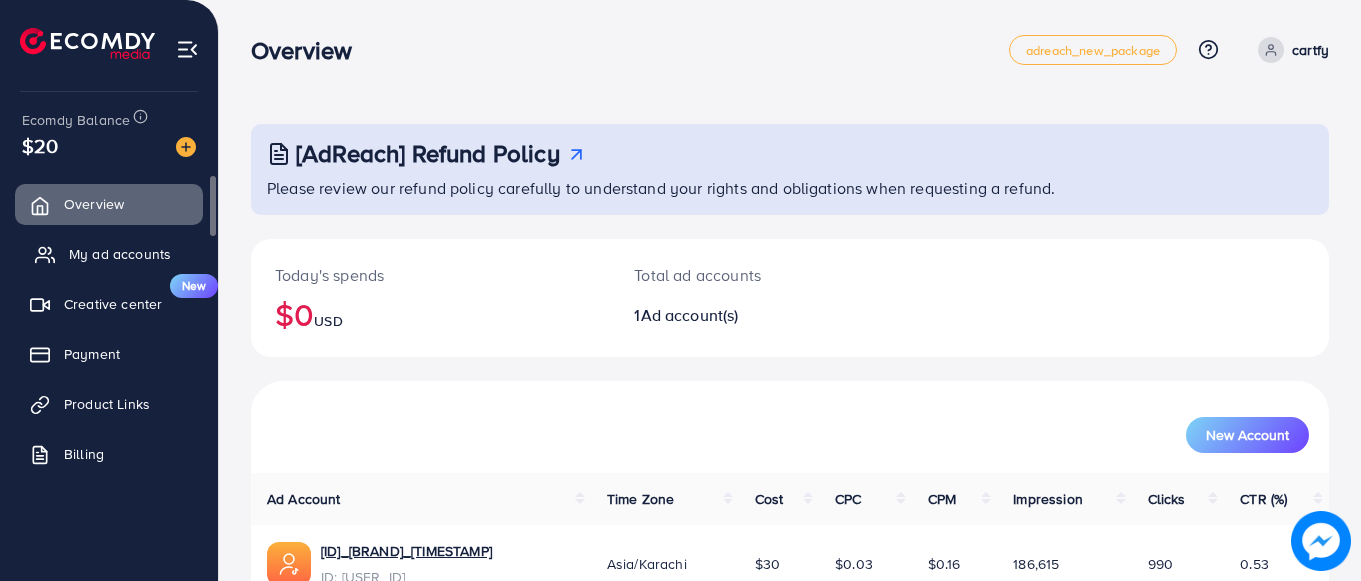 click on "My ad accounts" at bounding box center (120, 254) 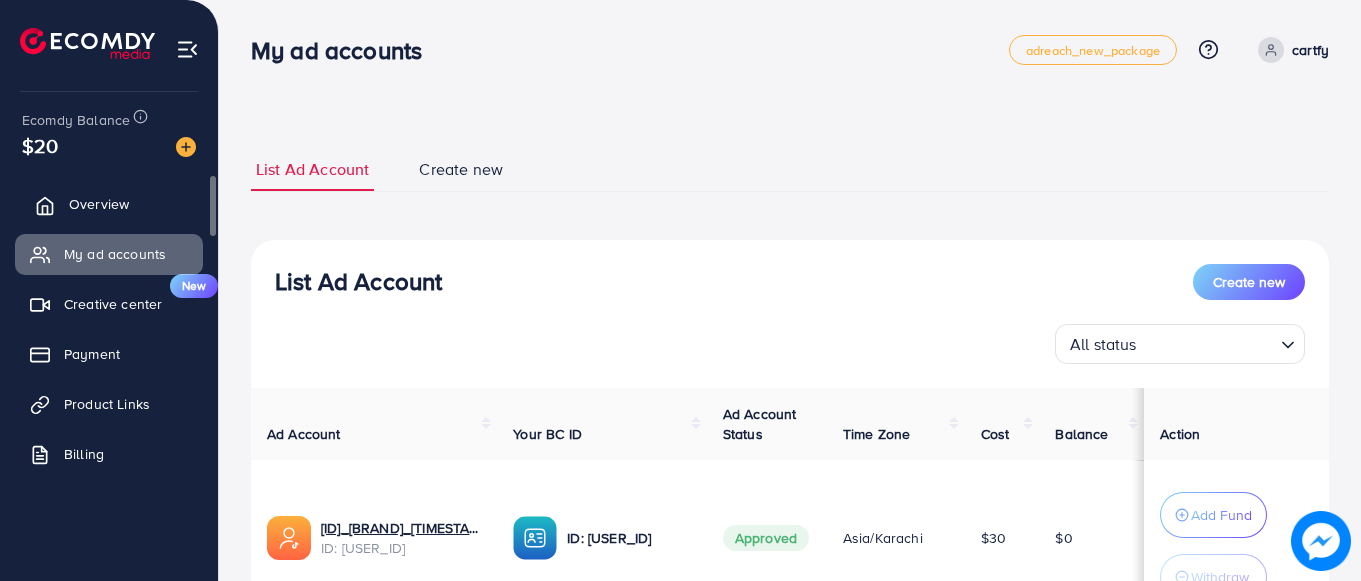 click on "Overview" at bounding box center (99, 204) 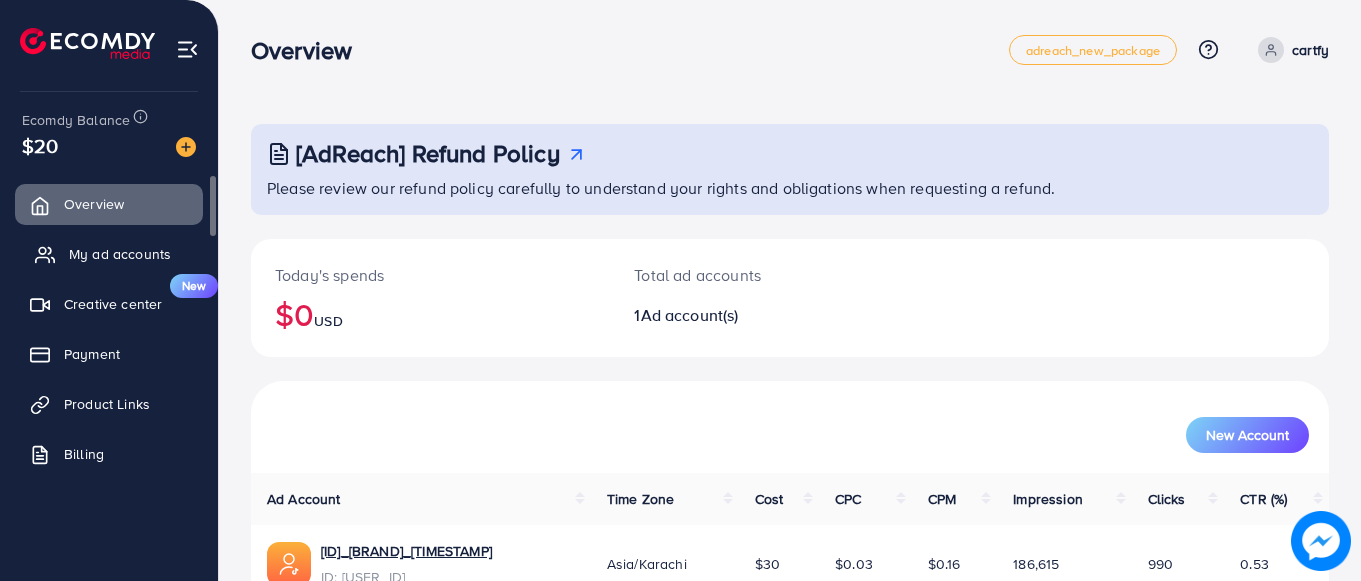 click on "My ad accounts" at bounding box center (120, 254) 